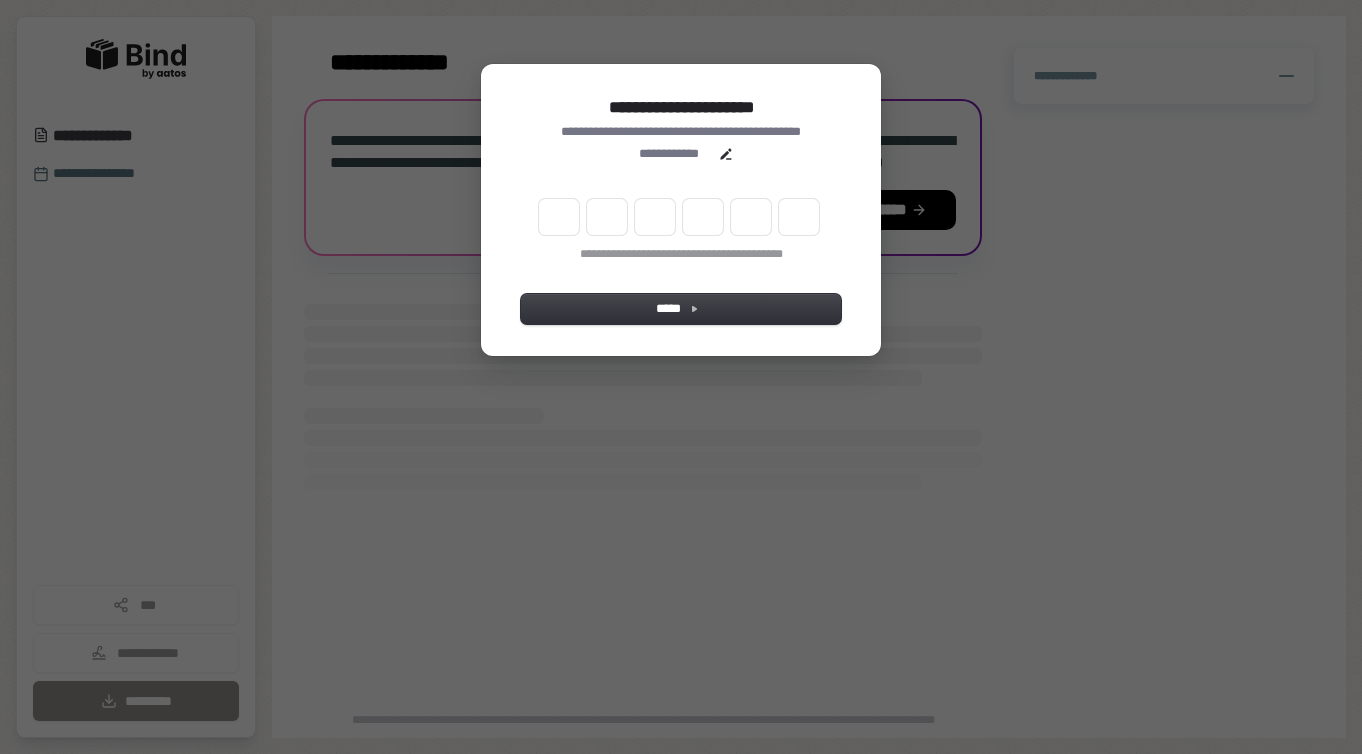 scroll, scrollTop: 0, scrollLeft: 0, axis: both 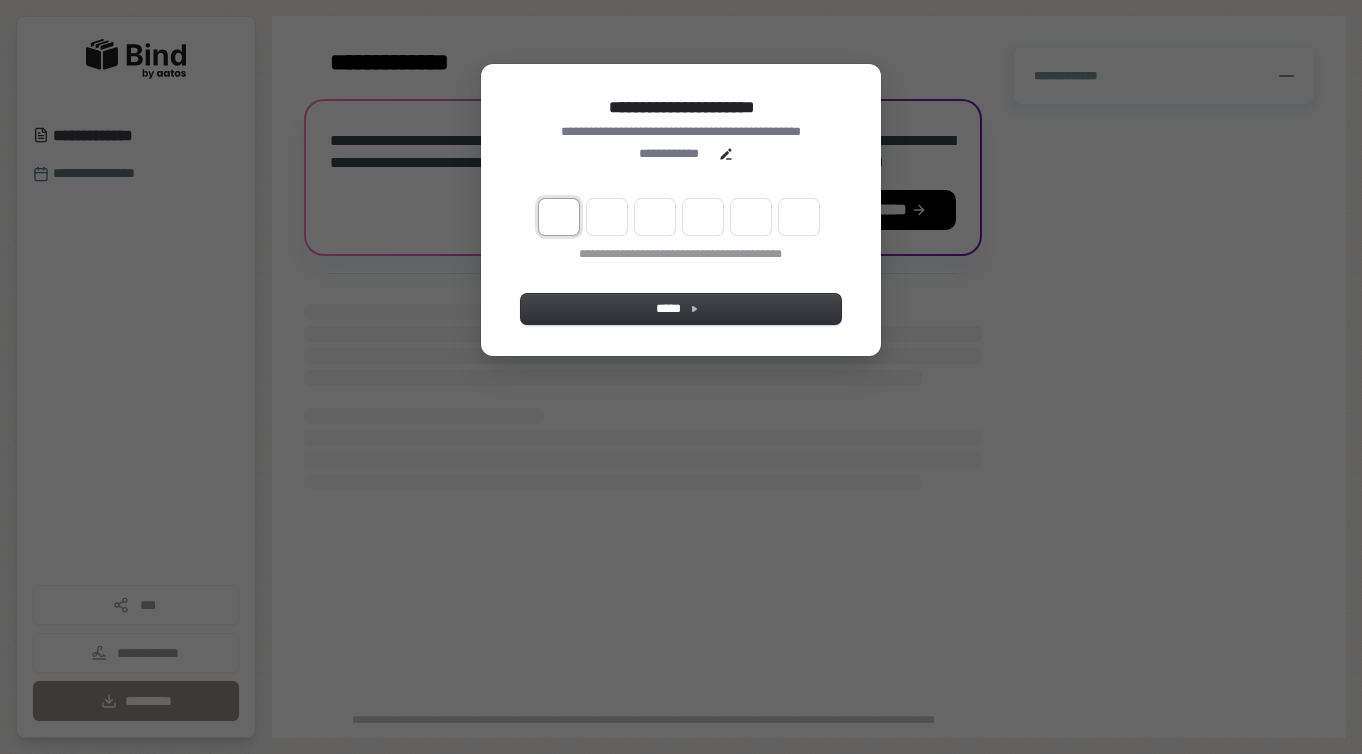 type on "*" 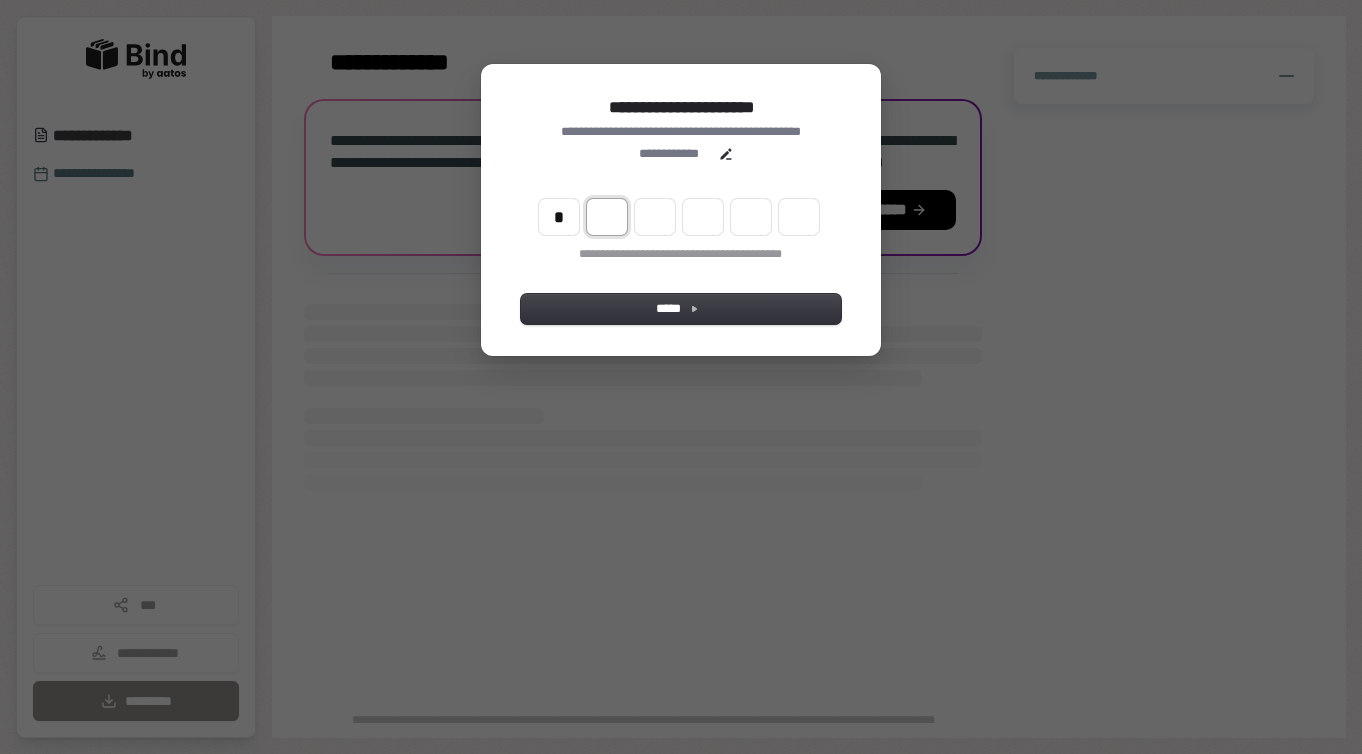 type on "*" 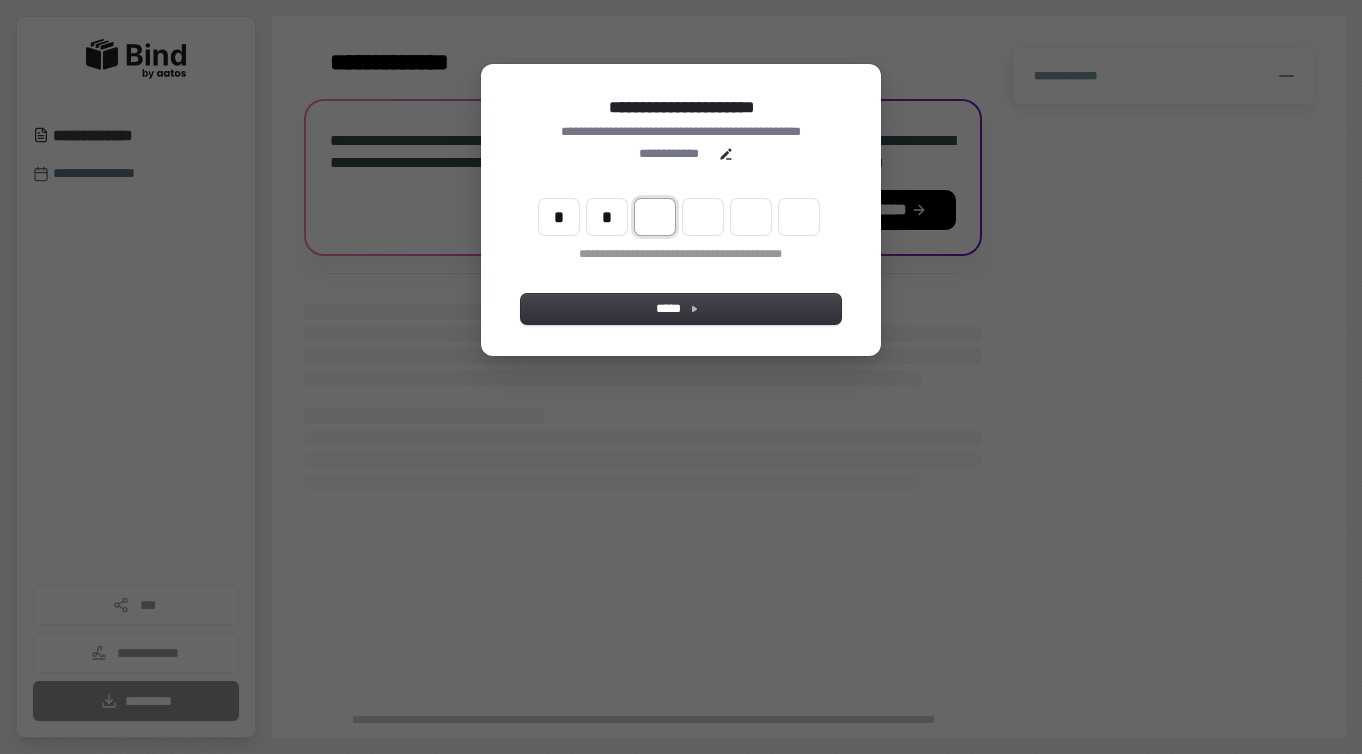 type on "*" 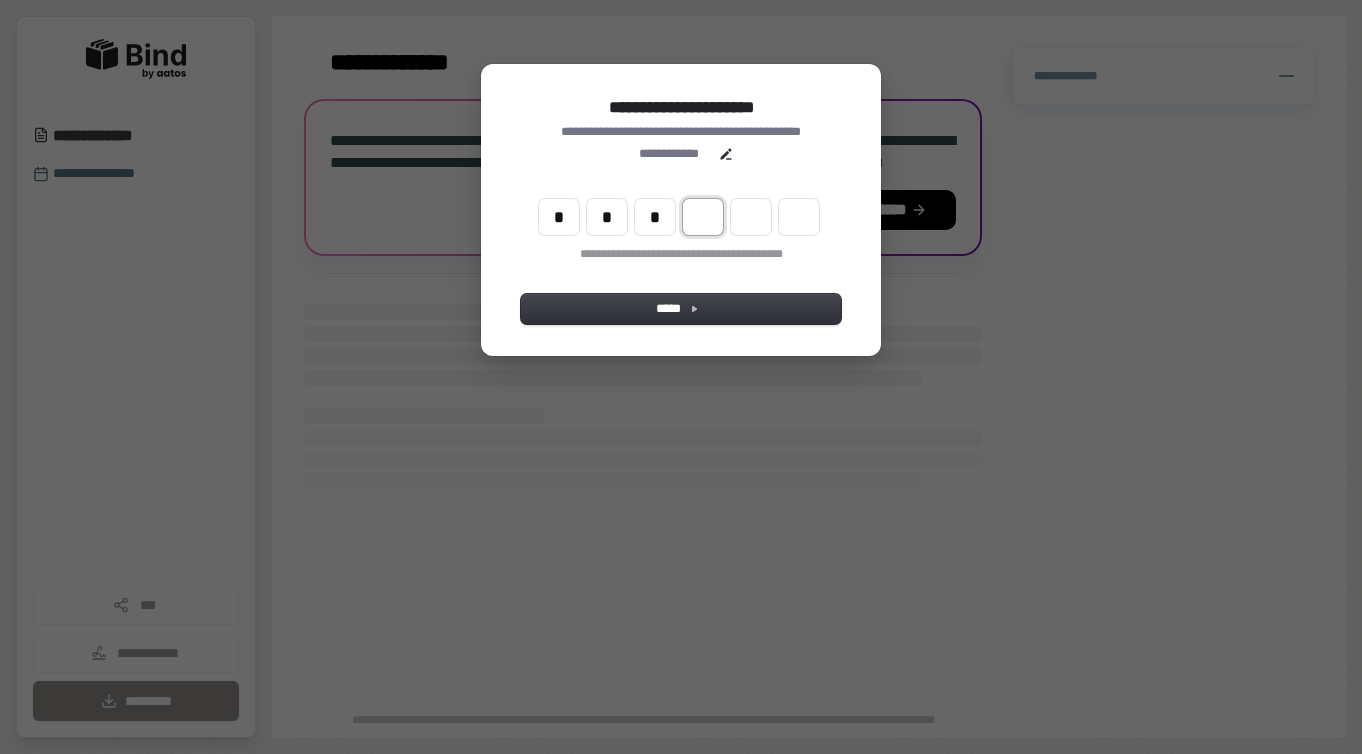 type on "*" 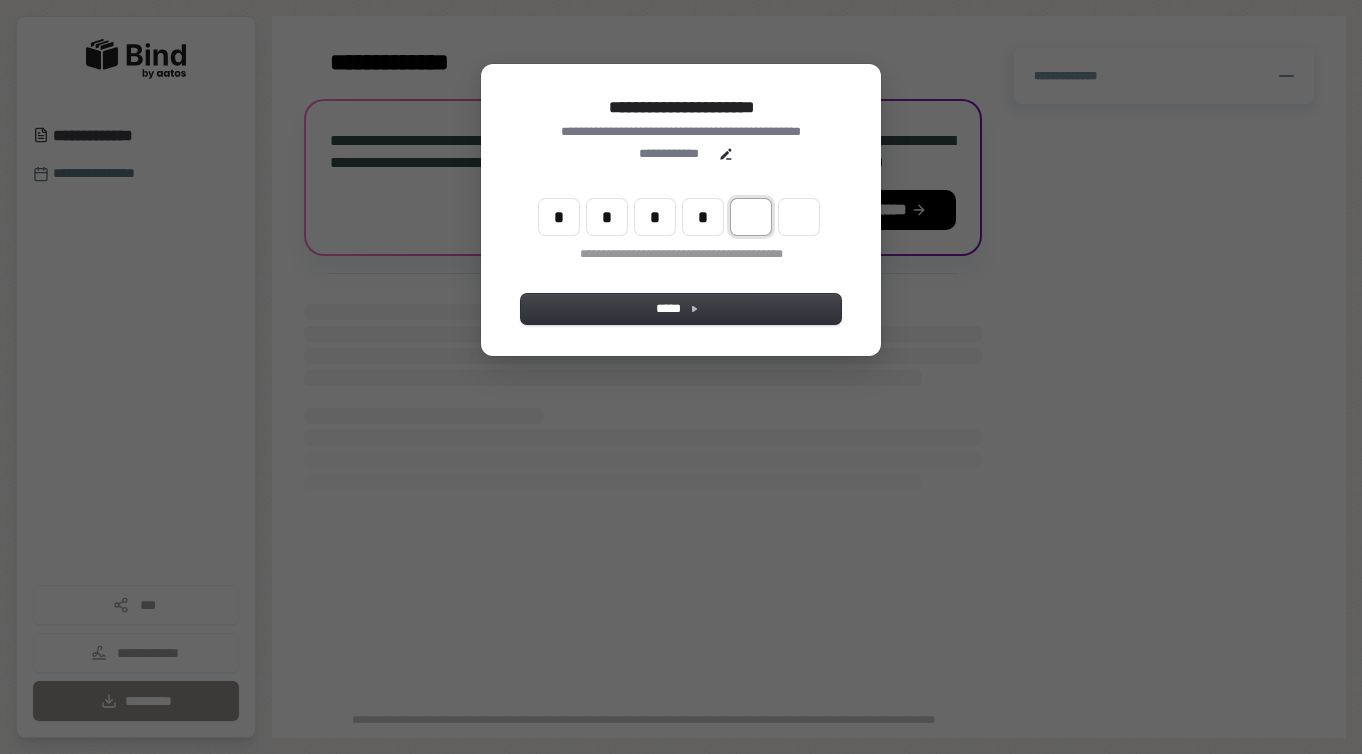type on "*" 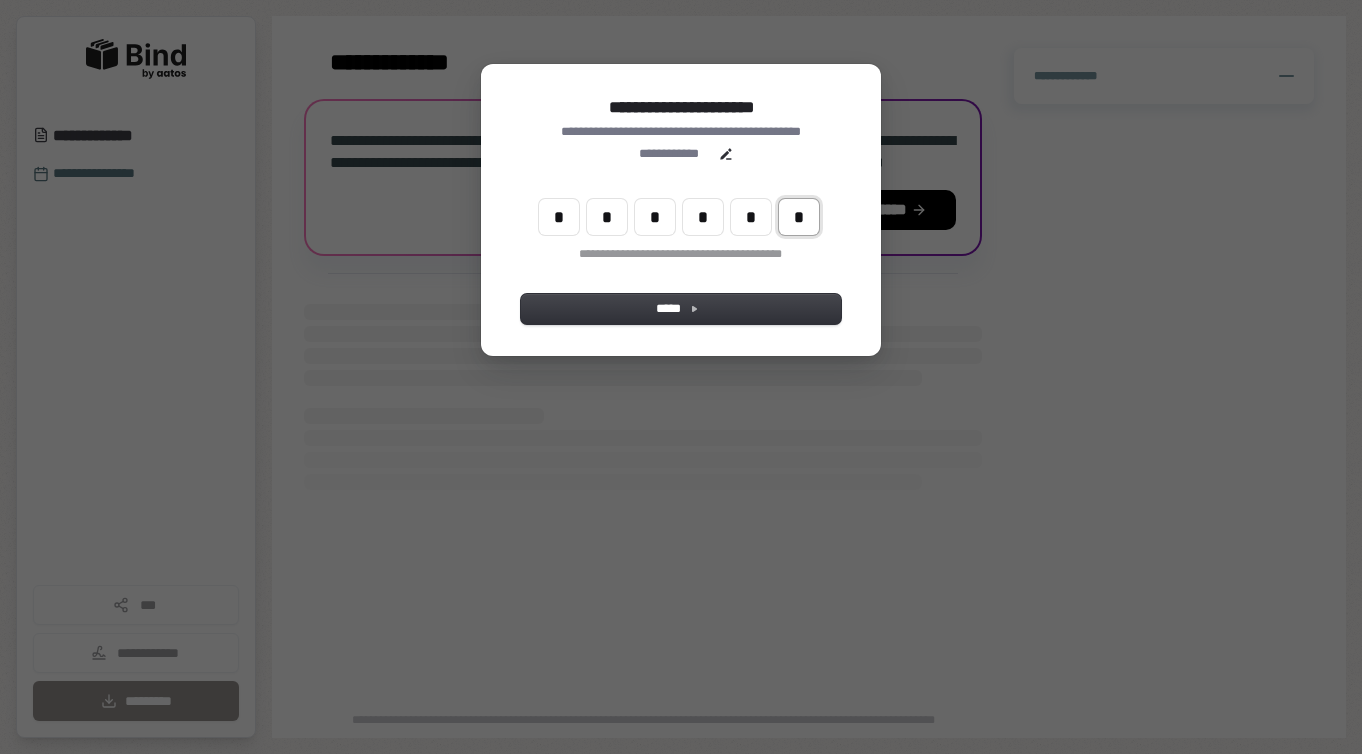 type on "*" 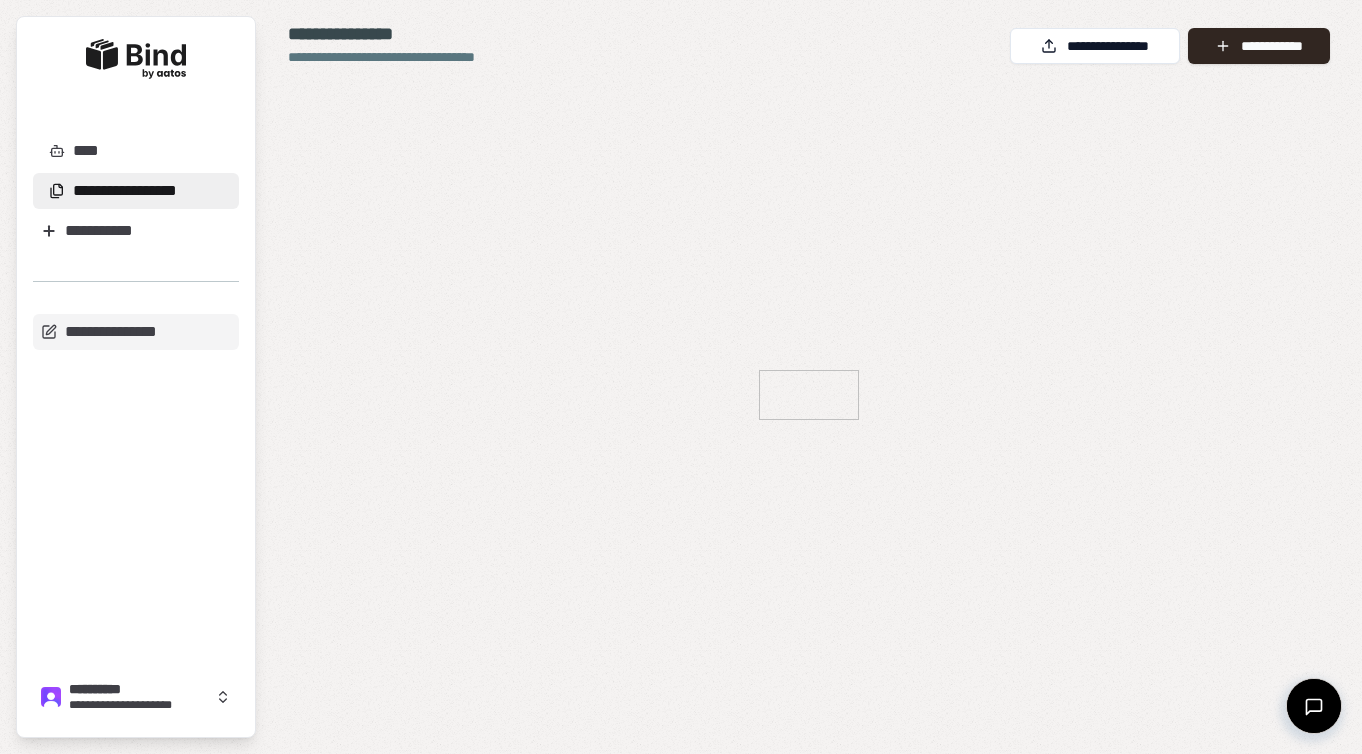 scroll, scrollTop: 0, scrollLeft: 0, axis: both 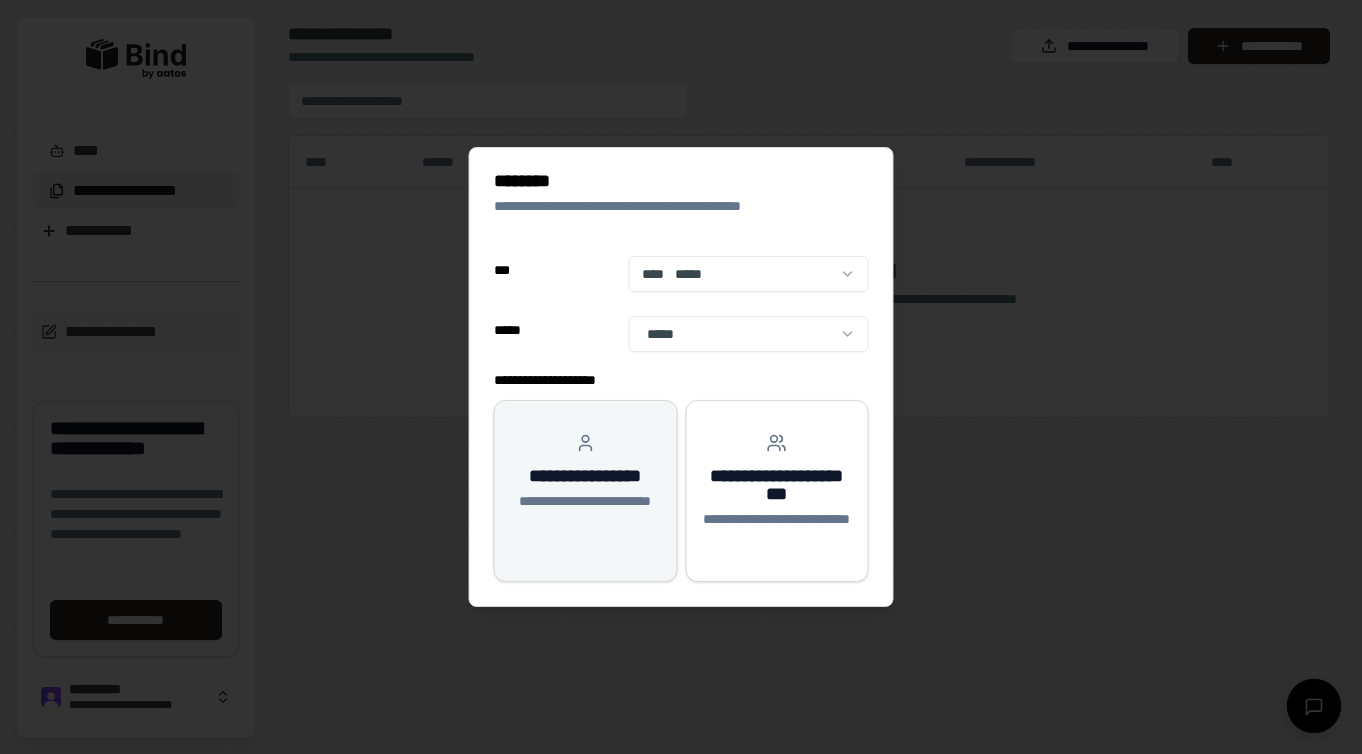 click on "**********" at bounding box center (585, 476) 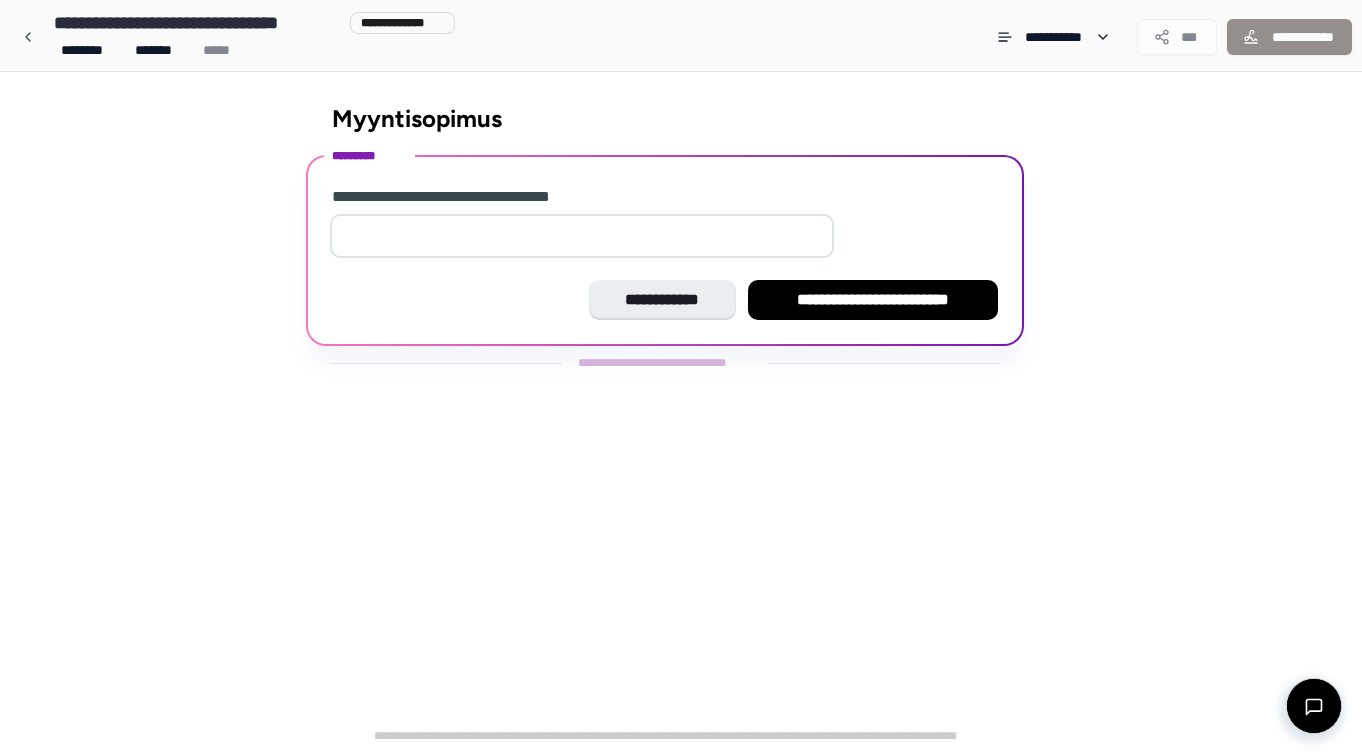 click at bounding box center [582, 236] 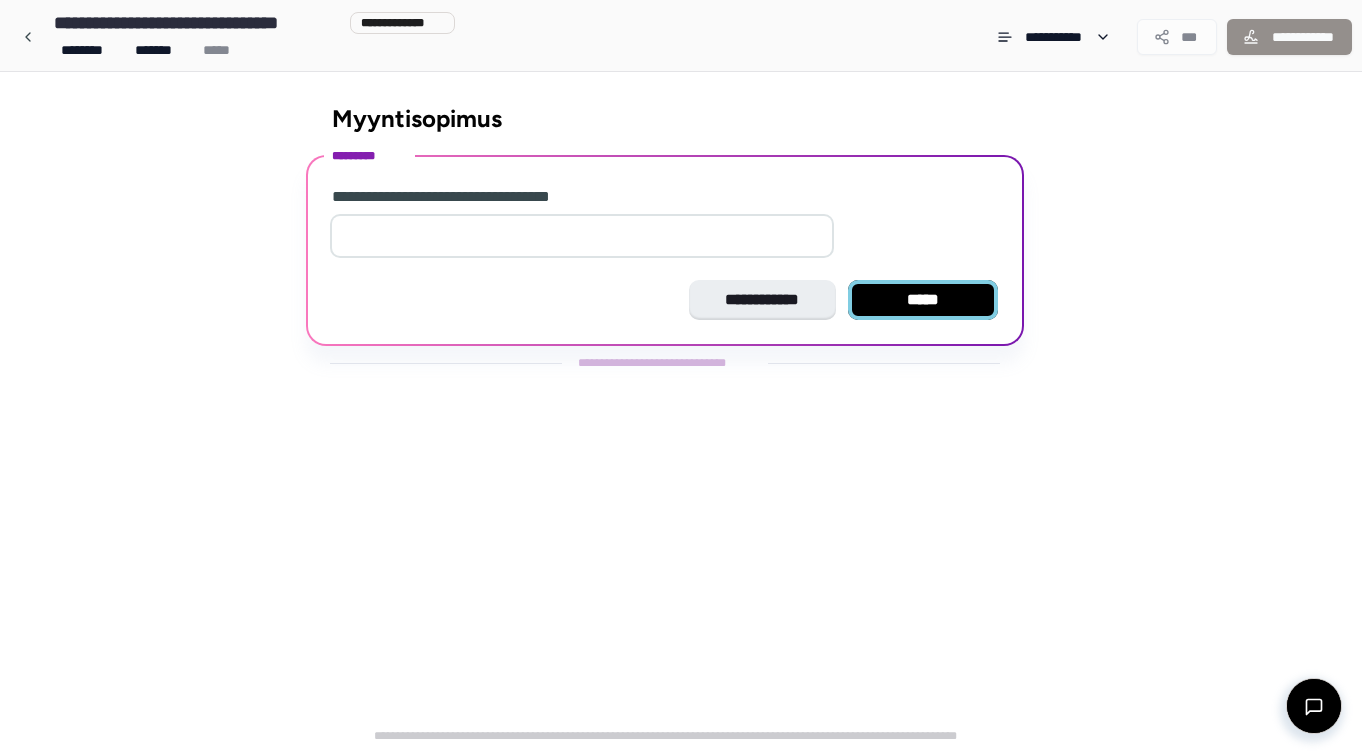 type on "*" 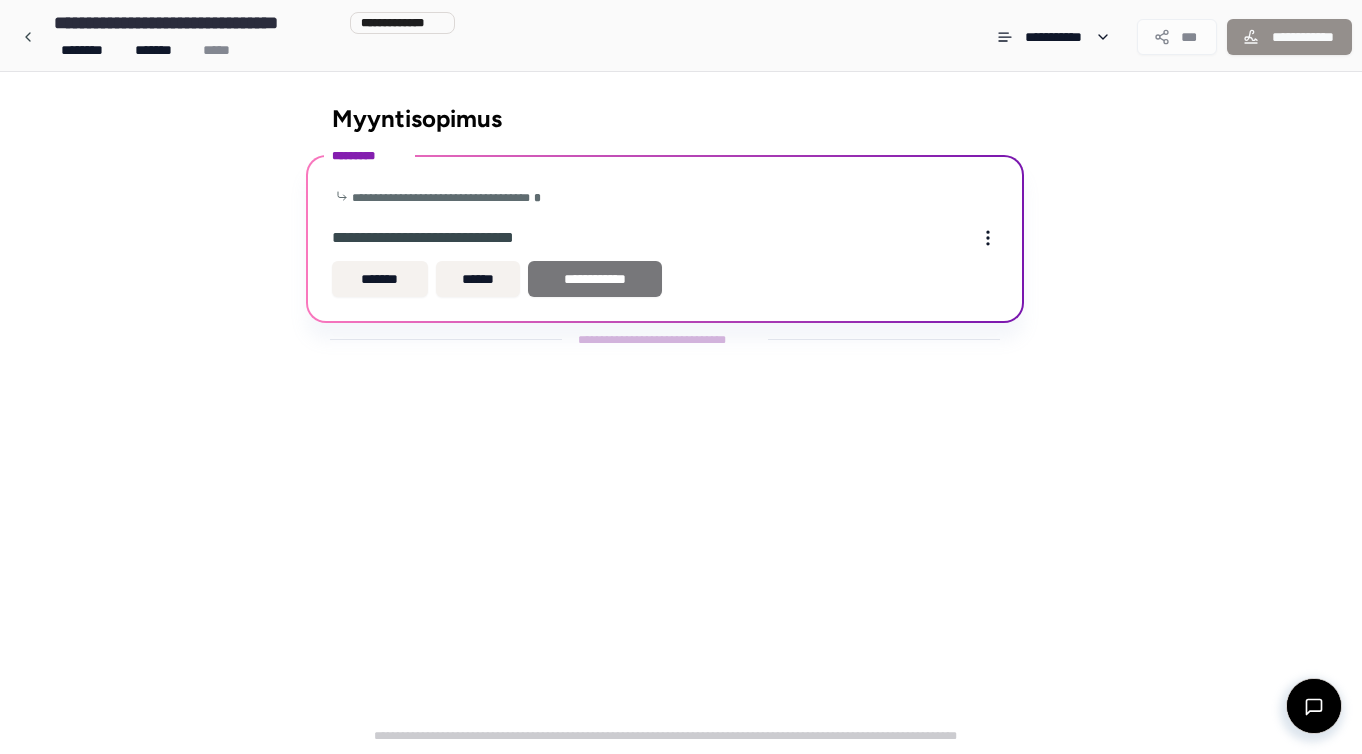 click on "**********" at bounding box center [595, 279] 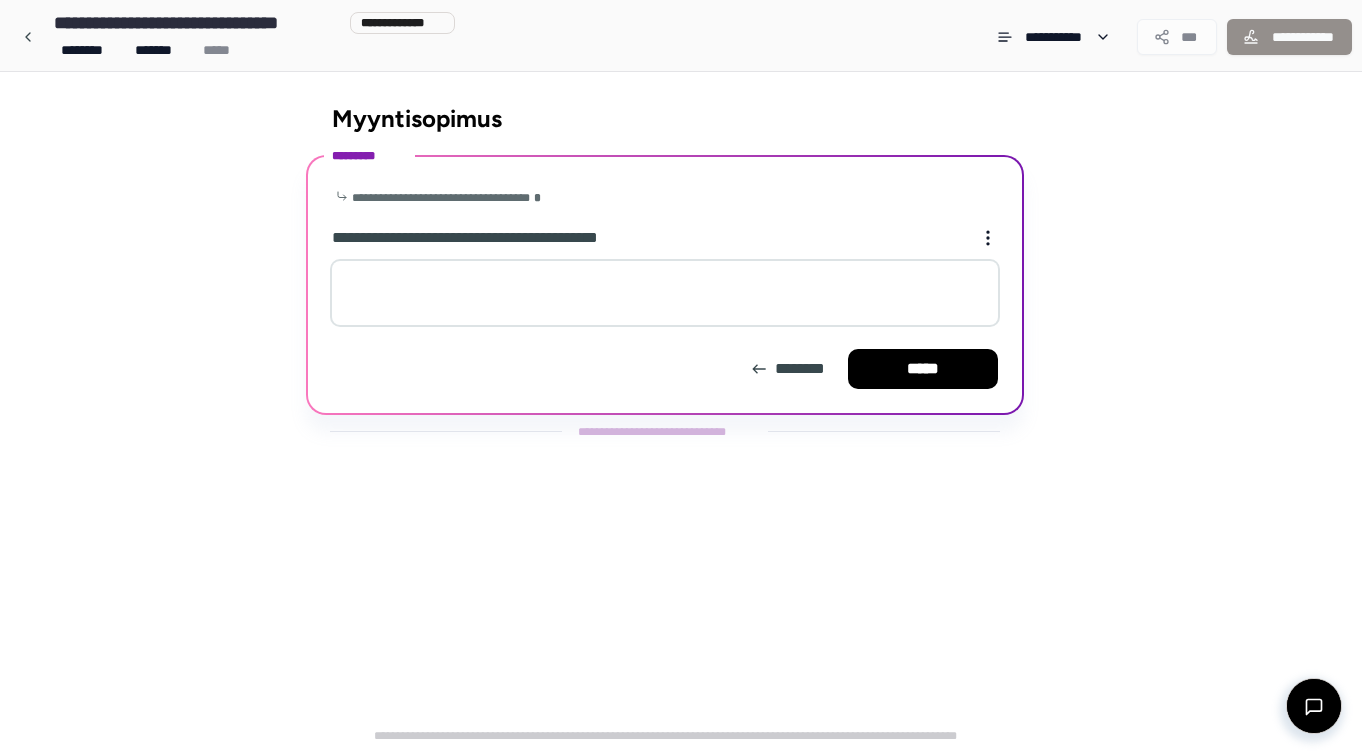 click at bounding box center (665, 293) 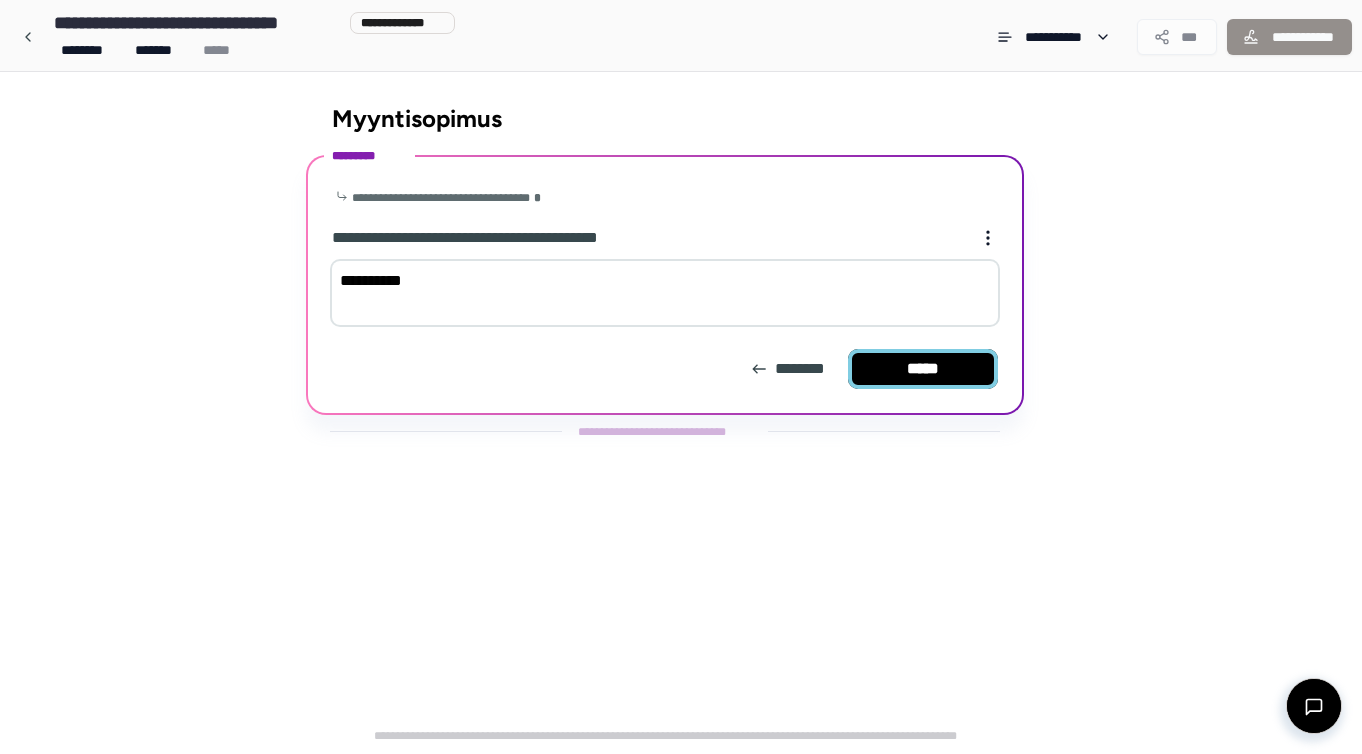 type on "**********" 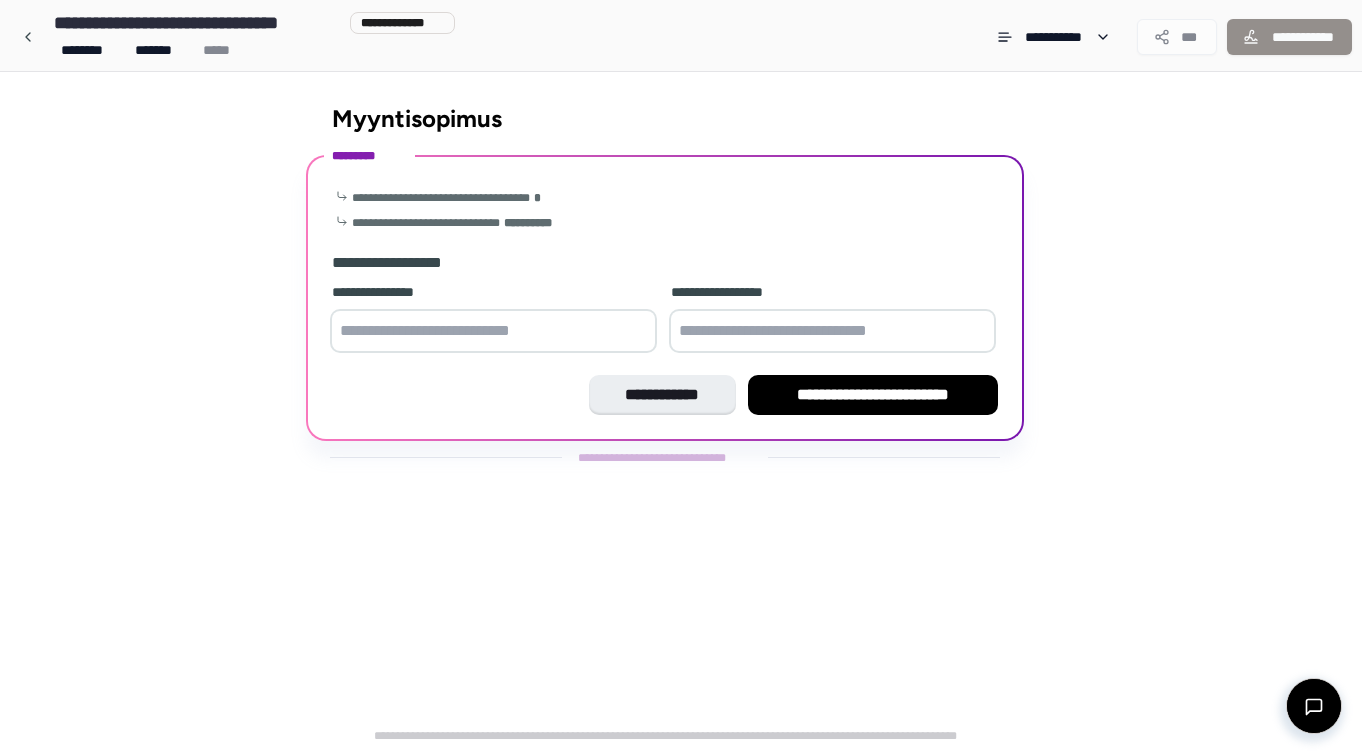 click at bounding box center (493, 331) 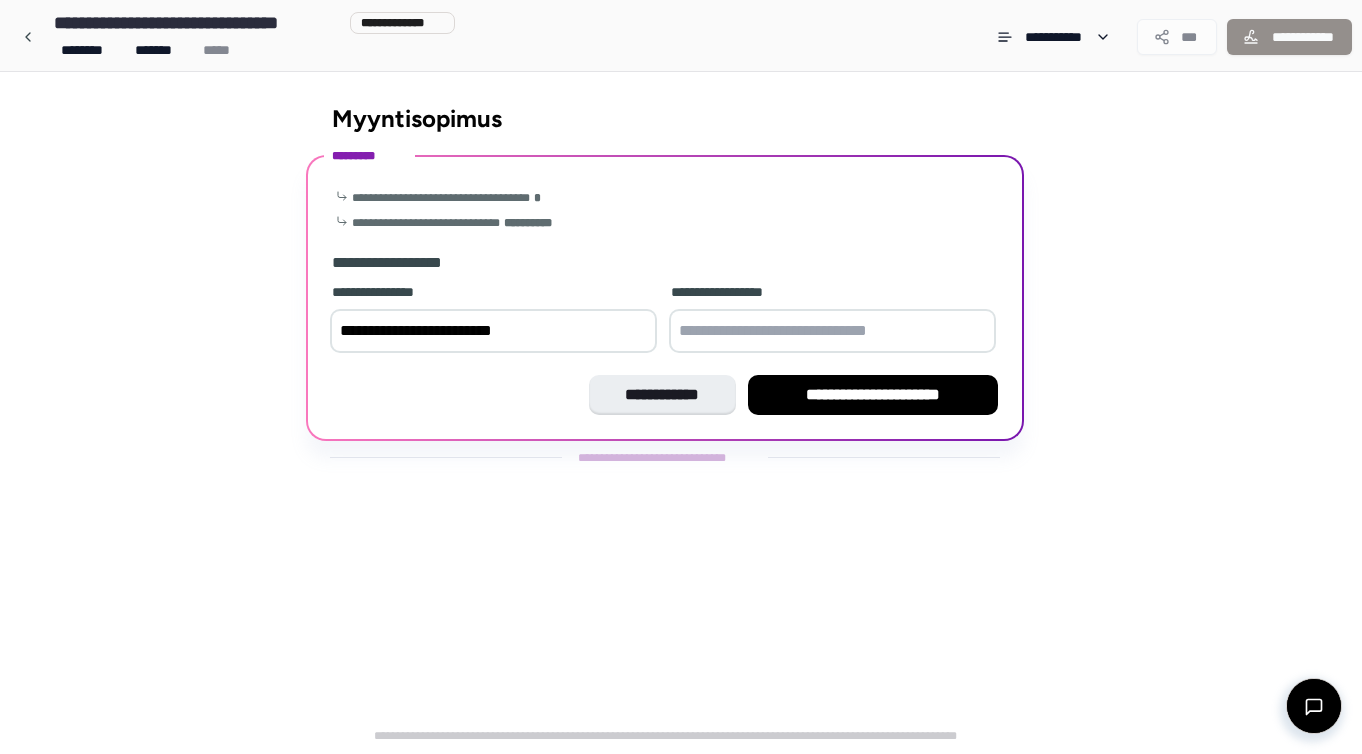 type on "**********" 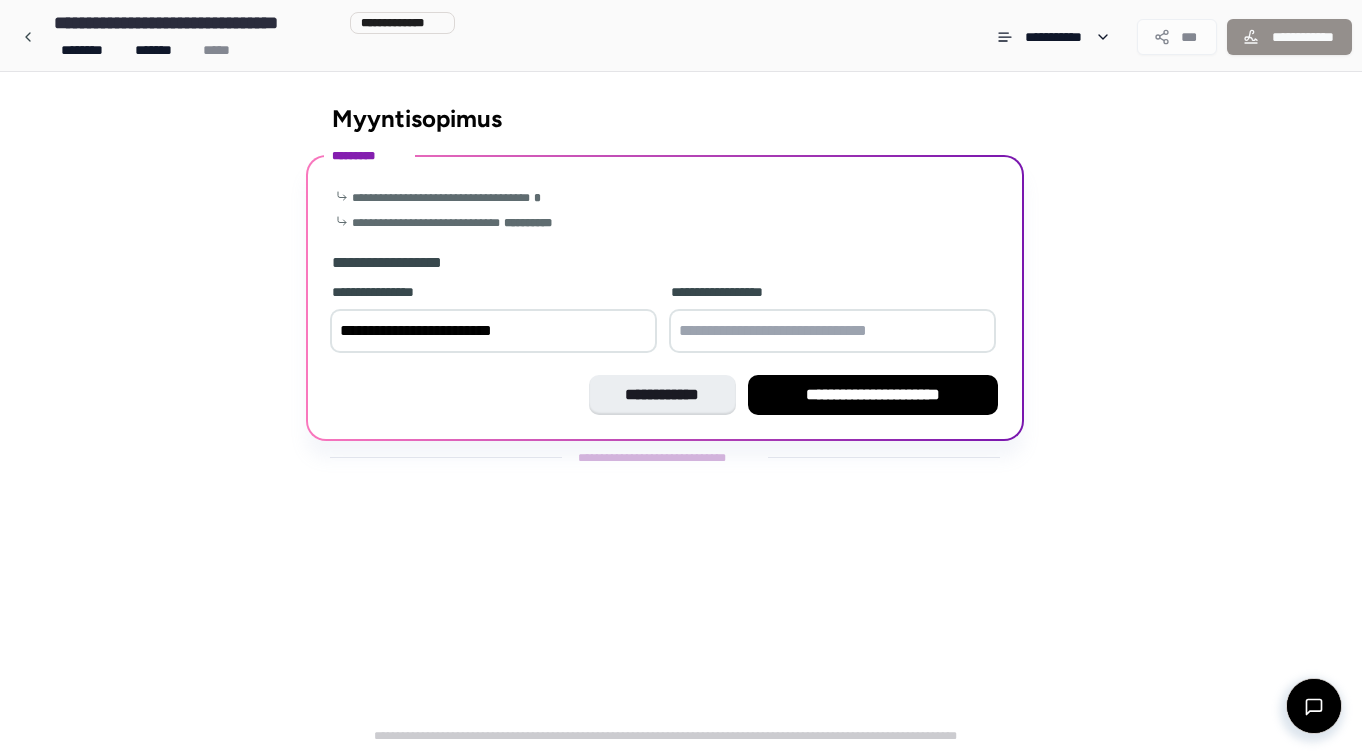 click at bounding box center (832, 331) 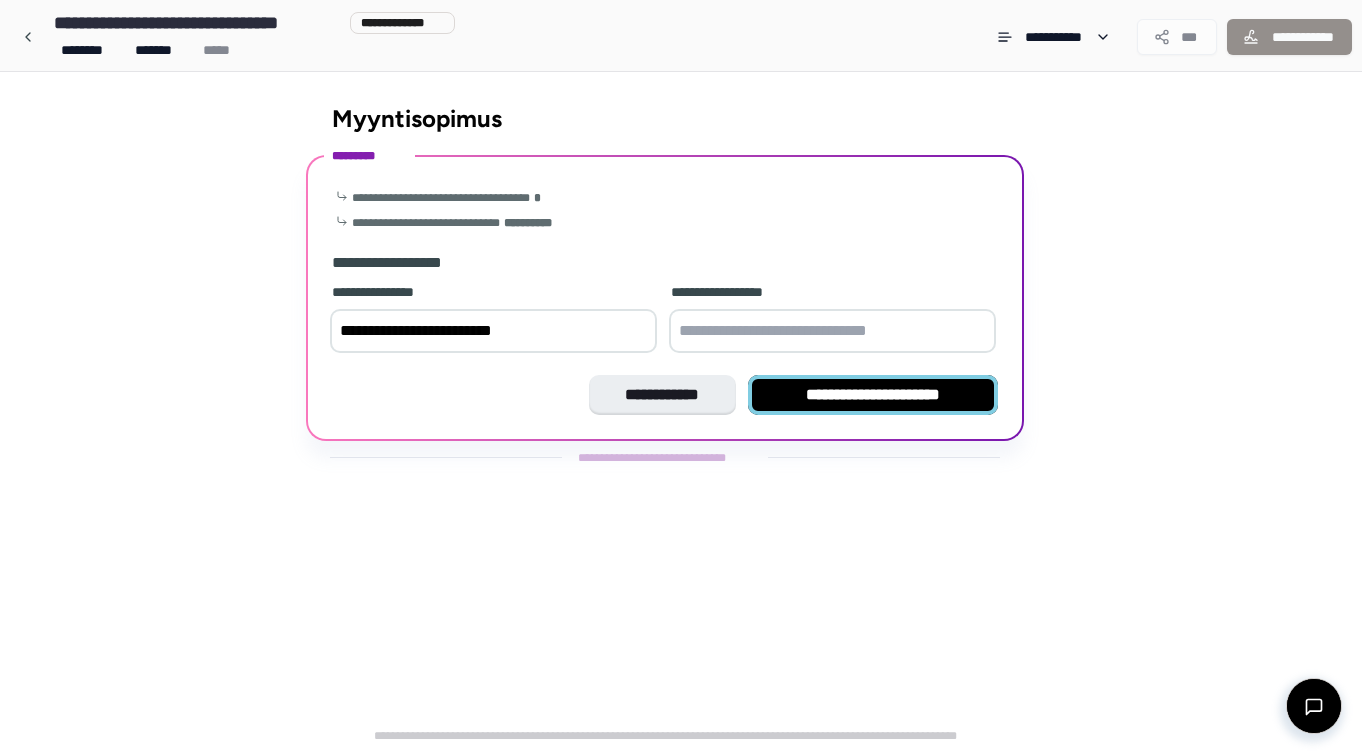 click on "**********" at bounding box center [873, 395] 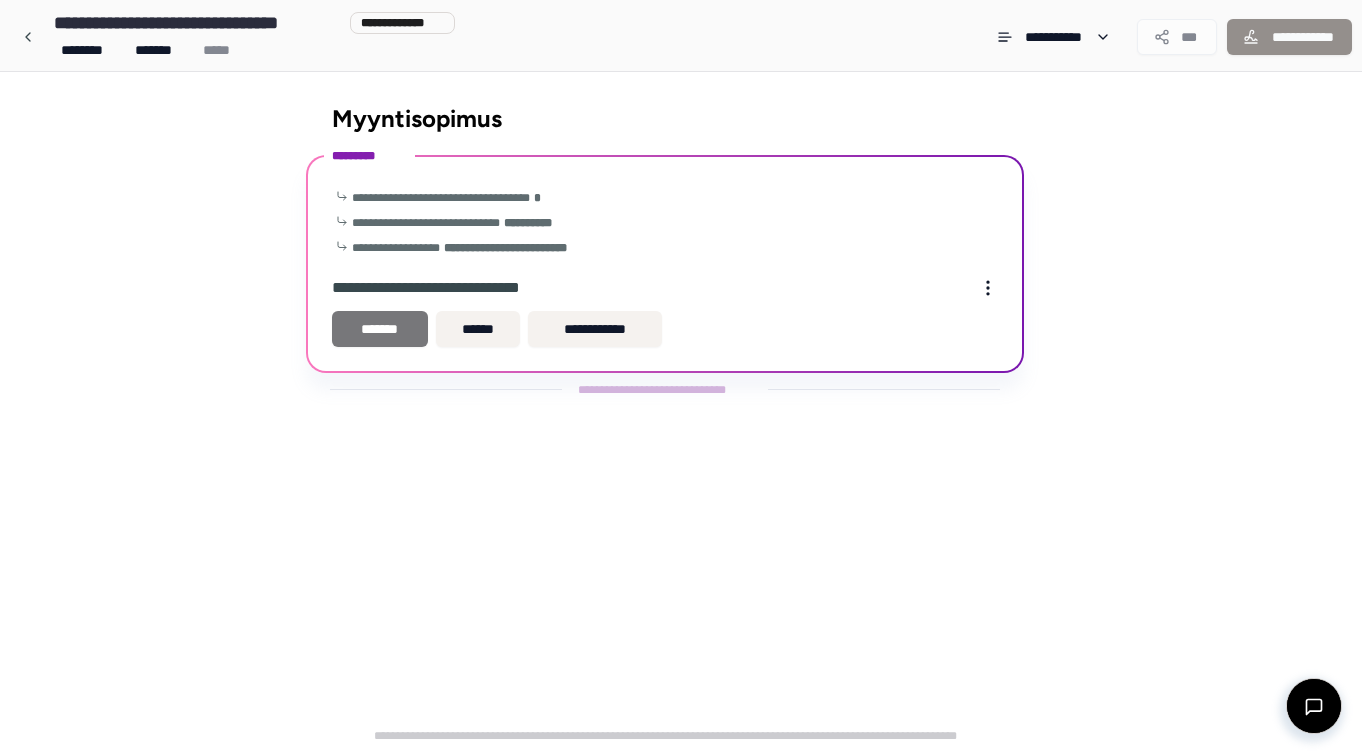 click on "*******" at bounding box center (380, 329) 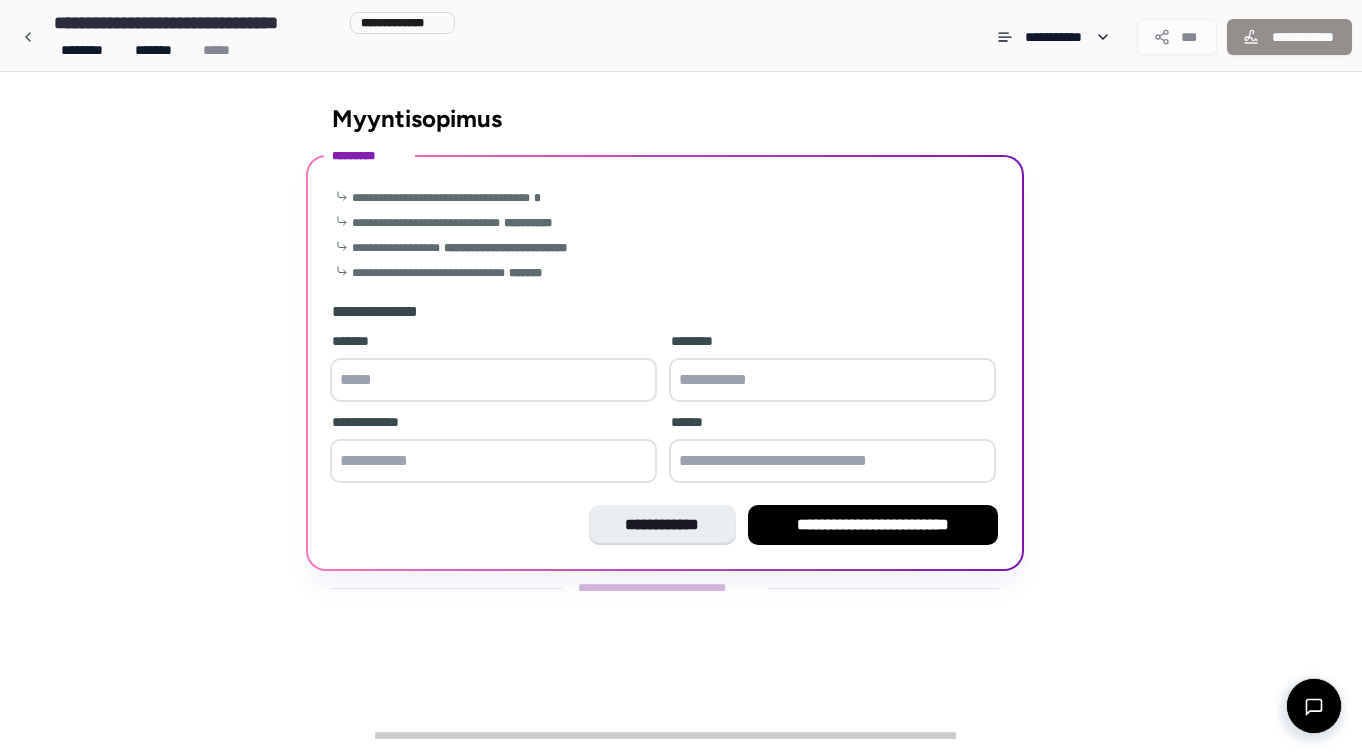 click at bounding box center [493, 380] 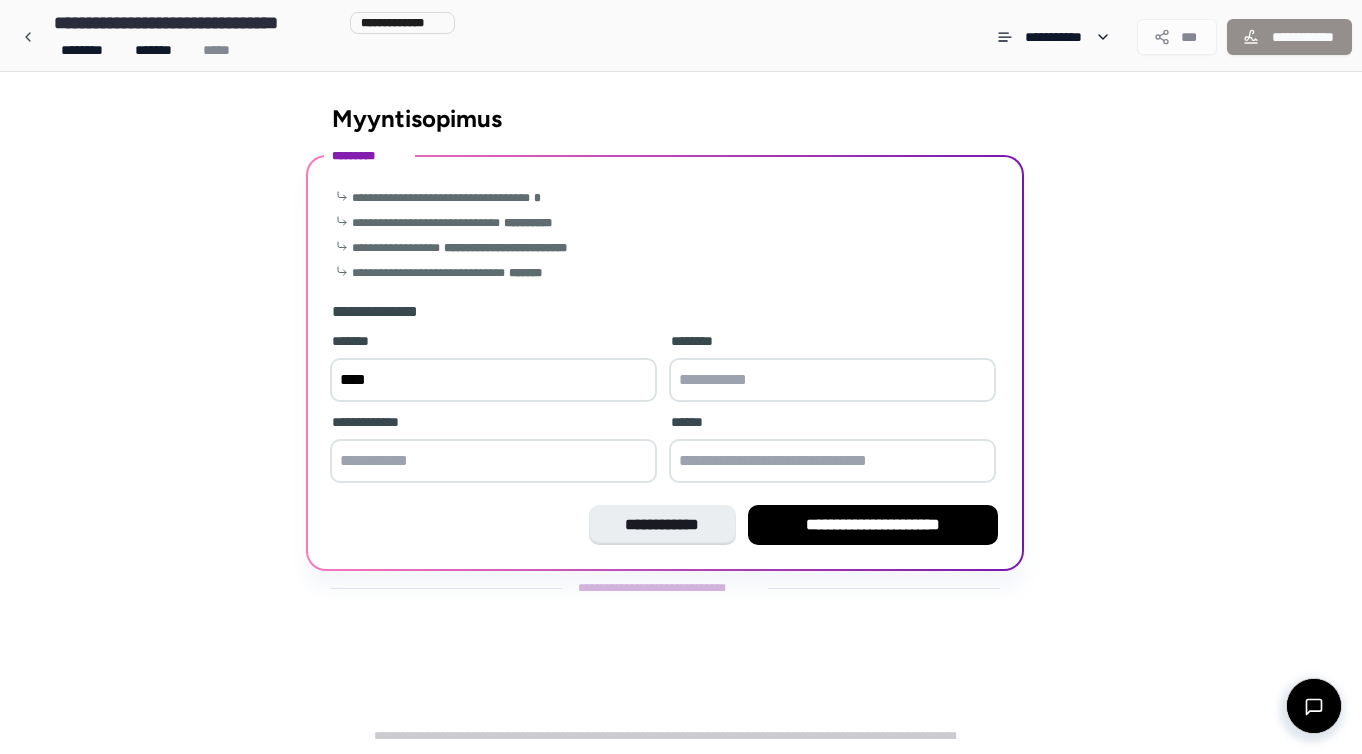 type on "****" 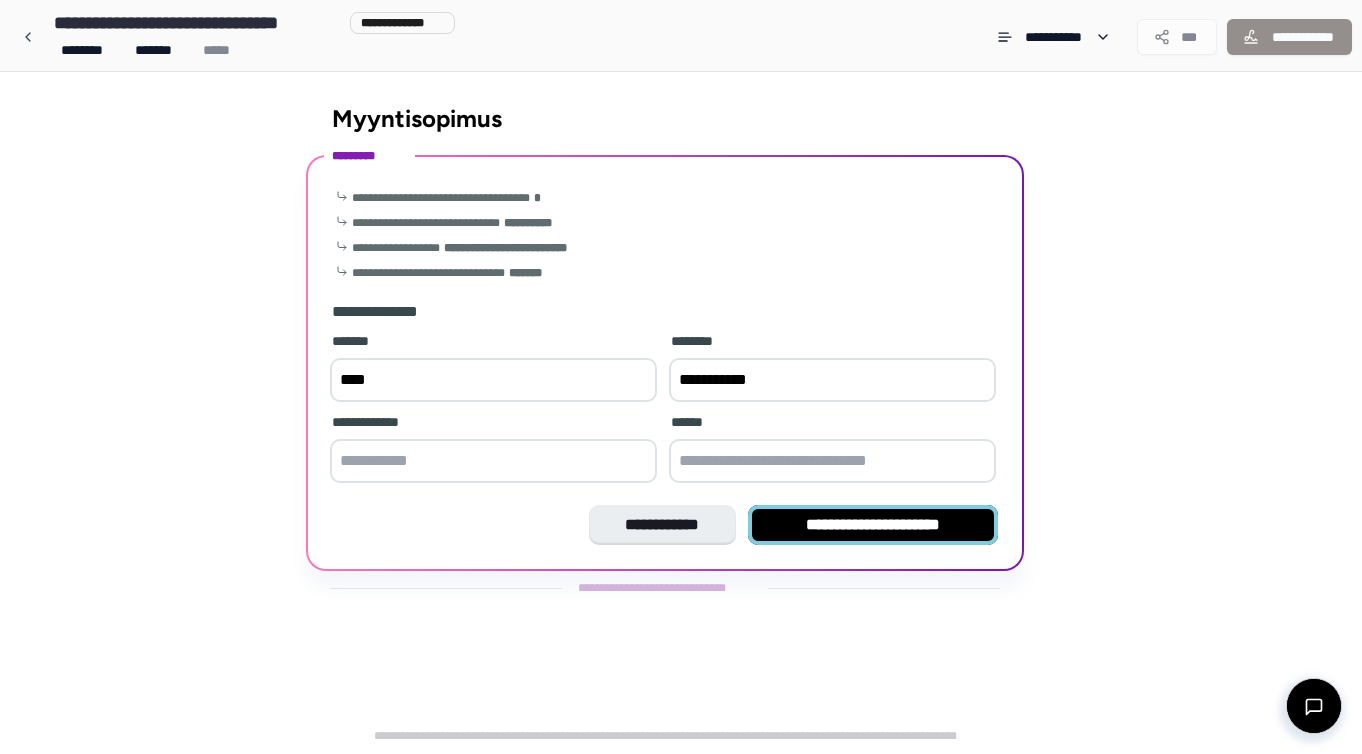 type on "**********" 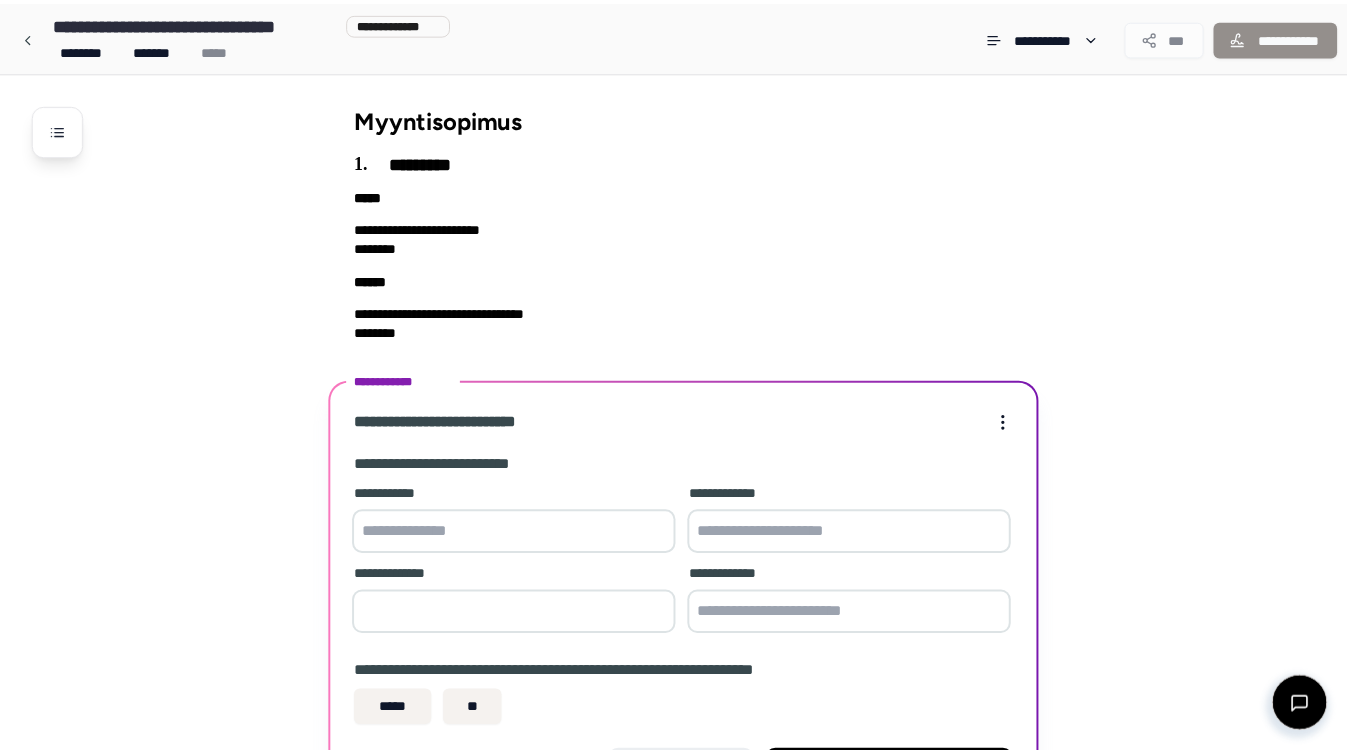 scroll, scrollTop: 142, scrollLeft: 0, axis: vertical 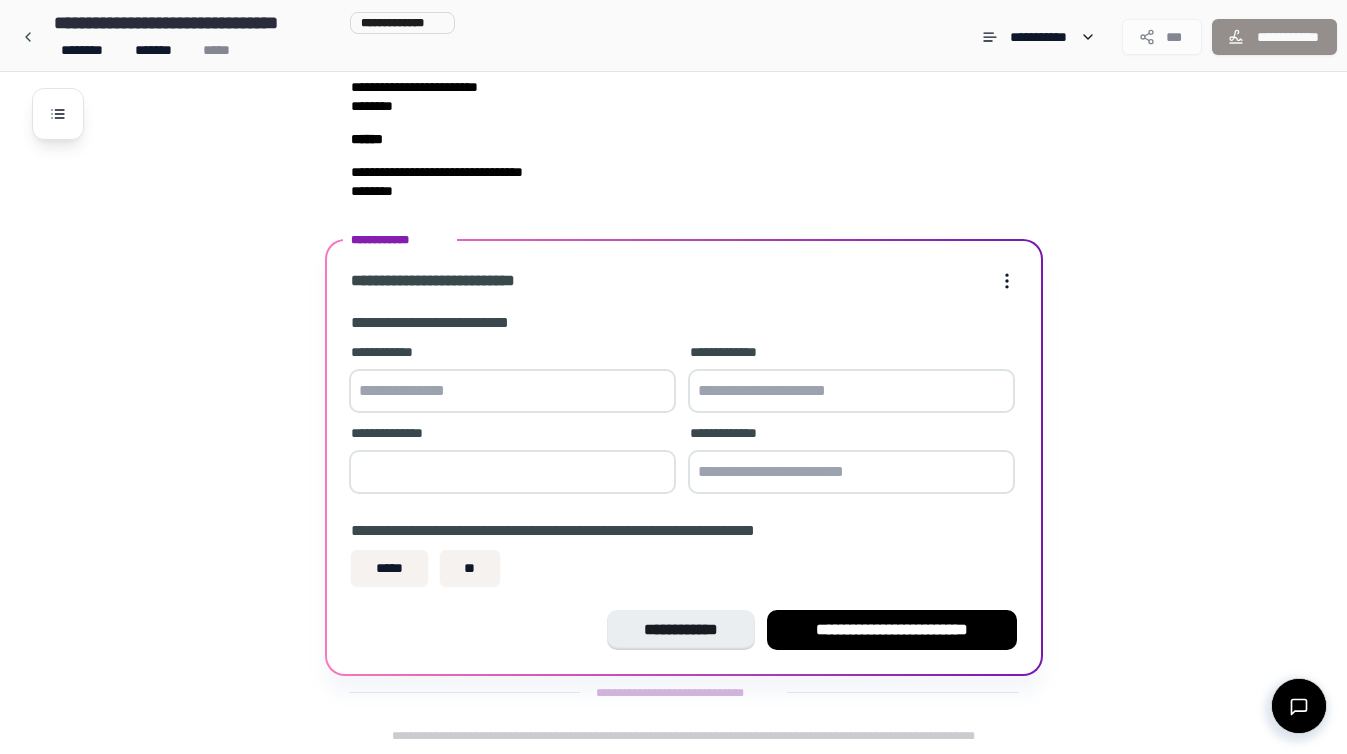click at bounding box center (512, 391) 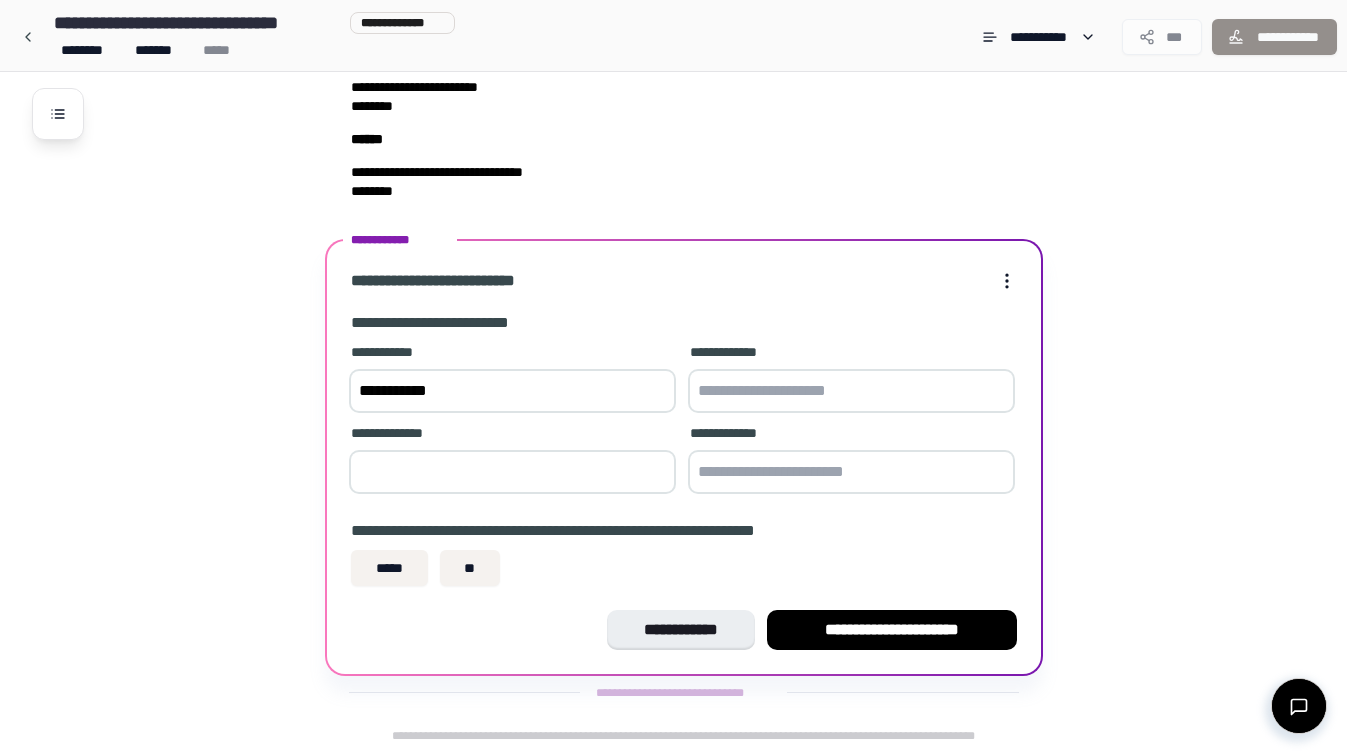 type on "**********" 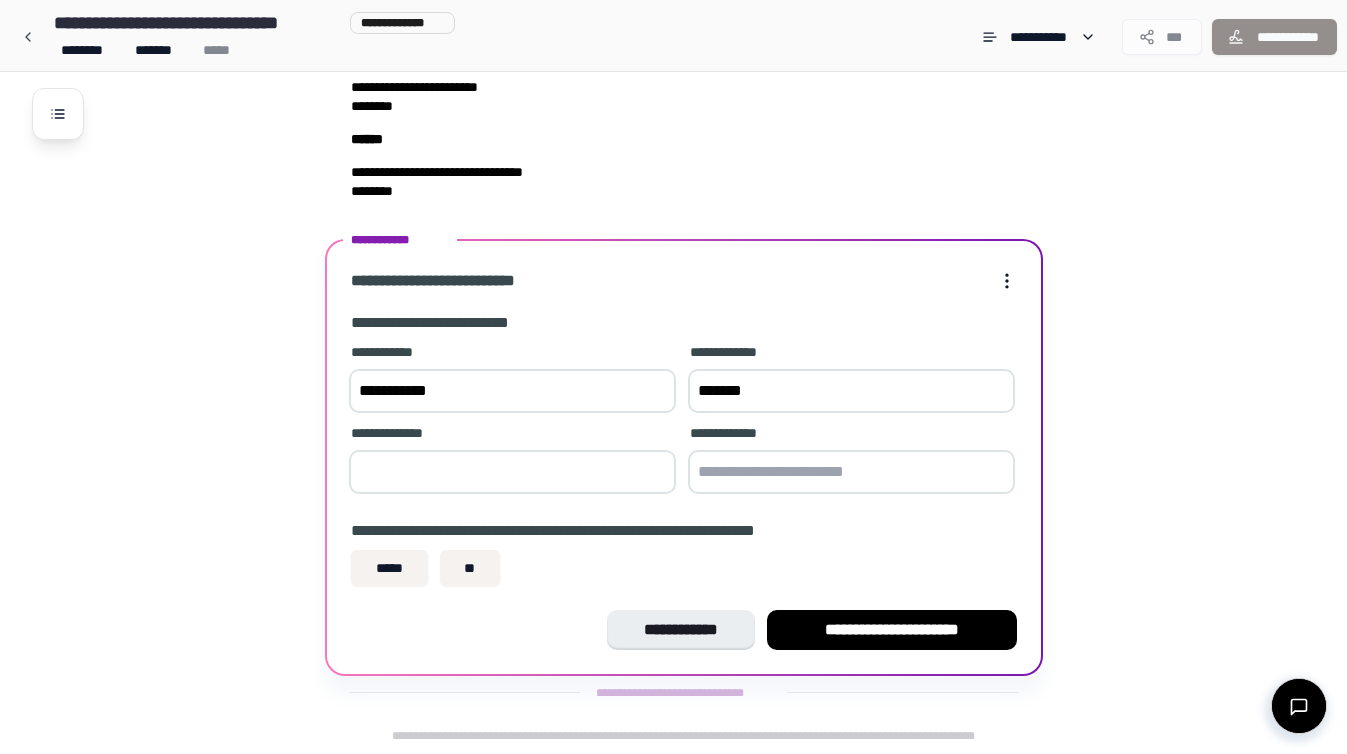 type on "*******" 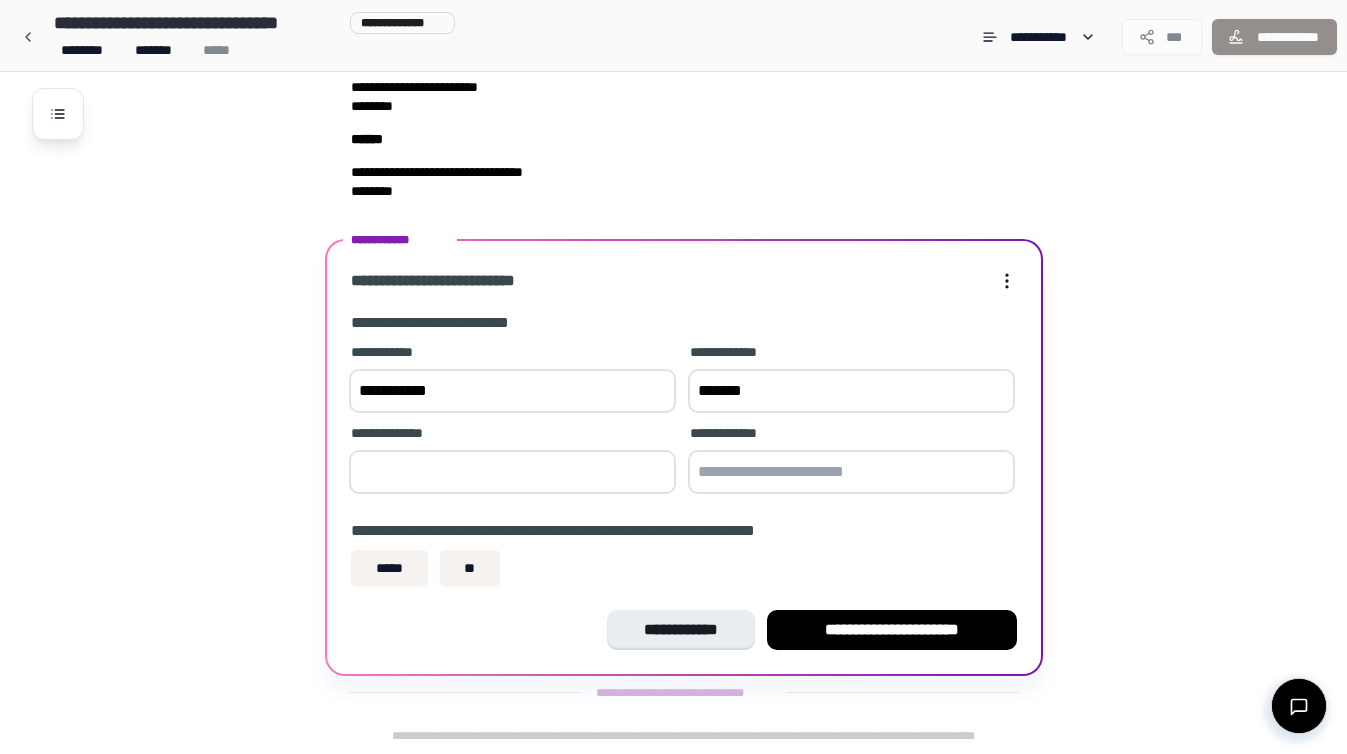 type on "****" 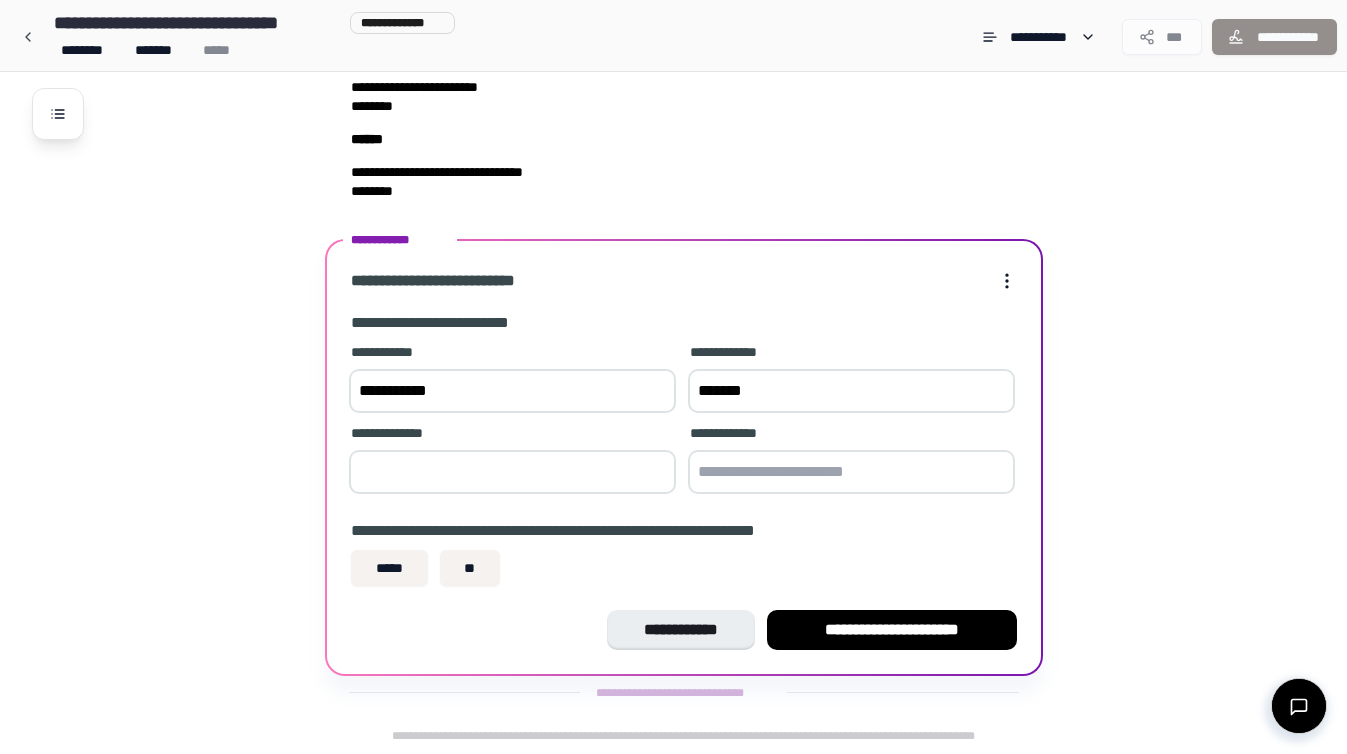 click on "***** **" at bounding box center [684, 568] 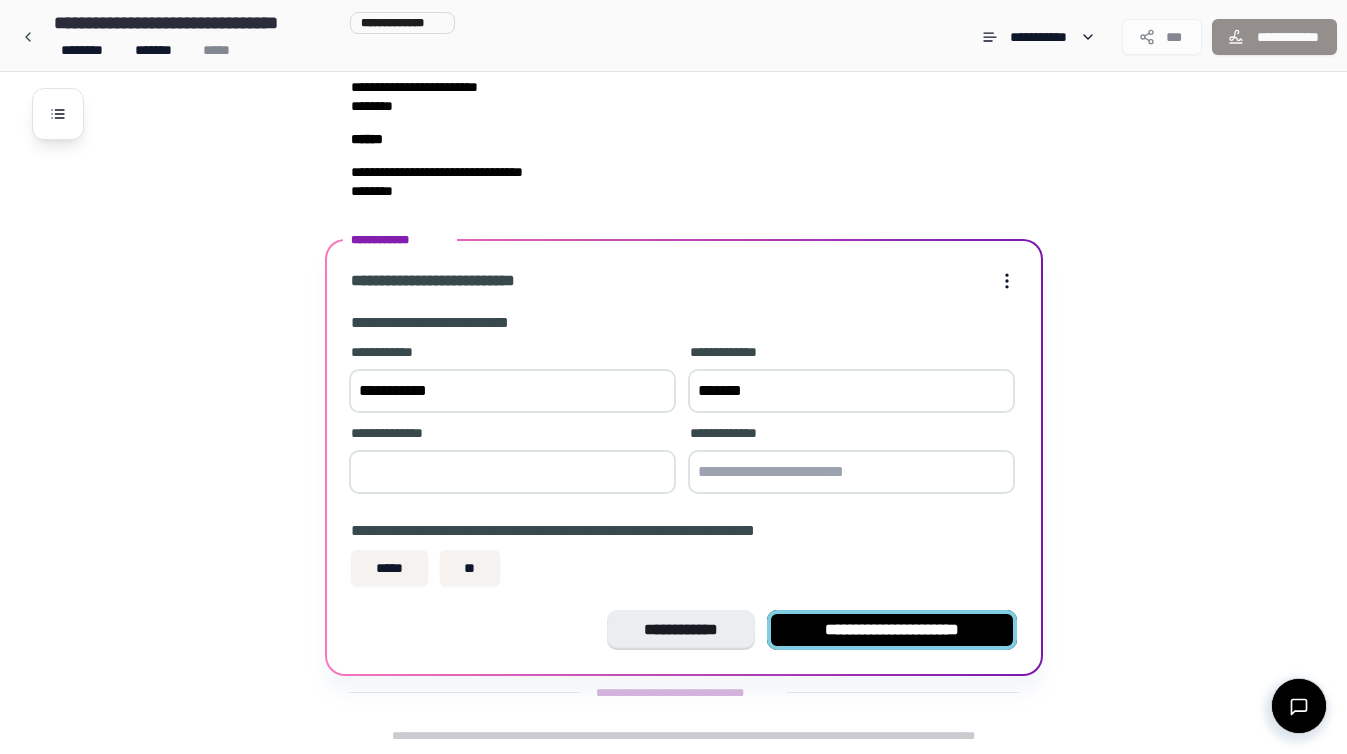 click on "**********" at bounding box center [892, 630] 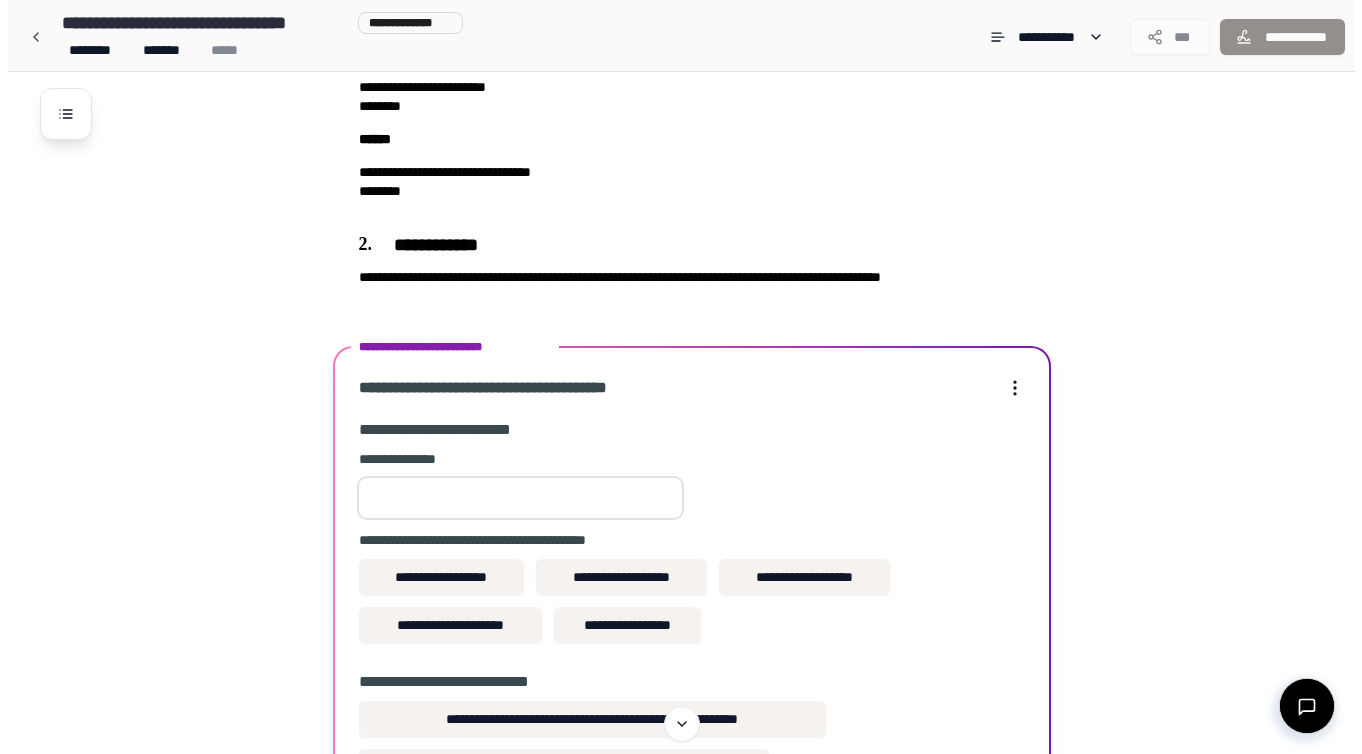 scroll, scrollTop: 108, scrollLeft: 0, axis: vertical 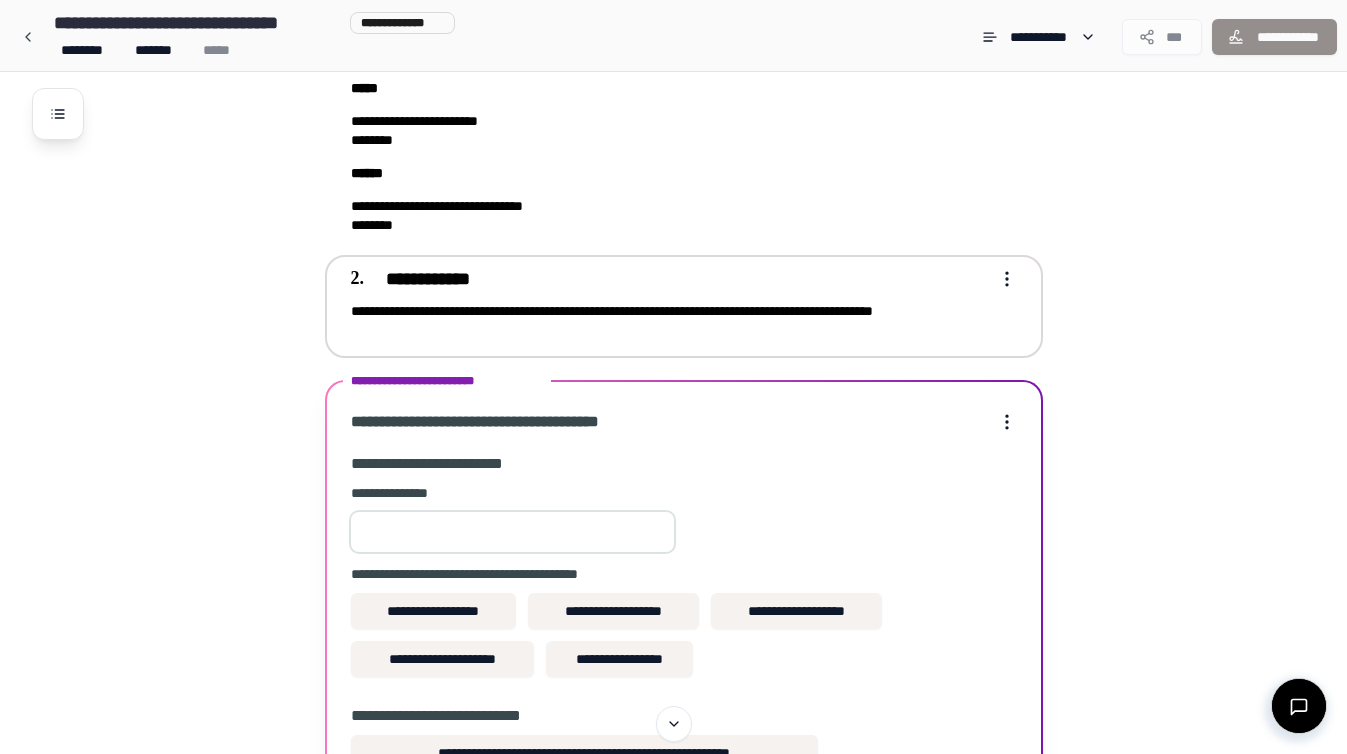 click on "**********" at bounding box center [670, 321] 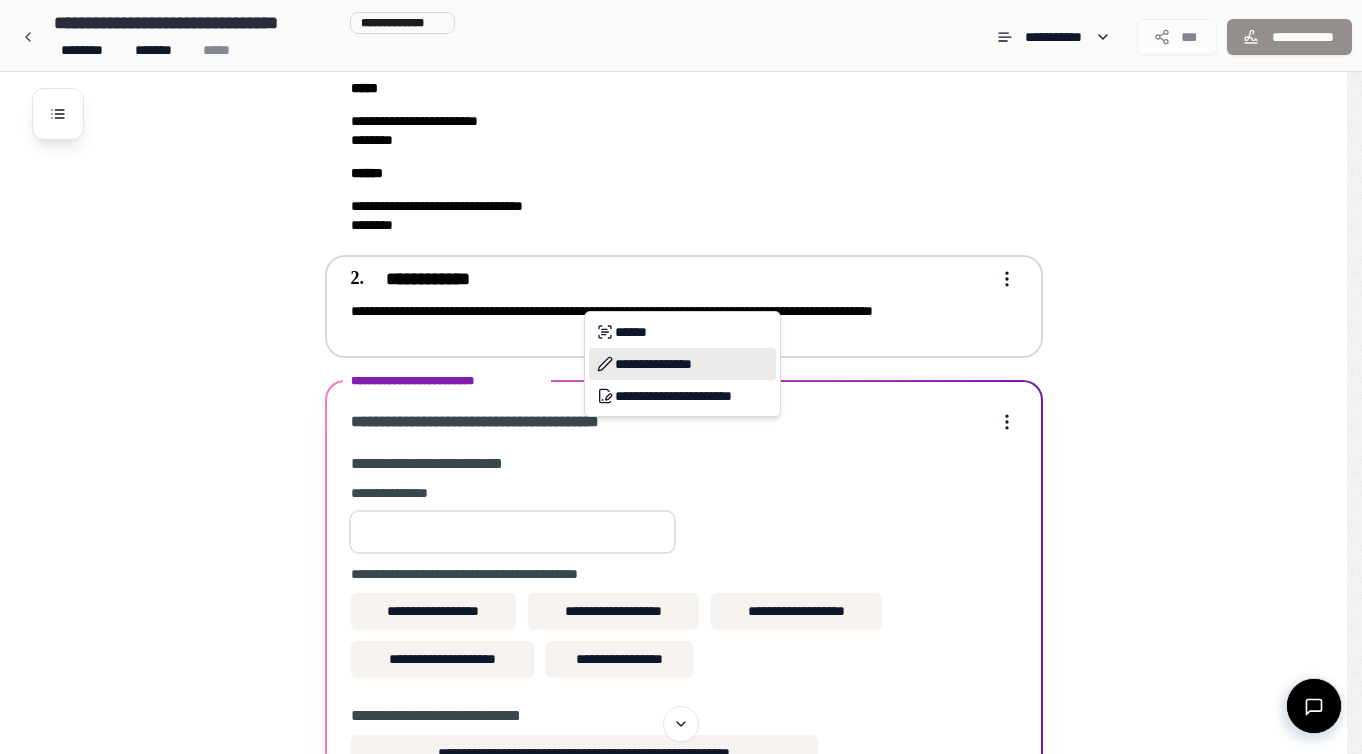 click on "**********" at bounding box center (682, 364) 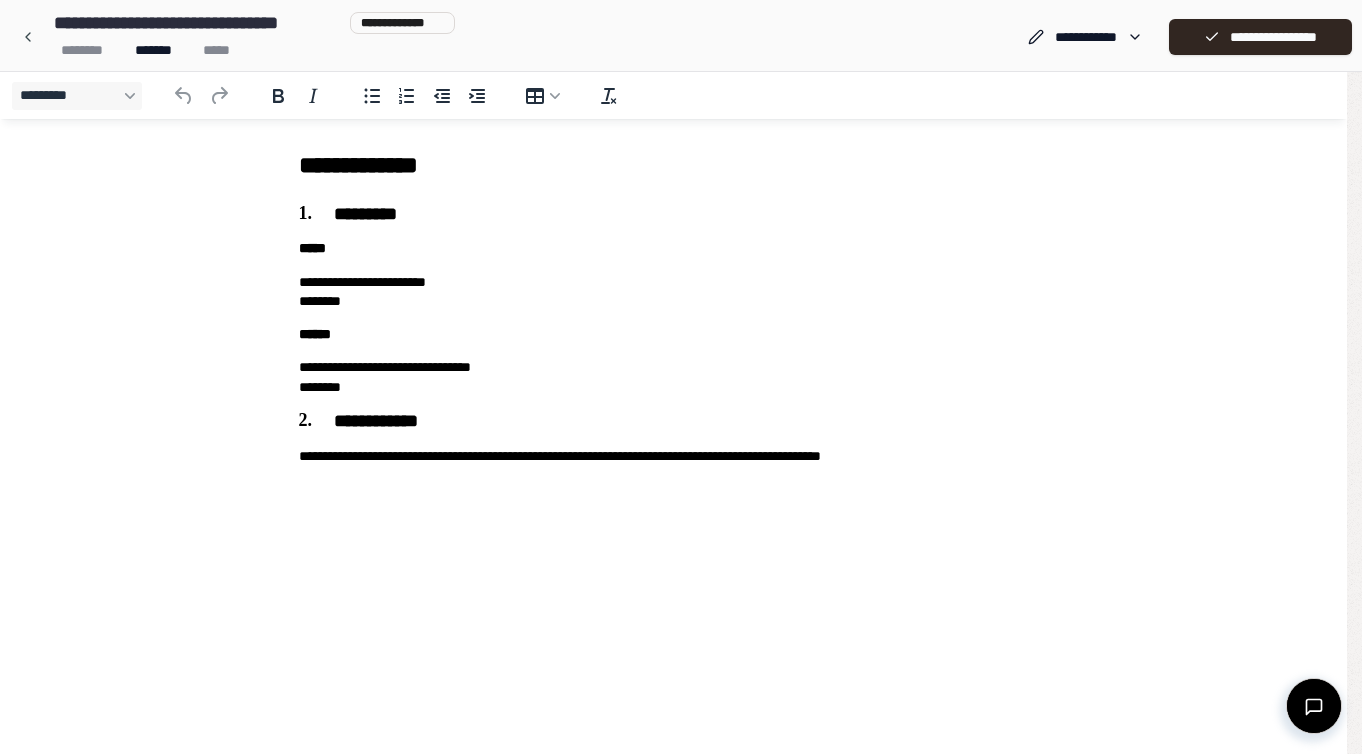 scroll, scrollTop: 0, scrollLeft: 0, axis: both 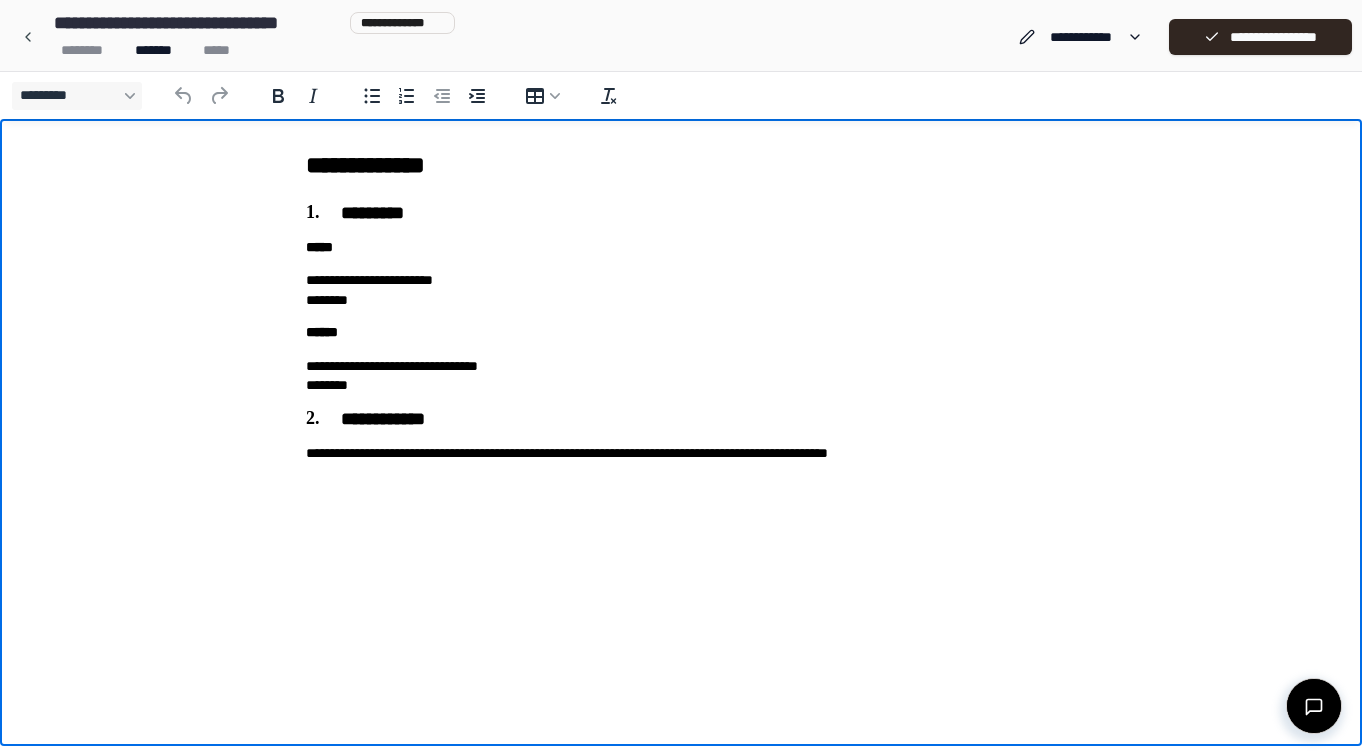 click on "**********" at bounding box center [681, 453] 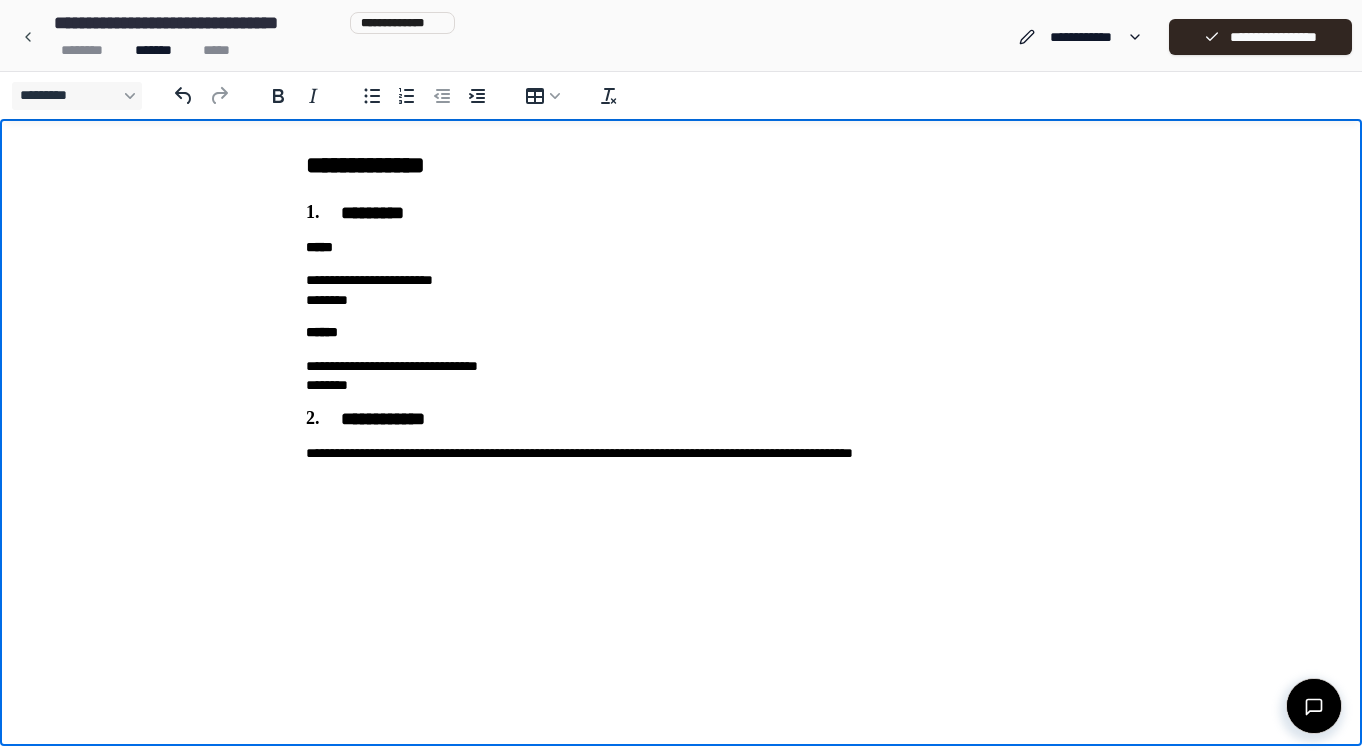 click on "**********" at bounding box center [681, 453] 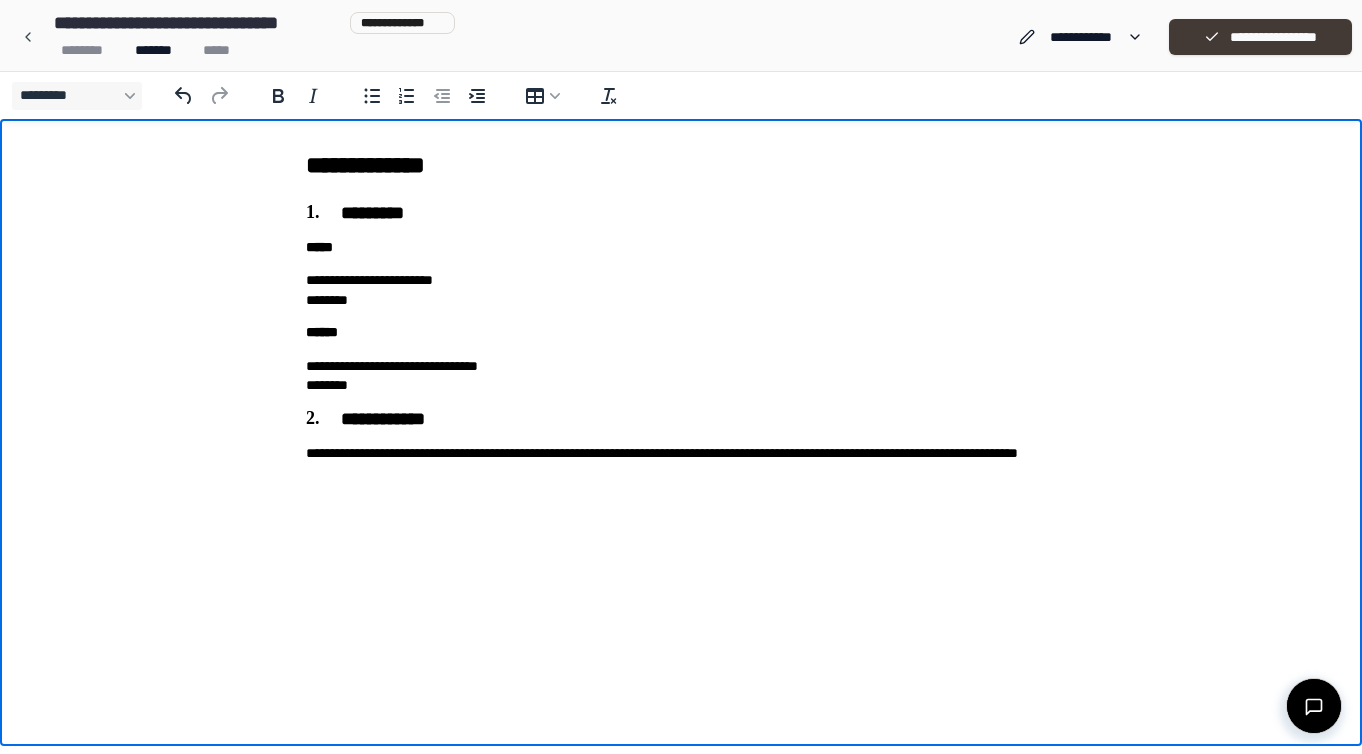 click on "**********" at bounding box center [1260, 37] 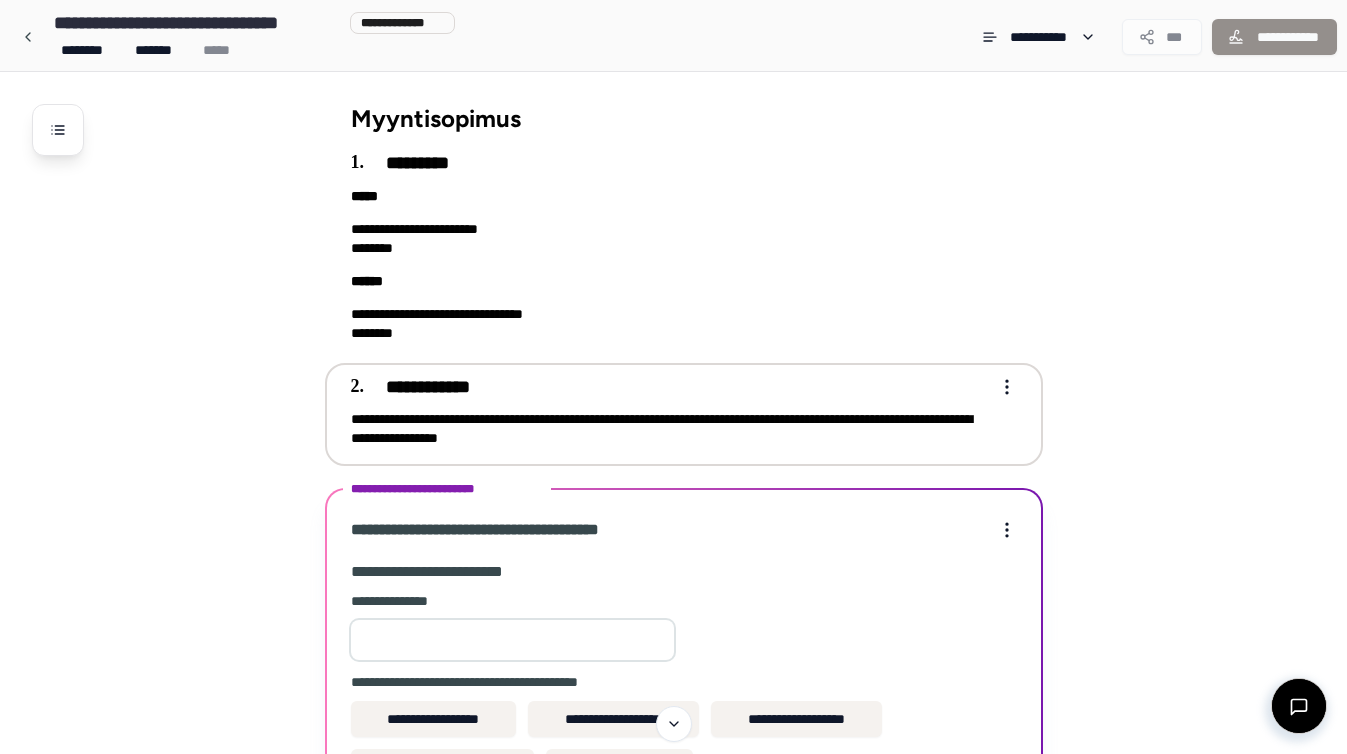 click on "**********" at bounding box center [670, 429] 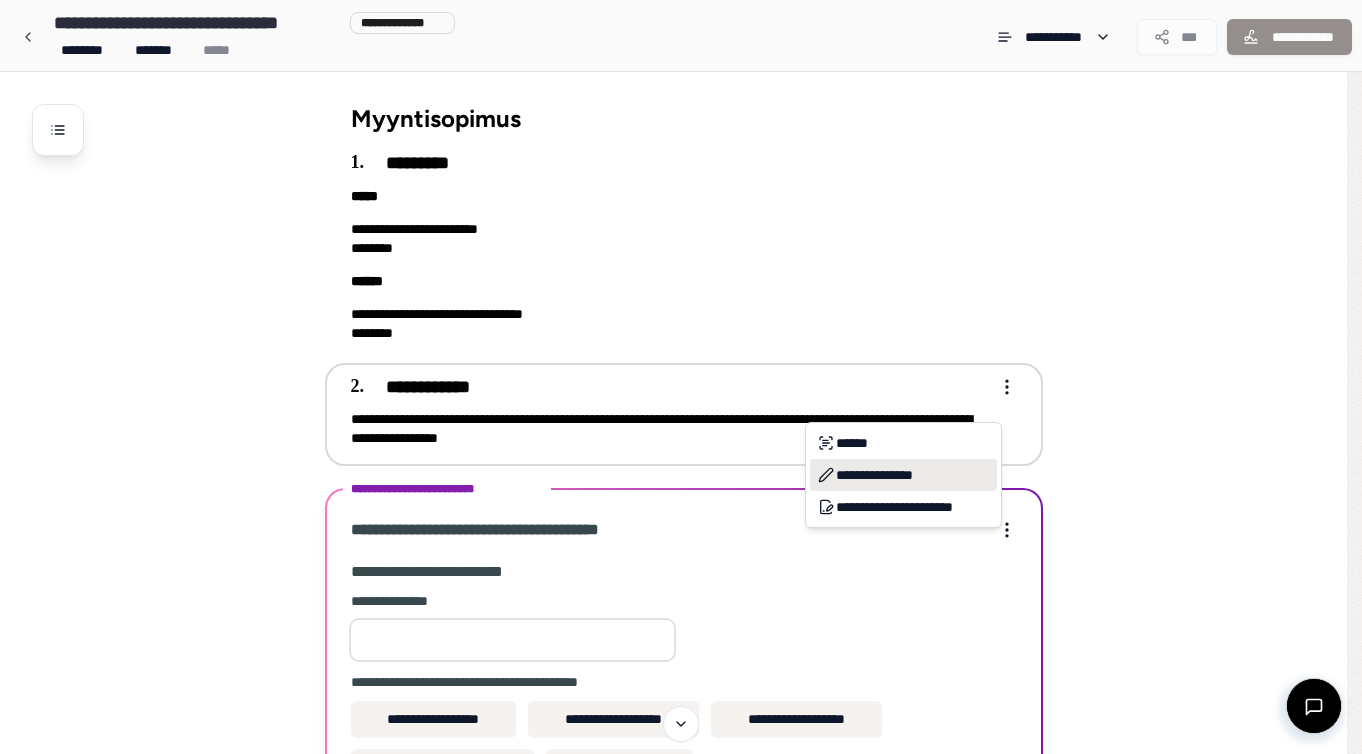 click on "**********" at bounding box center (903, 475) 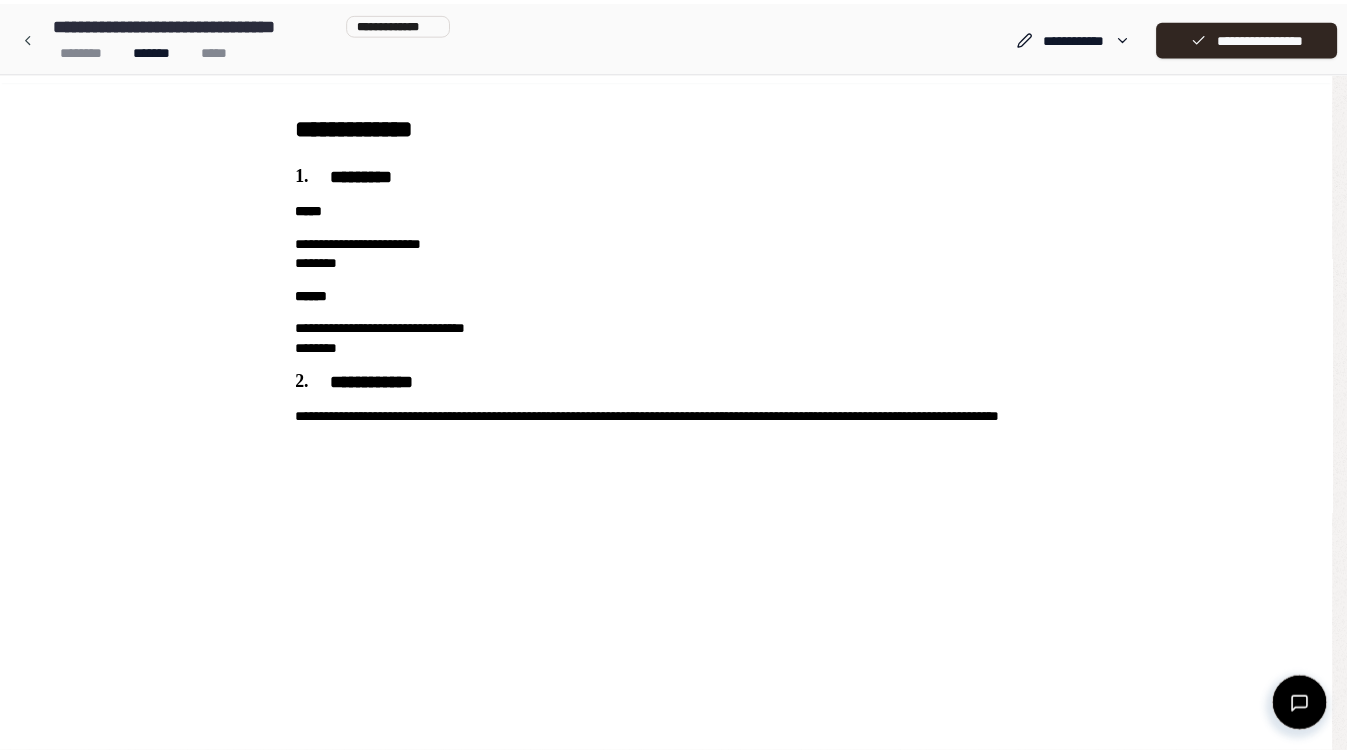 scroll, scrollTop: 0, scrollLeft: 0, axis: both 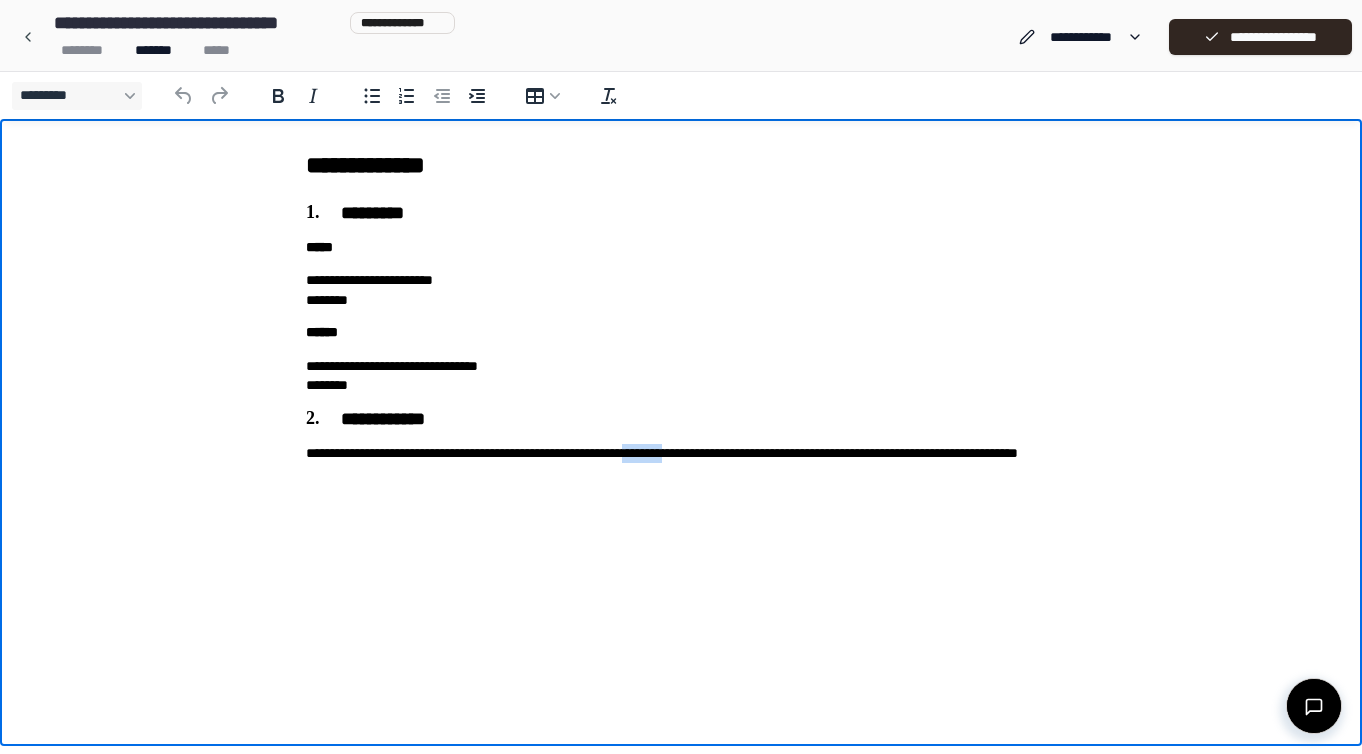 drag, startPoint x: 767, startPoint y: 455, endPoint x: 711, endPoint y: 455, distance: 56 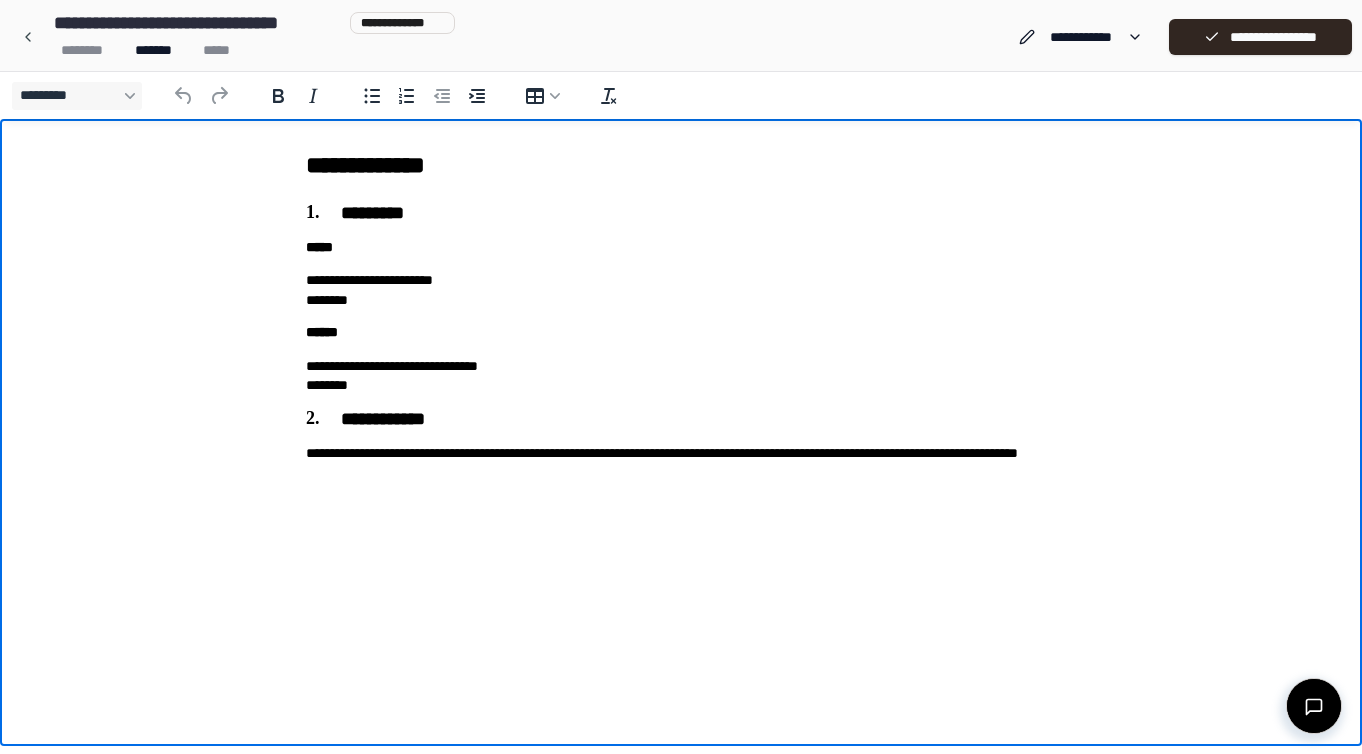 click on "**********" at bounding box center [681, 463] 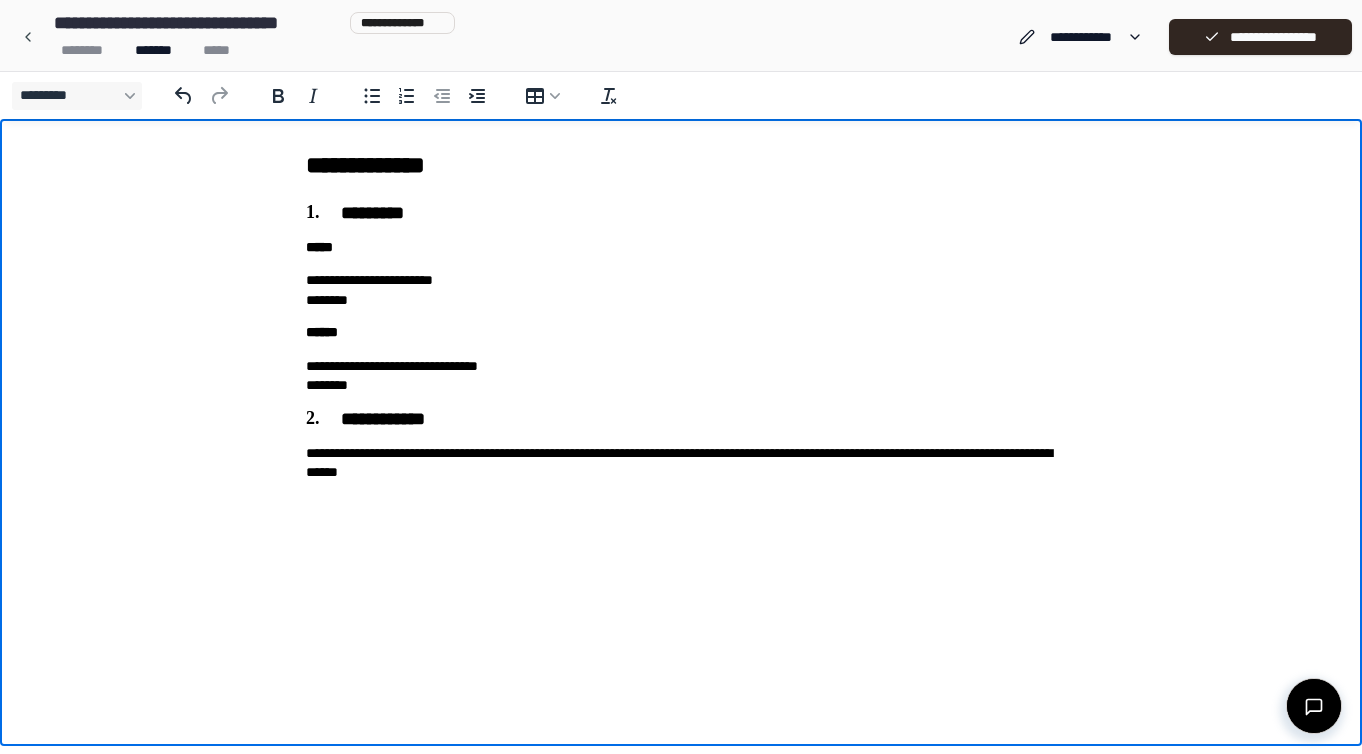 click on "**********" at bounding box center (681, 315) 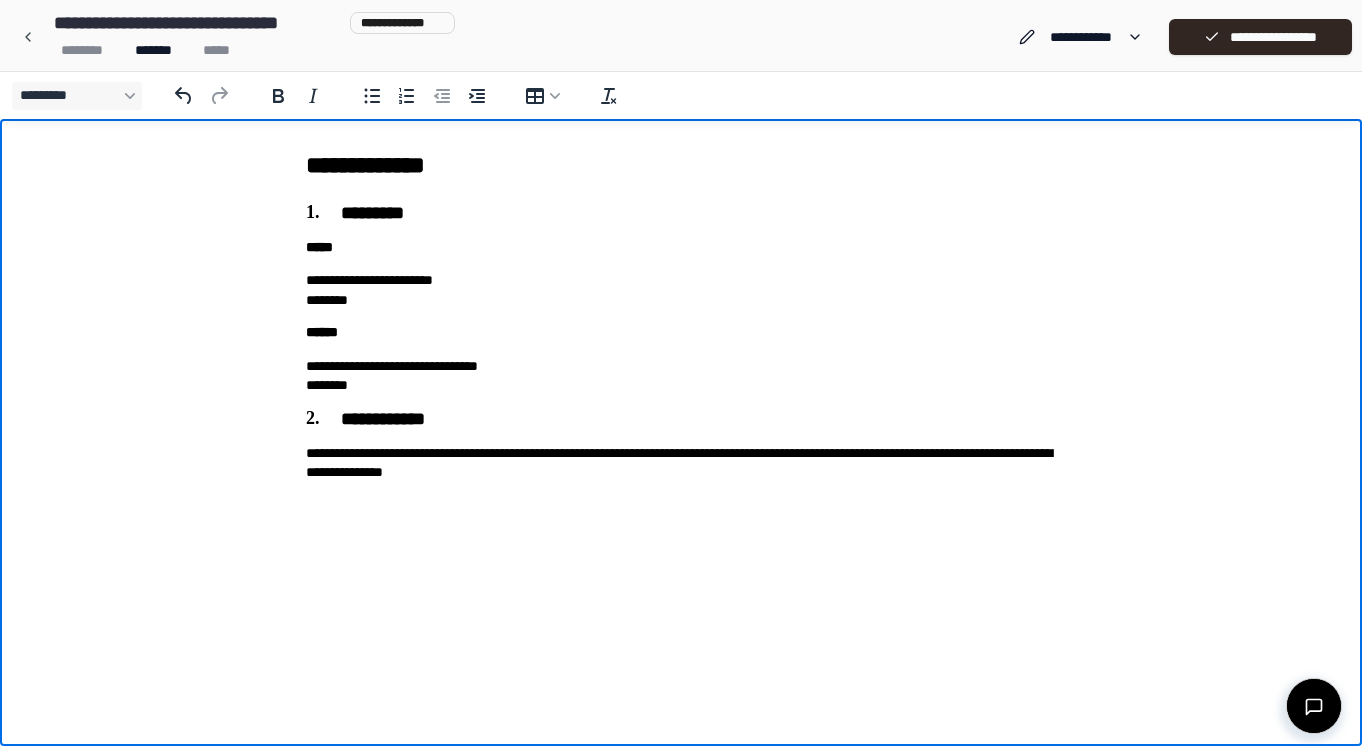 click on "**********" at bounding box center [681, 463] 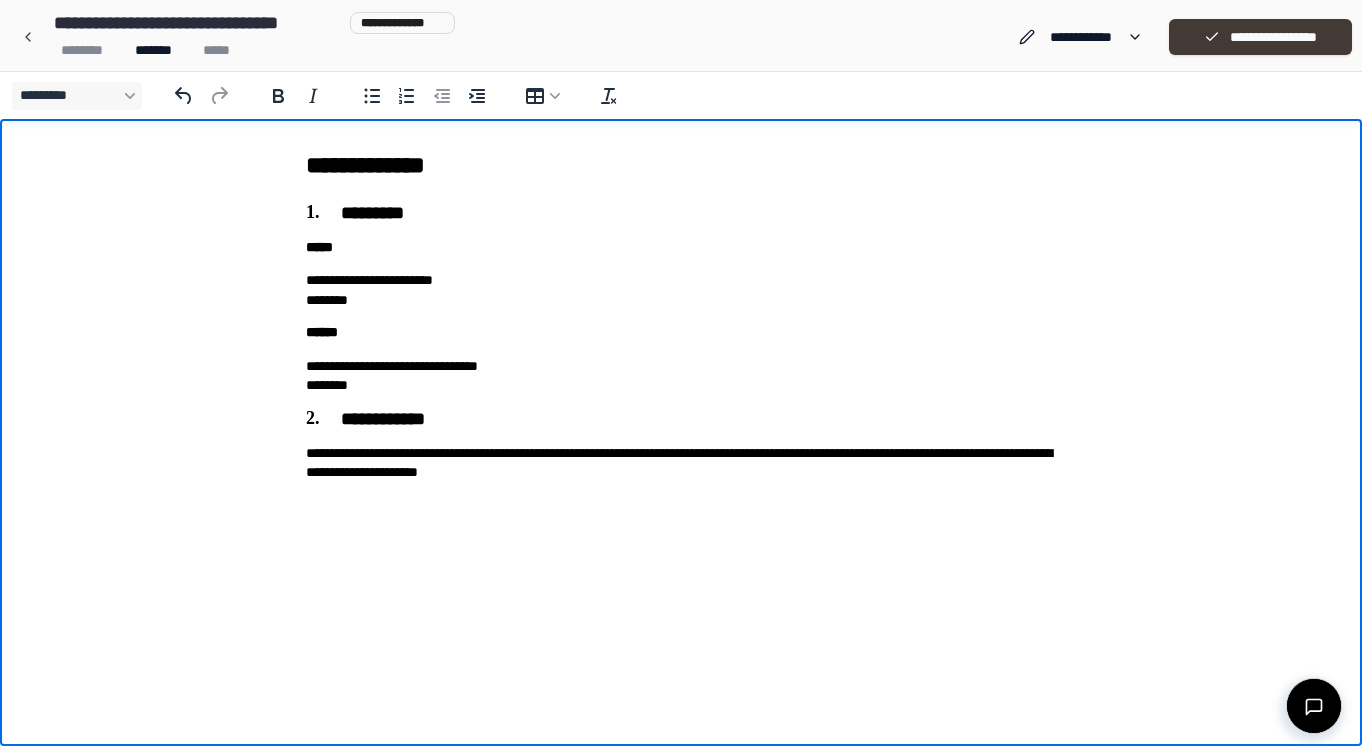 click on "**********" at bounding box center [1260, 37] 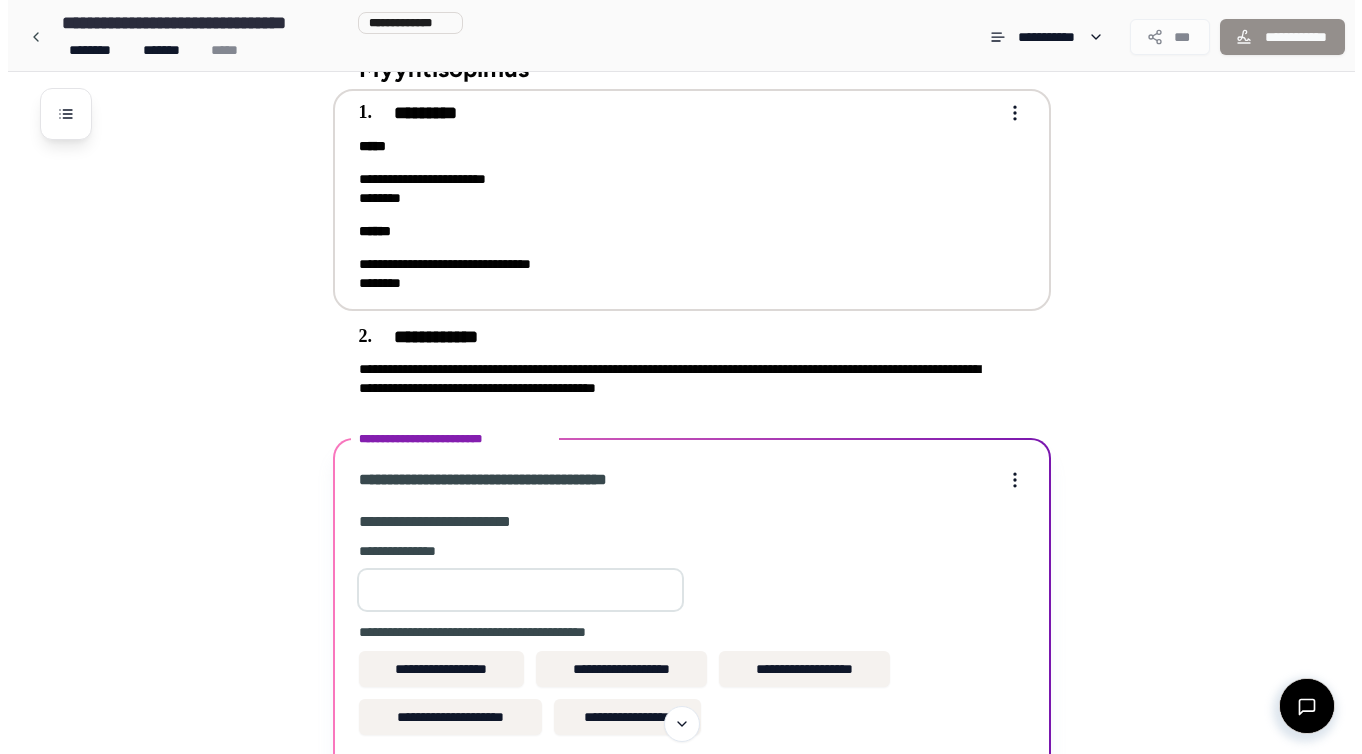scroll, scrollTop: 50, scrollLeft: 0, axis: vertical 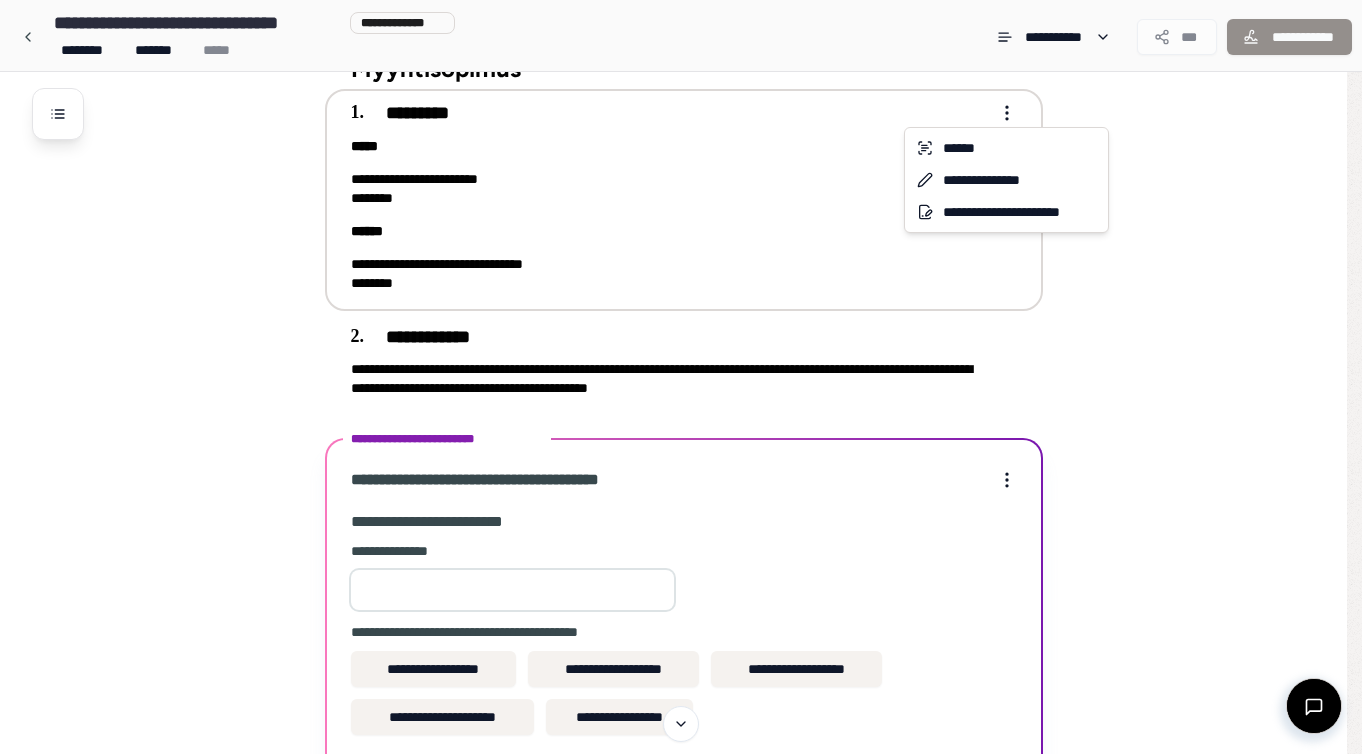 click on "**********" at bounding box center [673, 545] 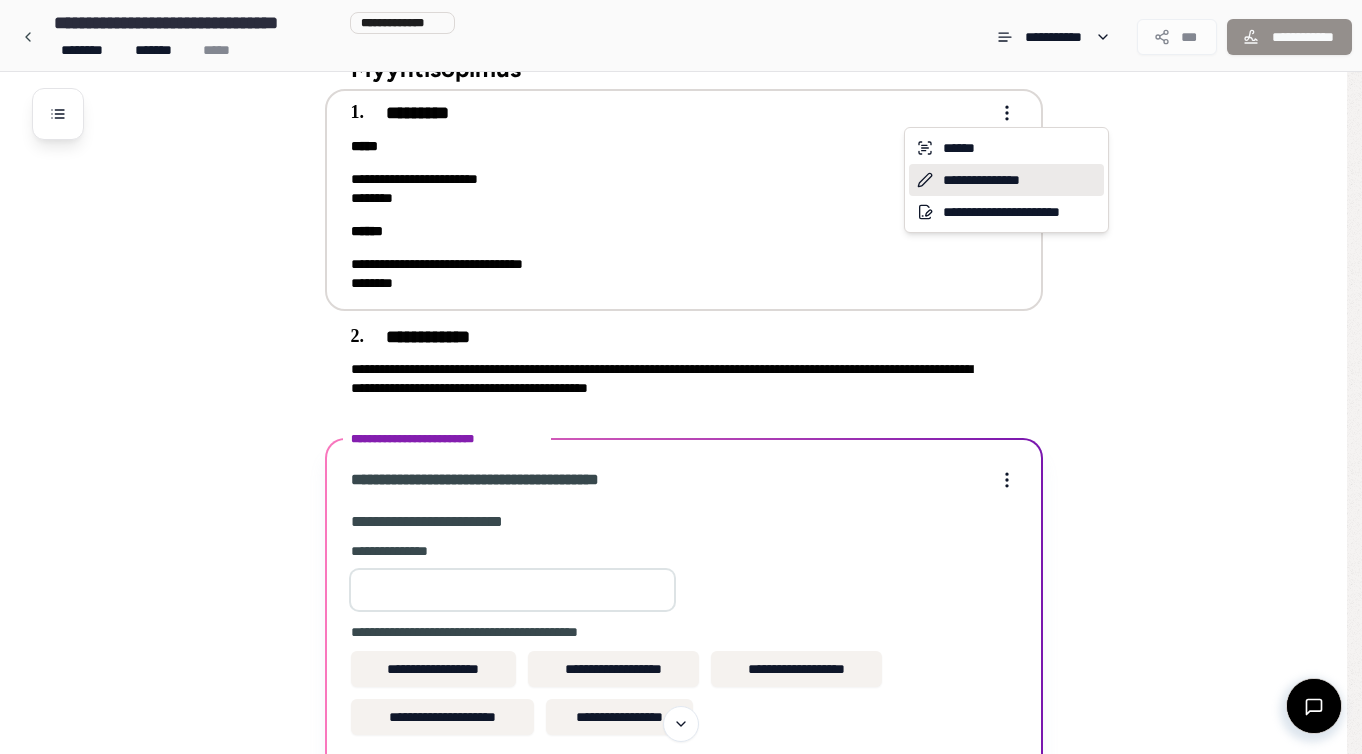 click on "**********" at bounding box center [1006, 180] 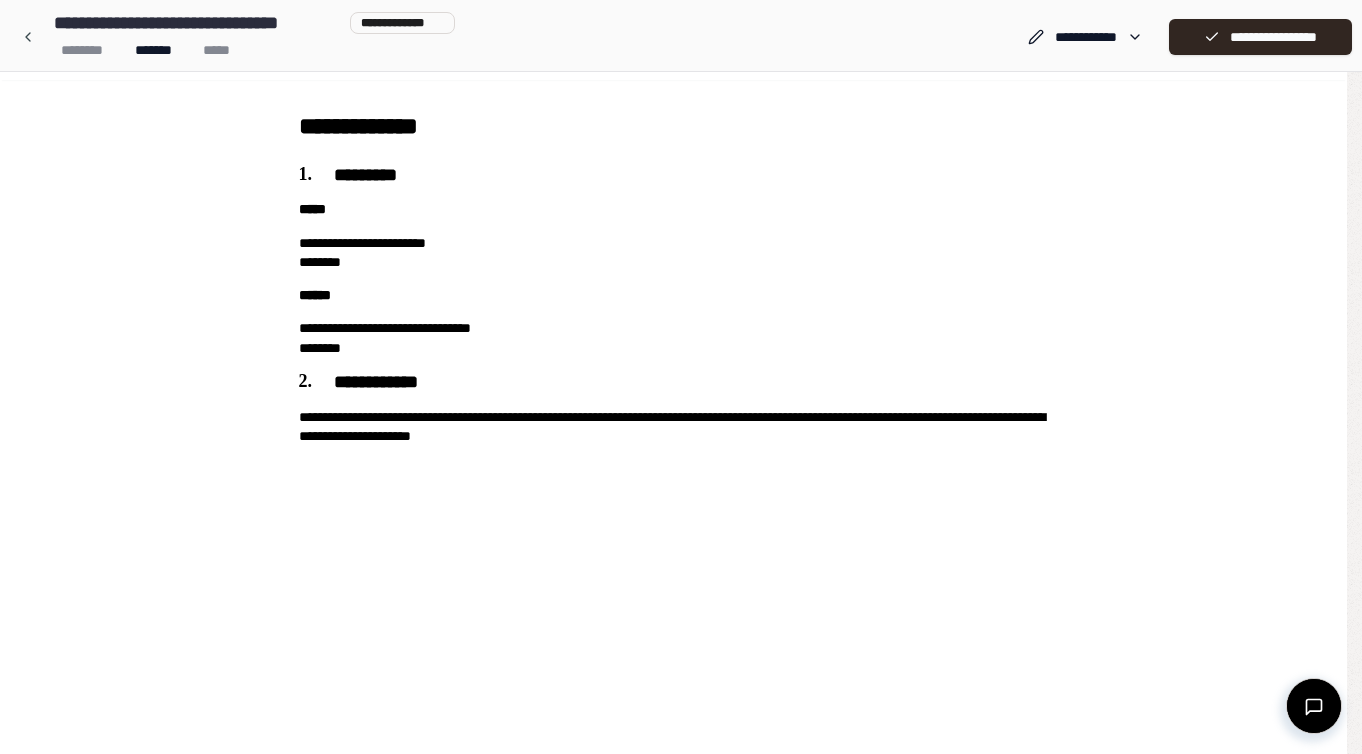 scroll, scrollTop: 0, scrollLeft: 0, axis: both 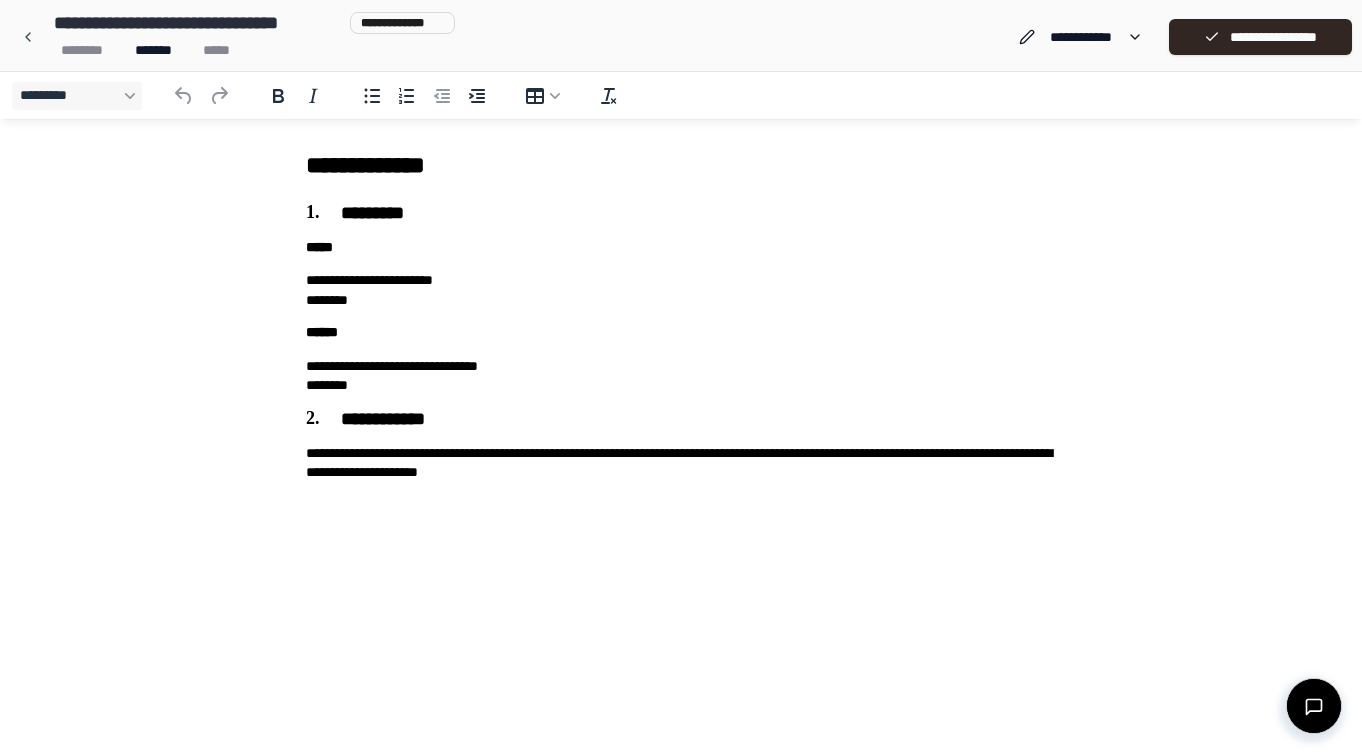 click on "**********" at bounding box center [681, 376] 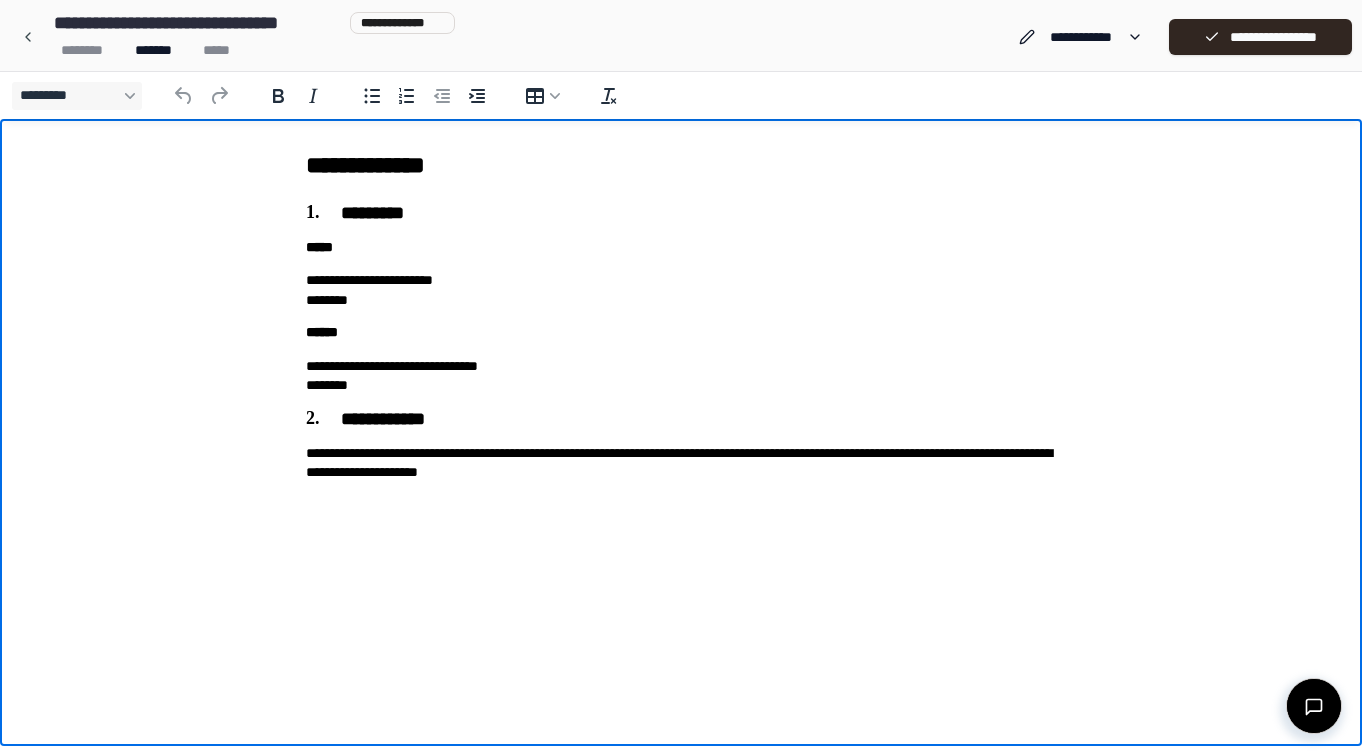 click on "**********" at bounding box center [681, 290] 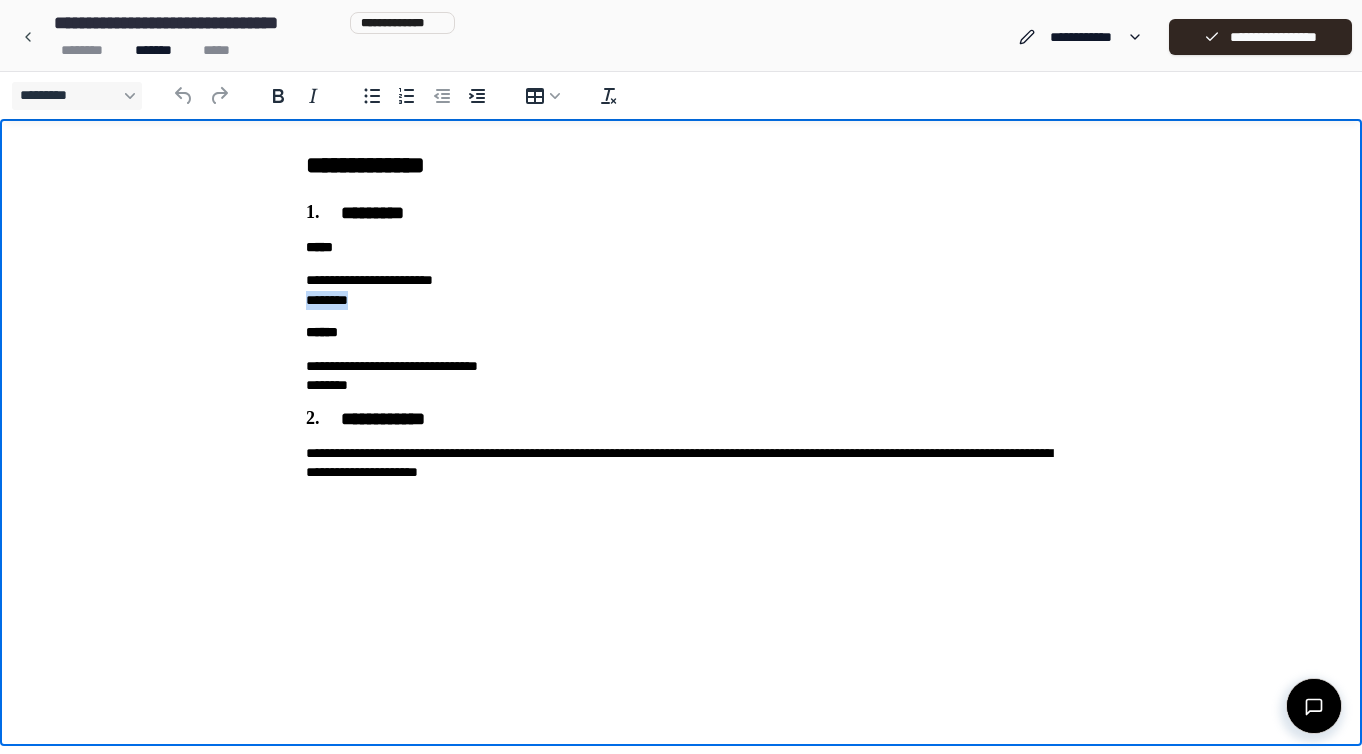 drag, startPoint x: 385, startPoint y: 304, endPoint x: 316, endPoint y: 304, distance: 69 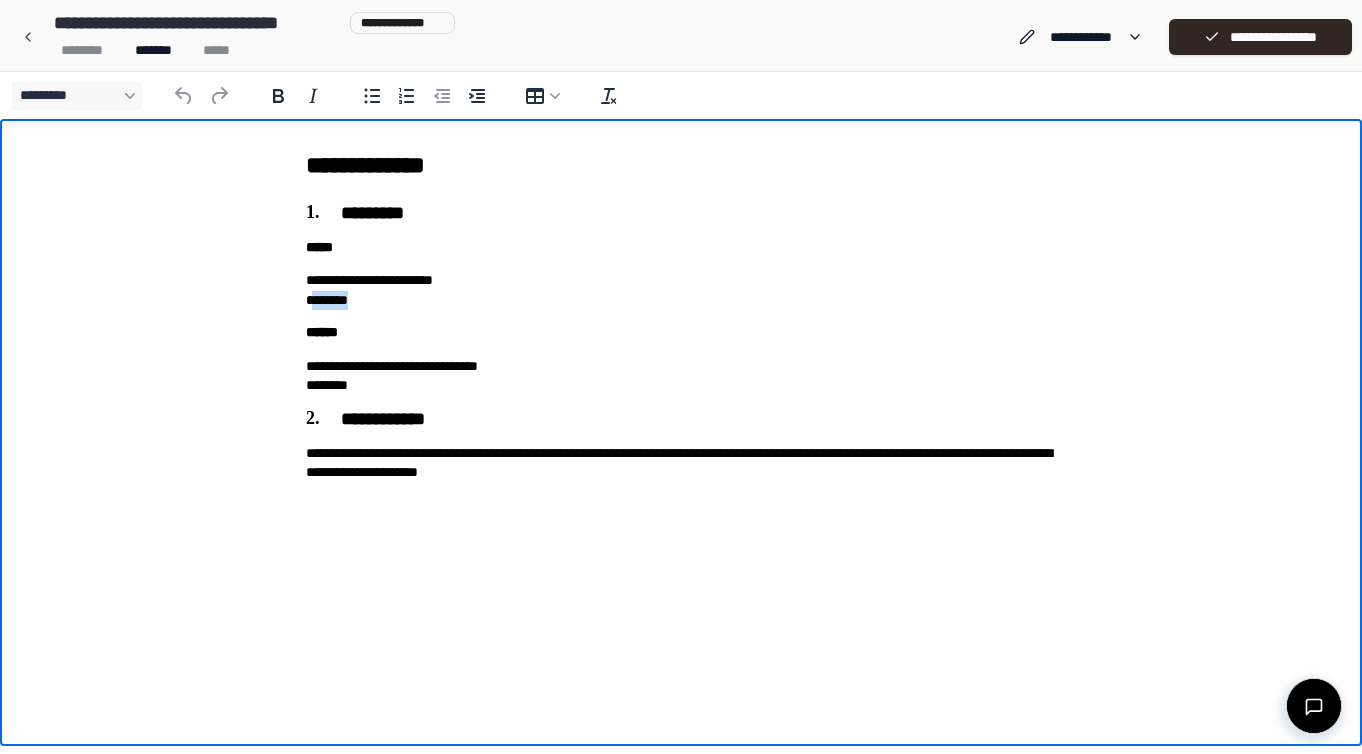 click on "**********" at bounding box center (681, 290) 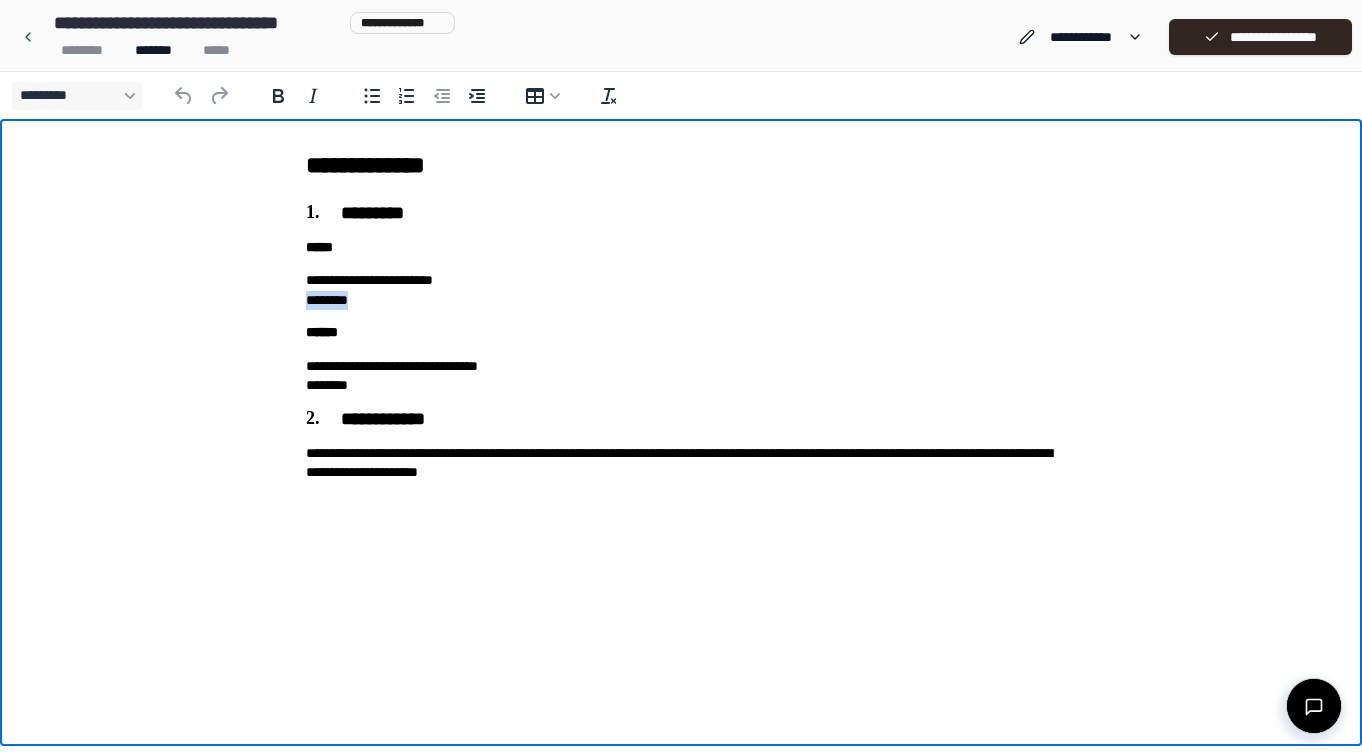 drag, startPoint x: 372, startPoint y: 298, endPoint x: 297, endPoint y: 299, distance: 75.00667 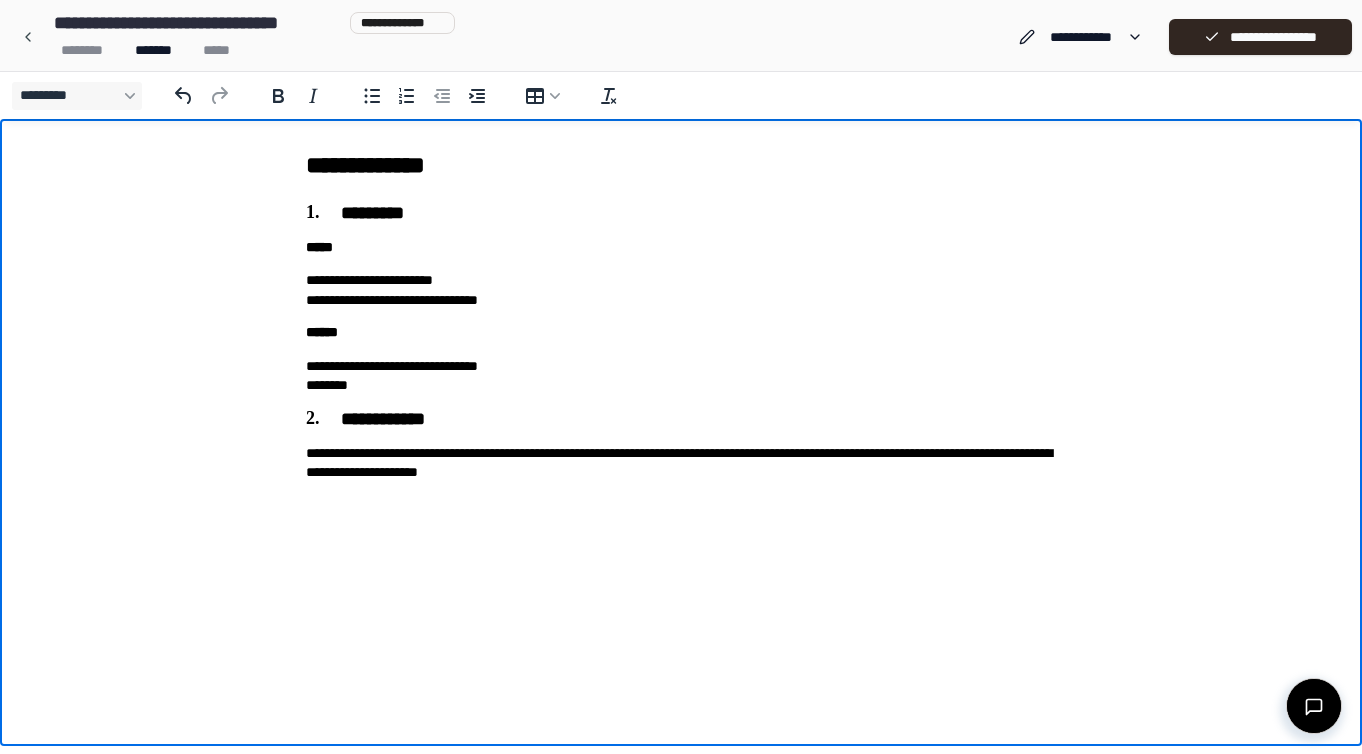 click on "**********" at bounding box center (681, 376) 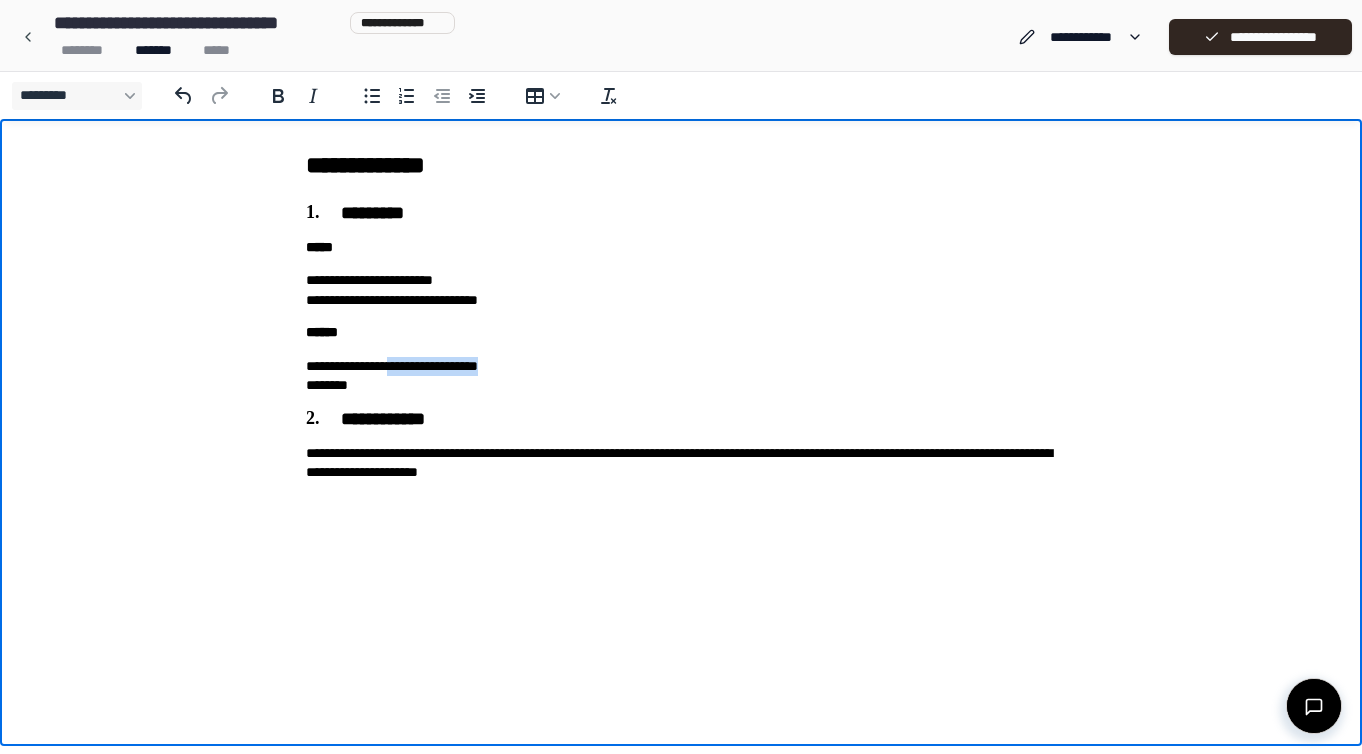 drag, startPoint x: 564, startPoint y: 367, endPoint x: 408, endPoint y: 366, distance: 156.0032 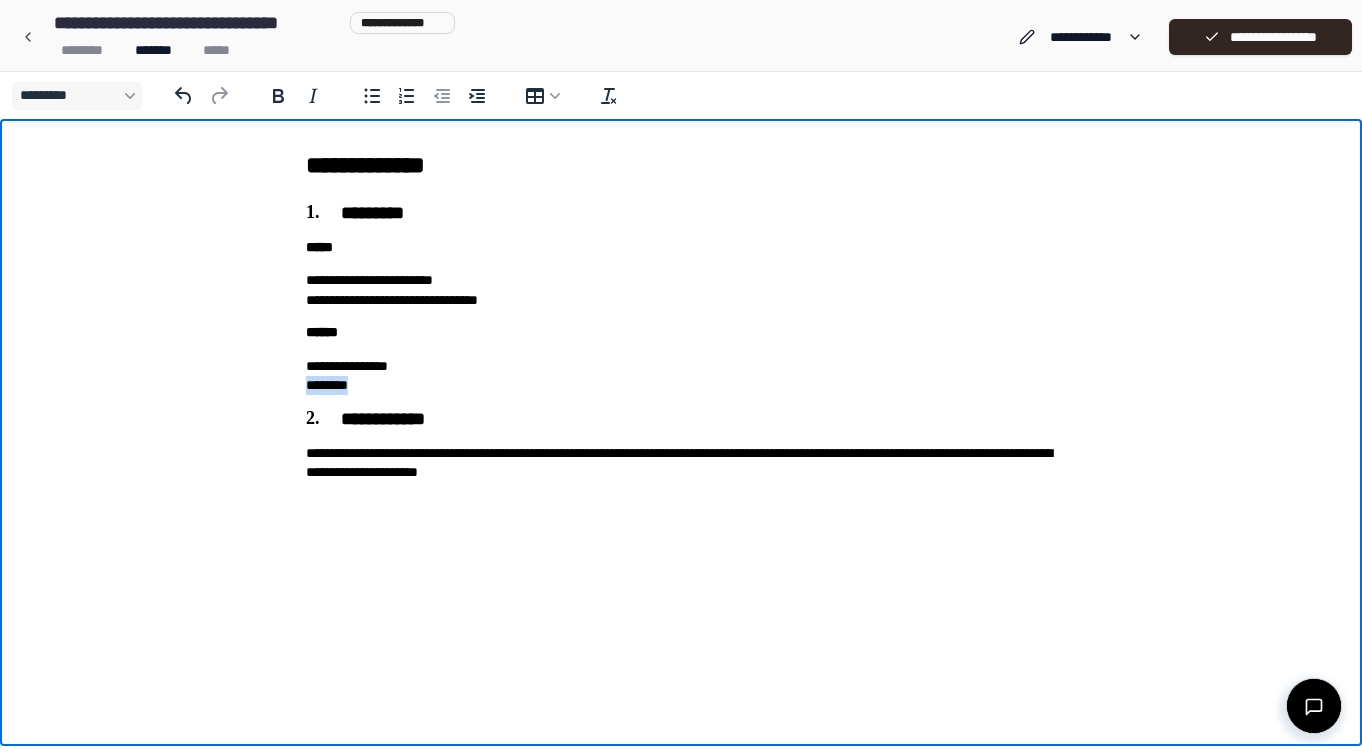 drag, startPoint x: 379, startPoint y: 383, endPoint x: 304, endPoint y: 385, distance: 75.026665 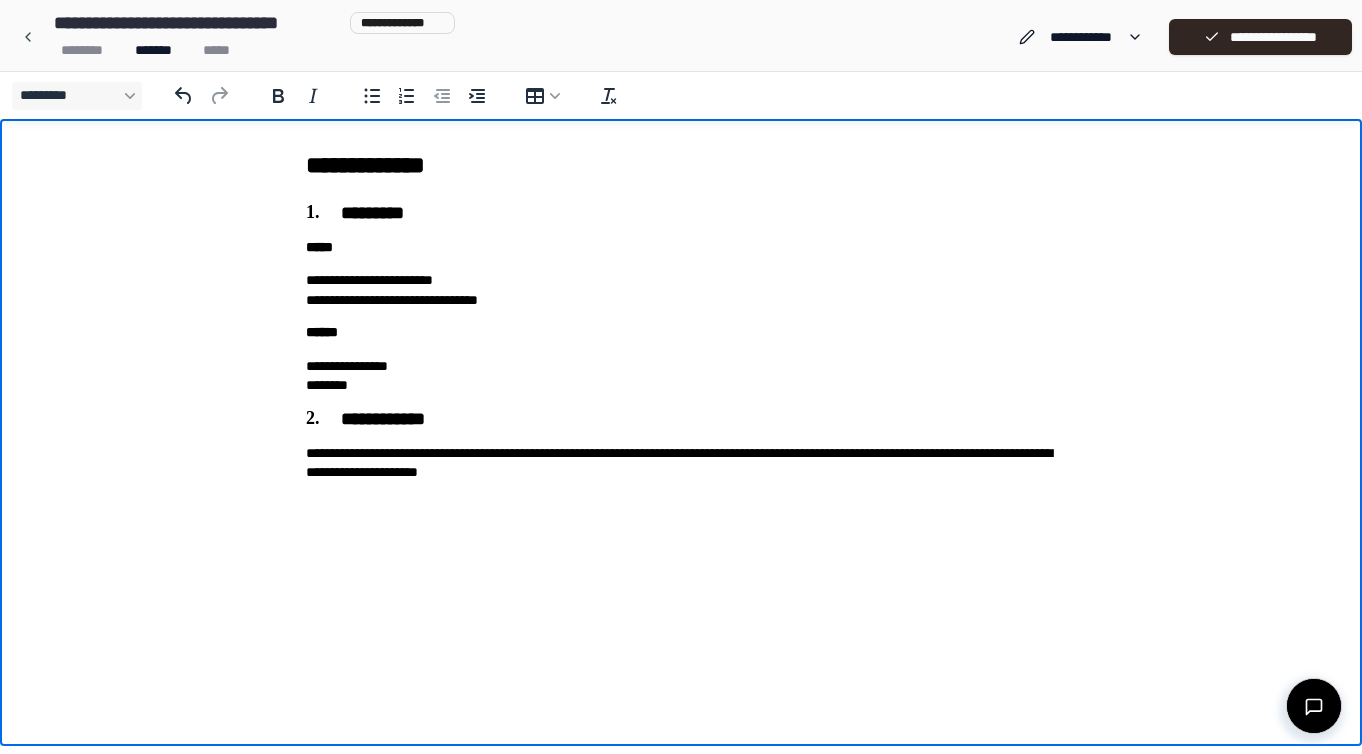 click on "**********" at bounding box center [681, 463] 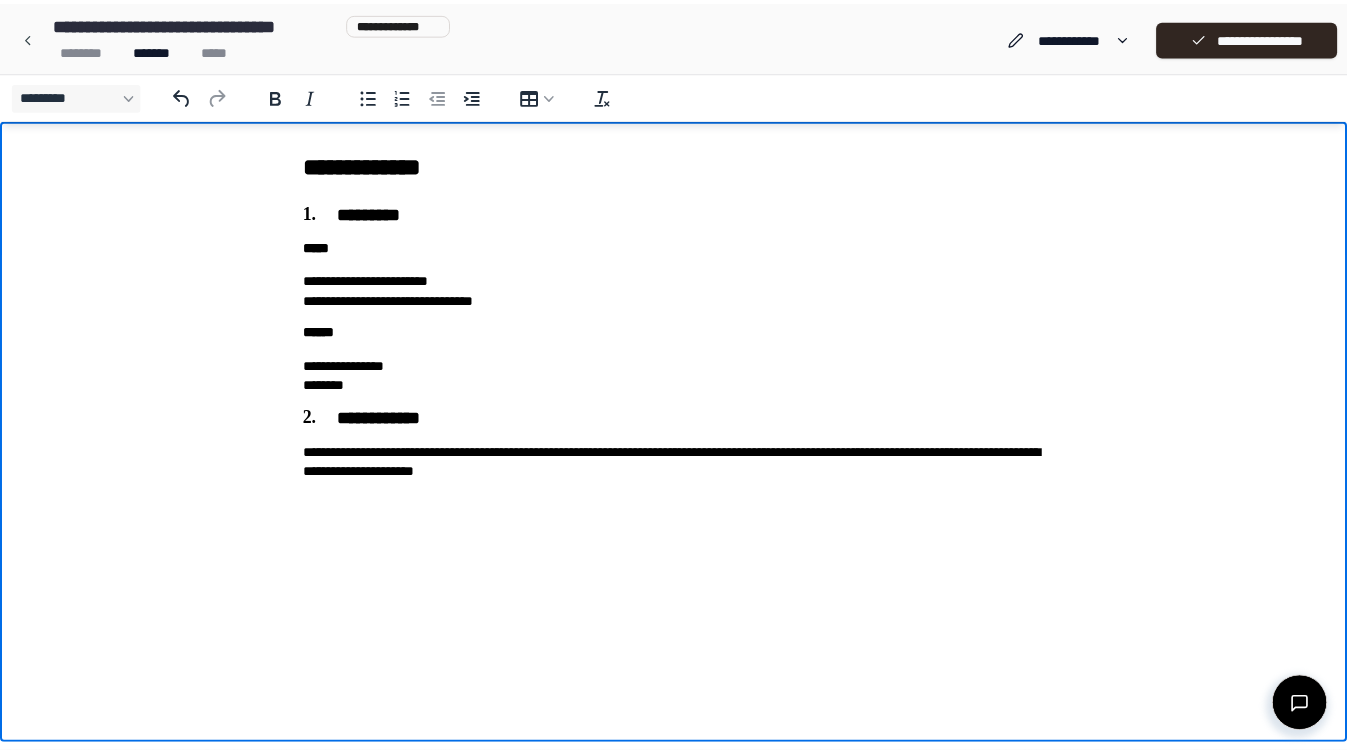 scroll, scrollTop: 0, scrollLeft: 0, axis: both 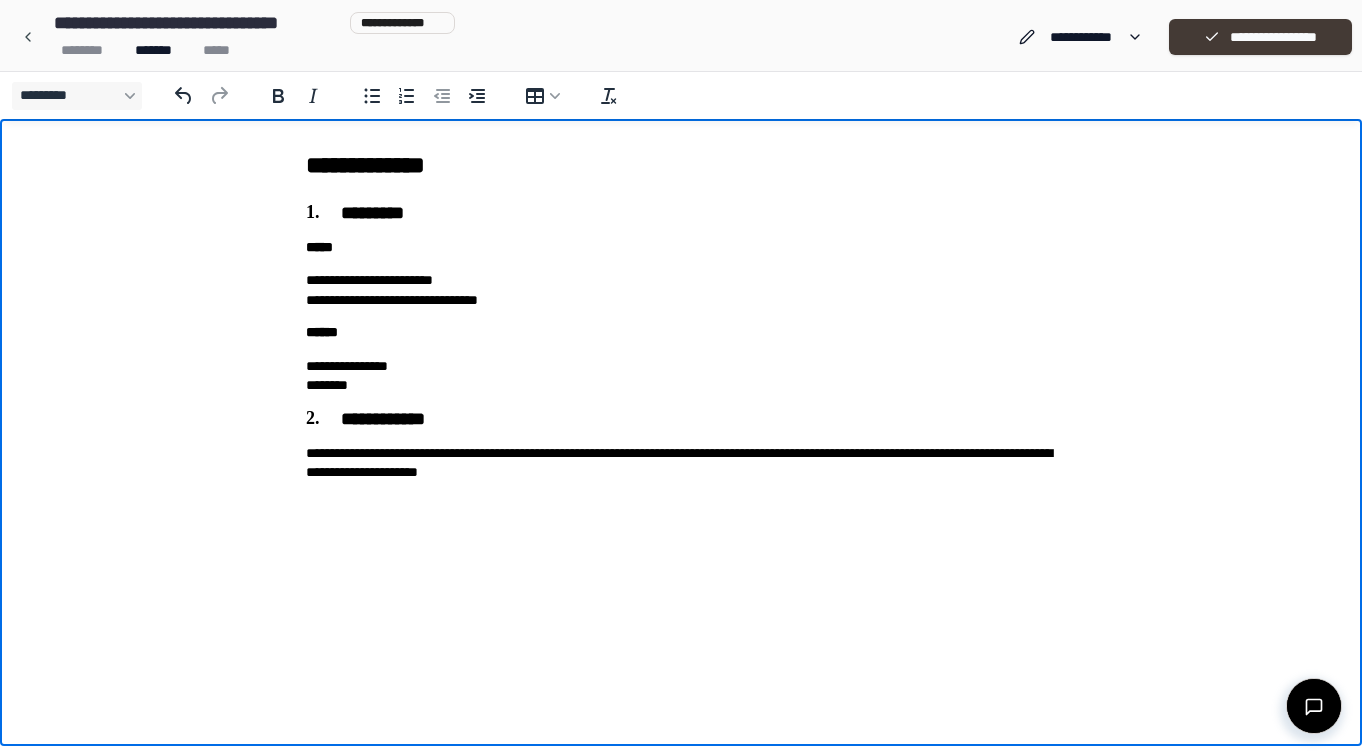 click on "**********" at bounding box center [1260, 37] 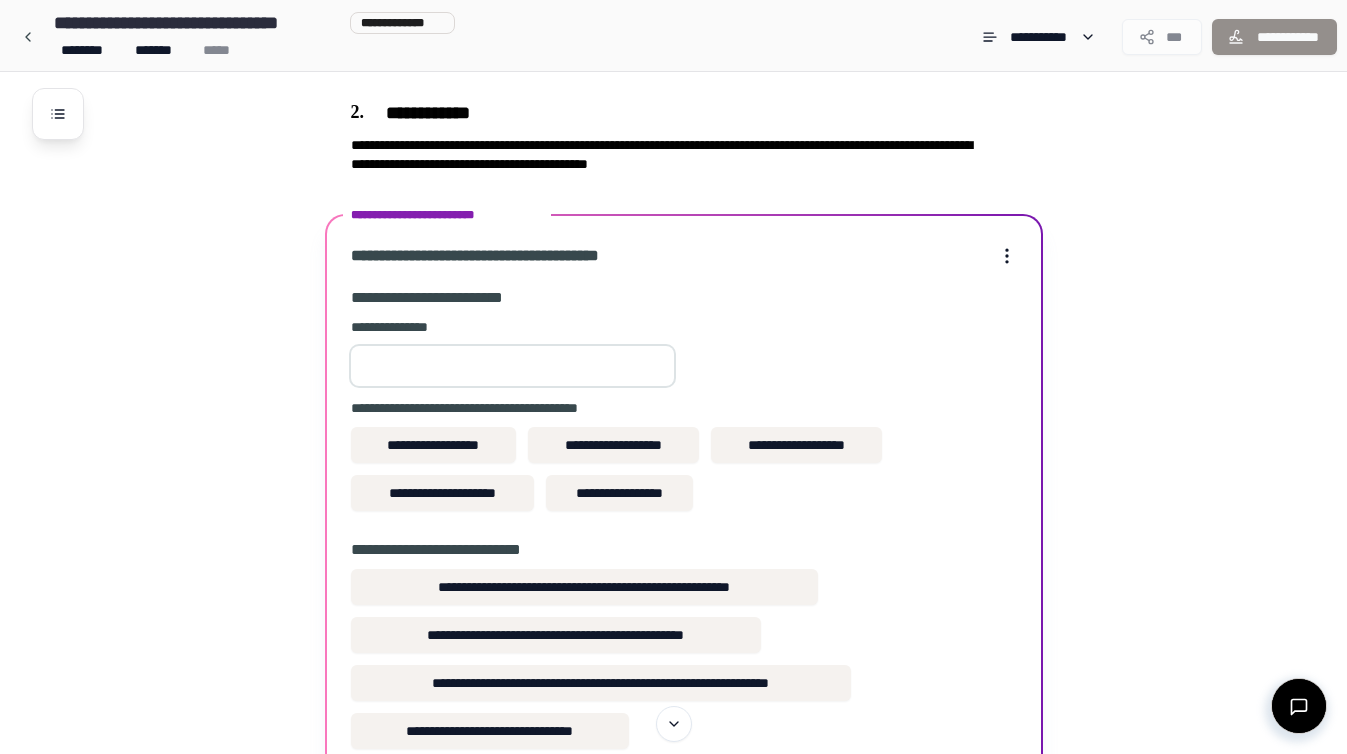 scroll, scrollTop: 276, scrollLeft: 0, axis: vertical 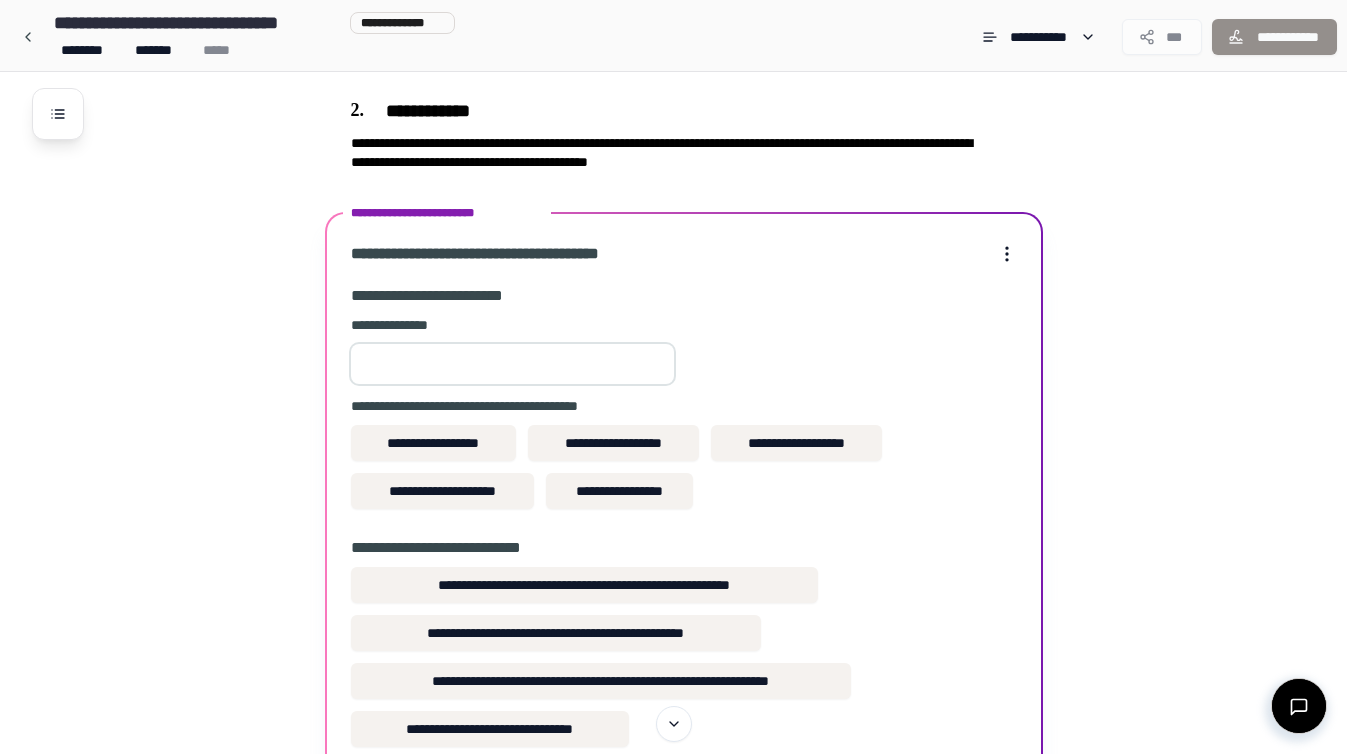 click at bounding box center [512, 364] 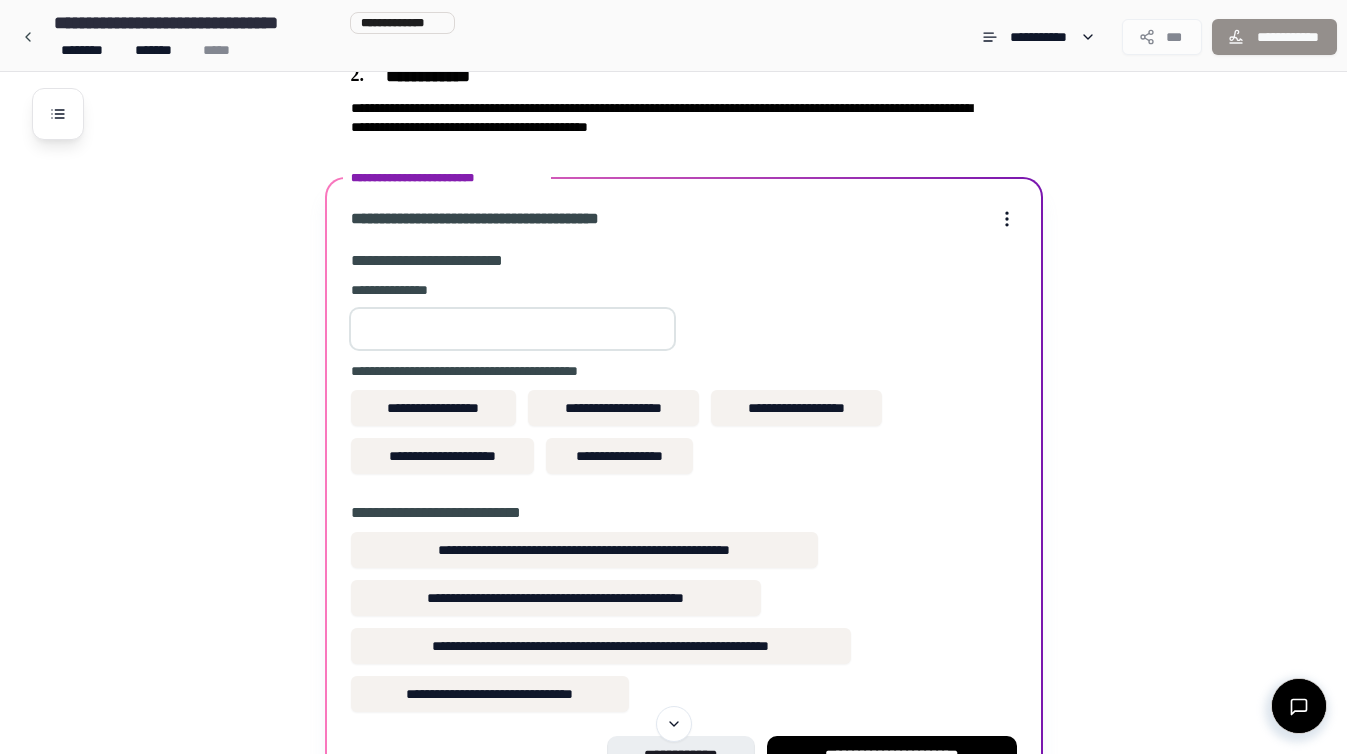 scroll, scrollTop: 315, scrollLeft: 0, axis: vertical 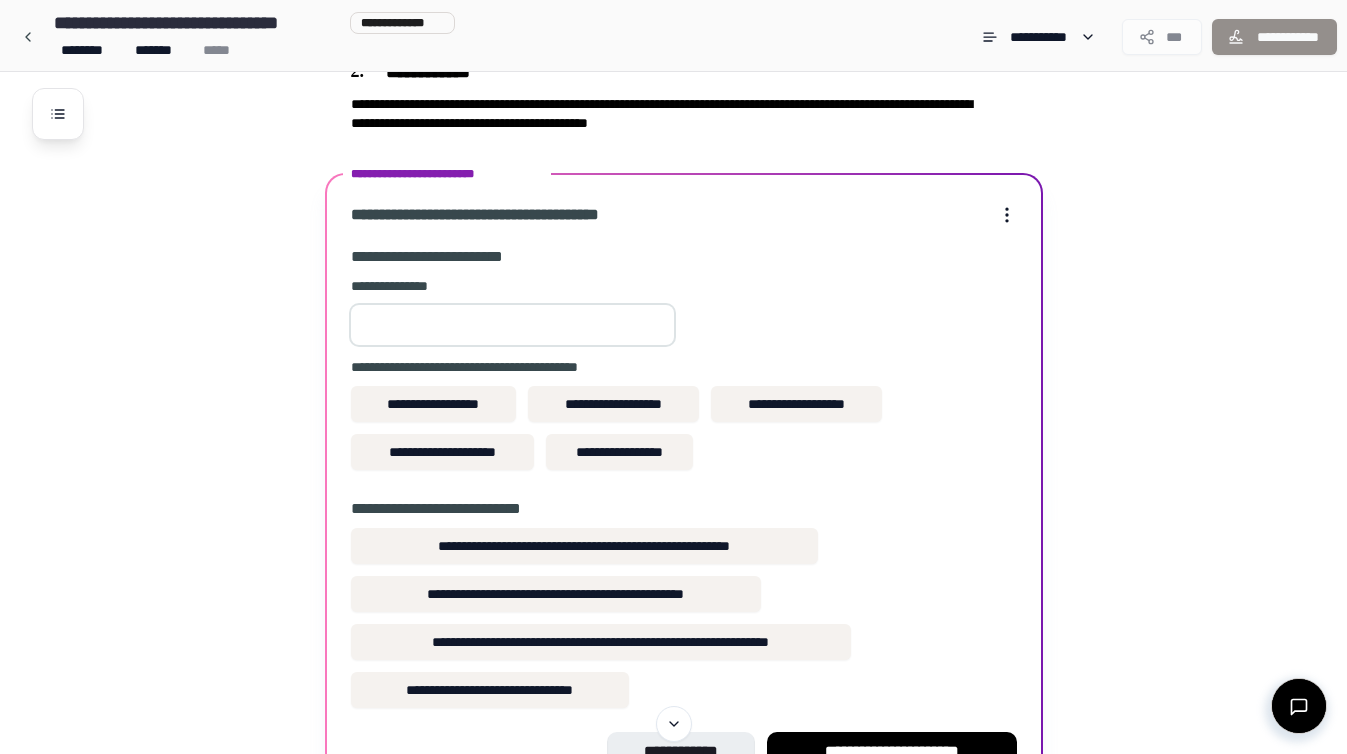 drag, startPoint x: 443, startPoint y: 320, endPoint x: 279, endPoint y: 327, distance: 164.14932 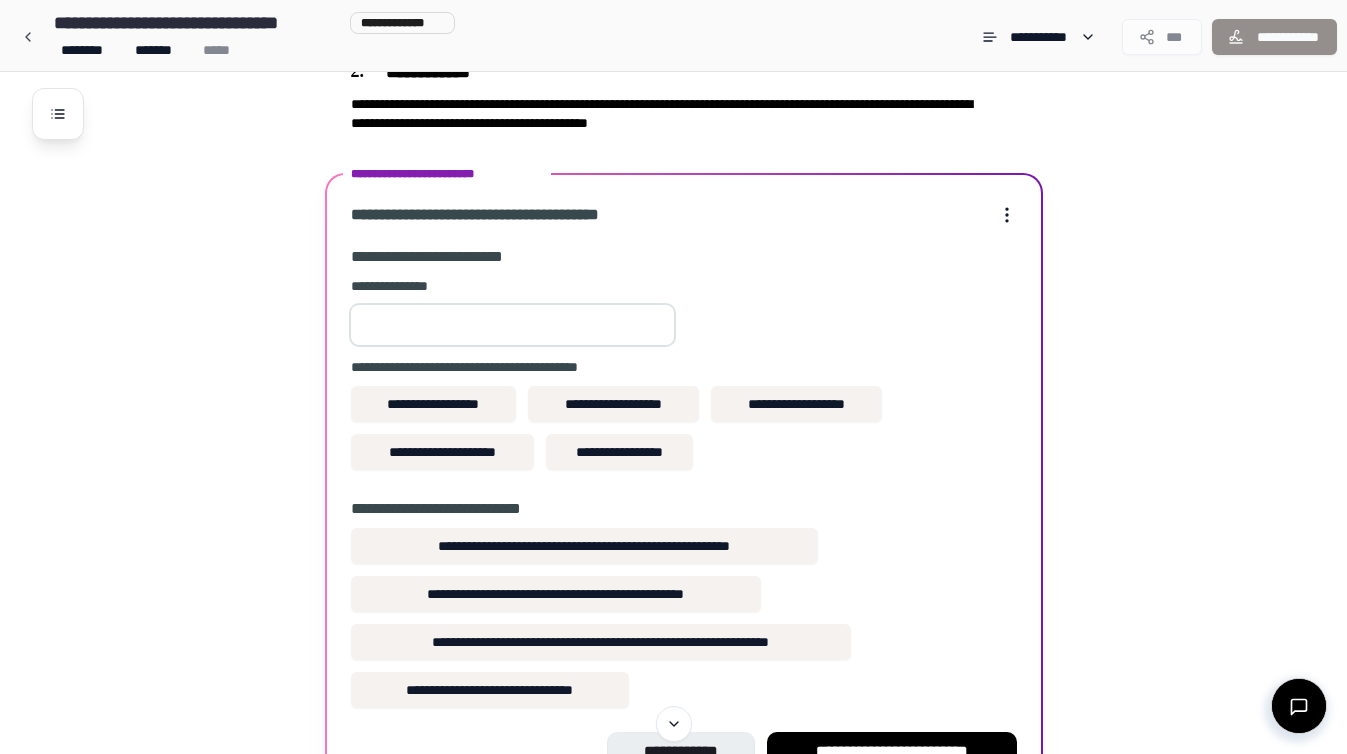 click on "**********" at bounding box center [684, 377] 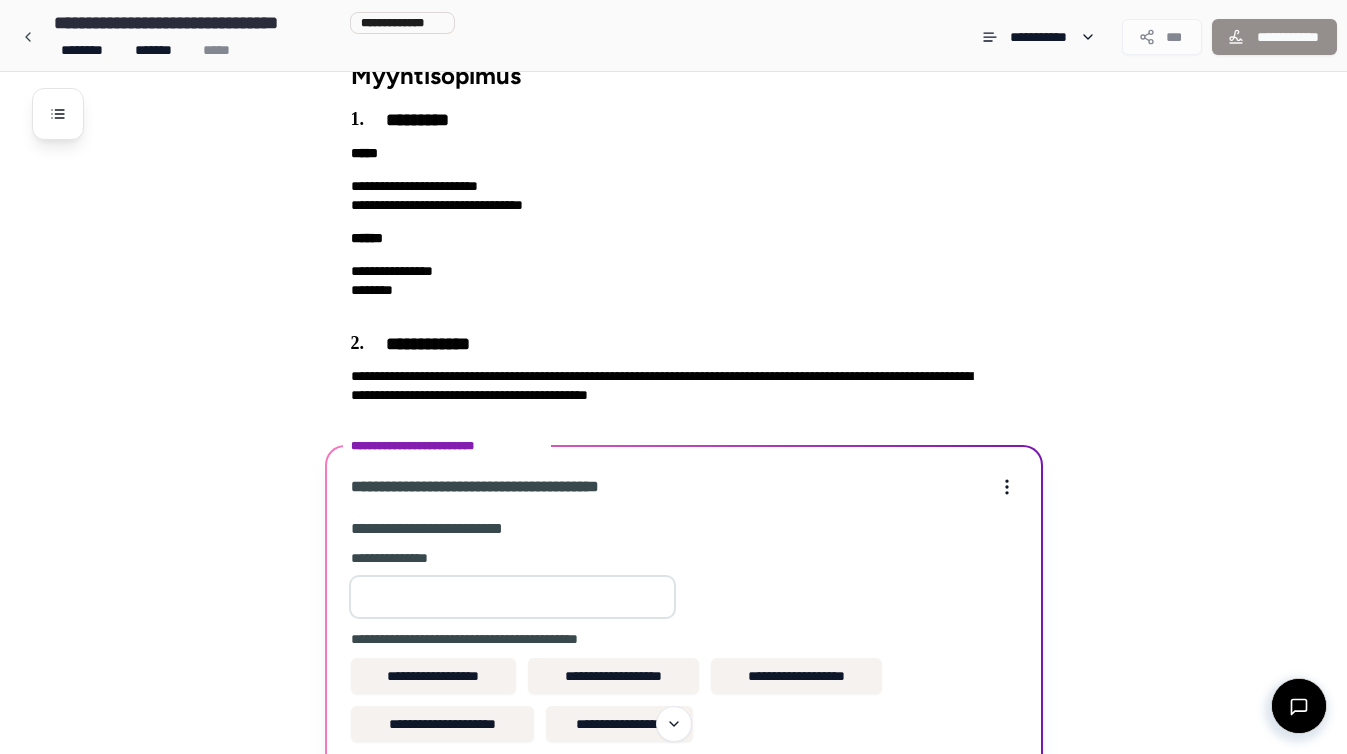 scroll, scrollTop: 61, scrollLeft: 0, axis: vertical 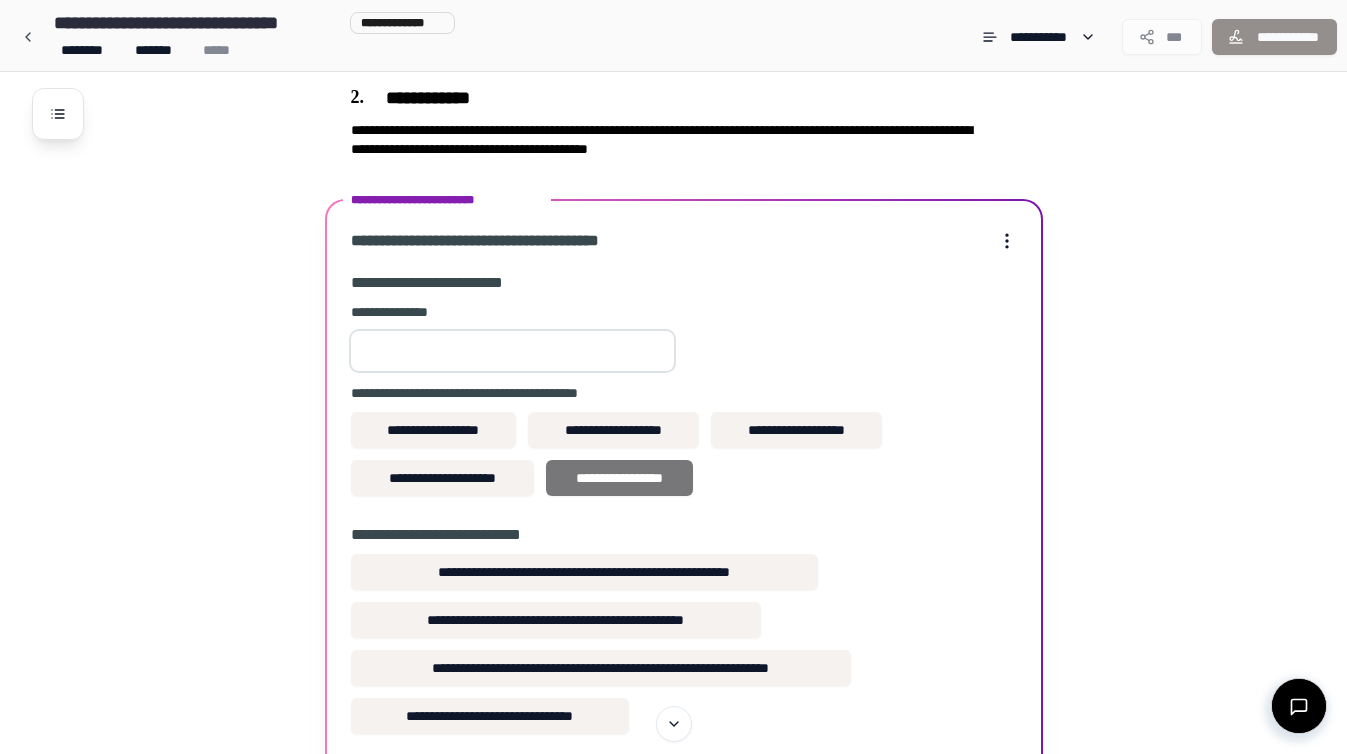 click on "**********" at bounding box center (619, 478) 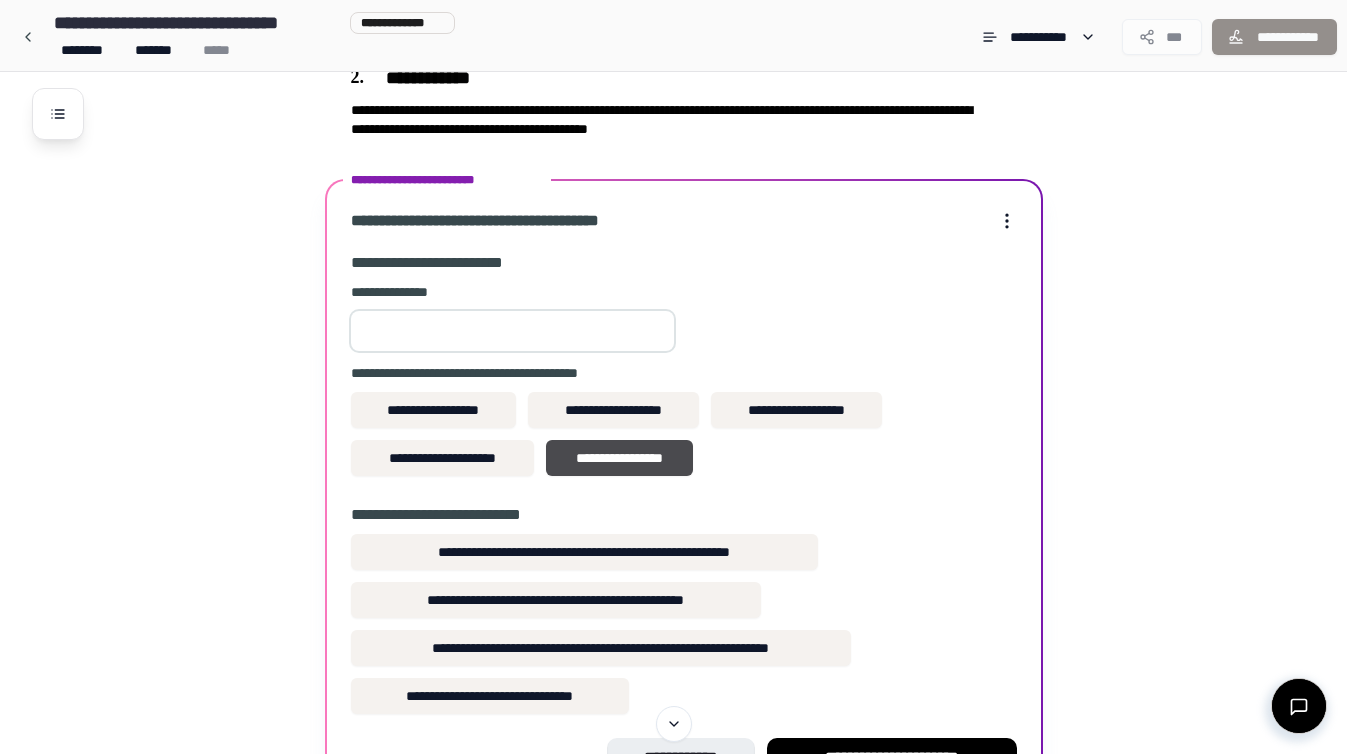 scroll, scrollTop: 313, scrollLeft: 0, axis: vertical 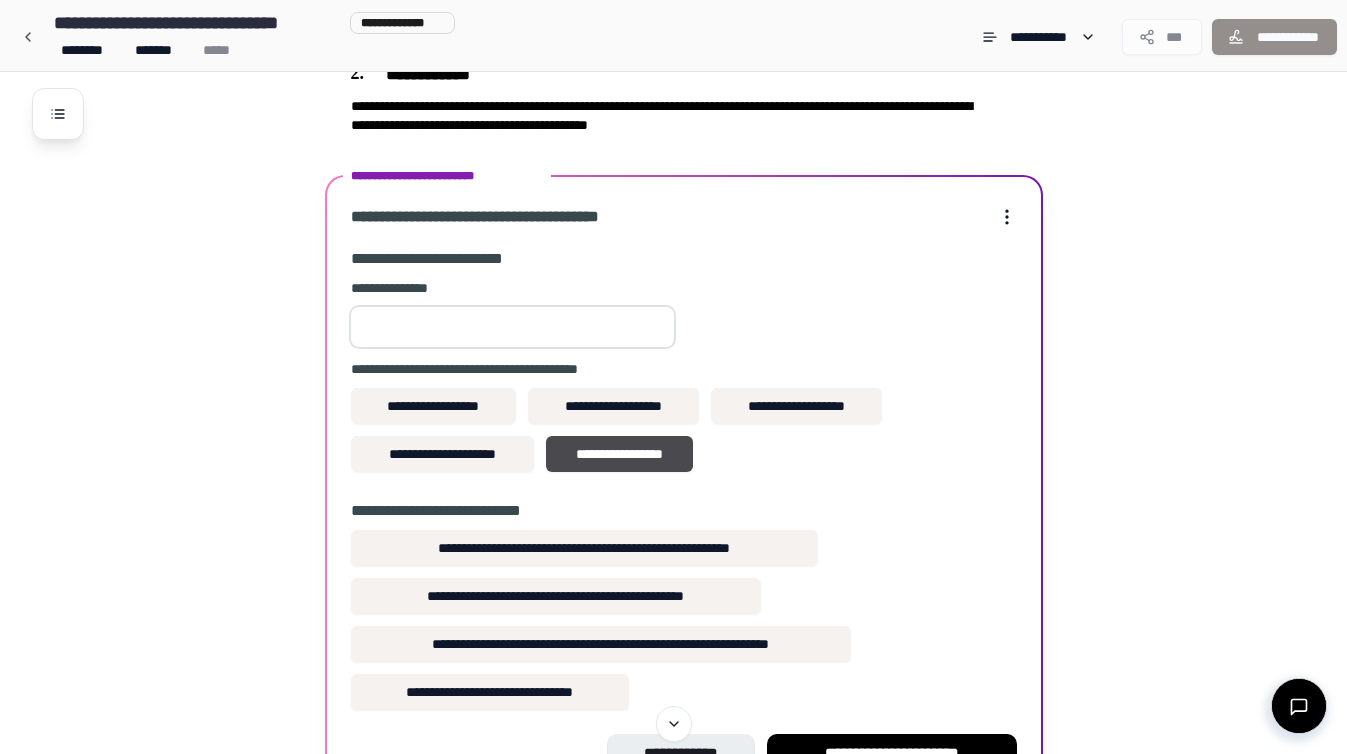 click at bounding box center [512, 327] 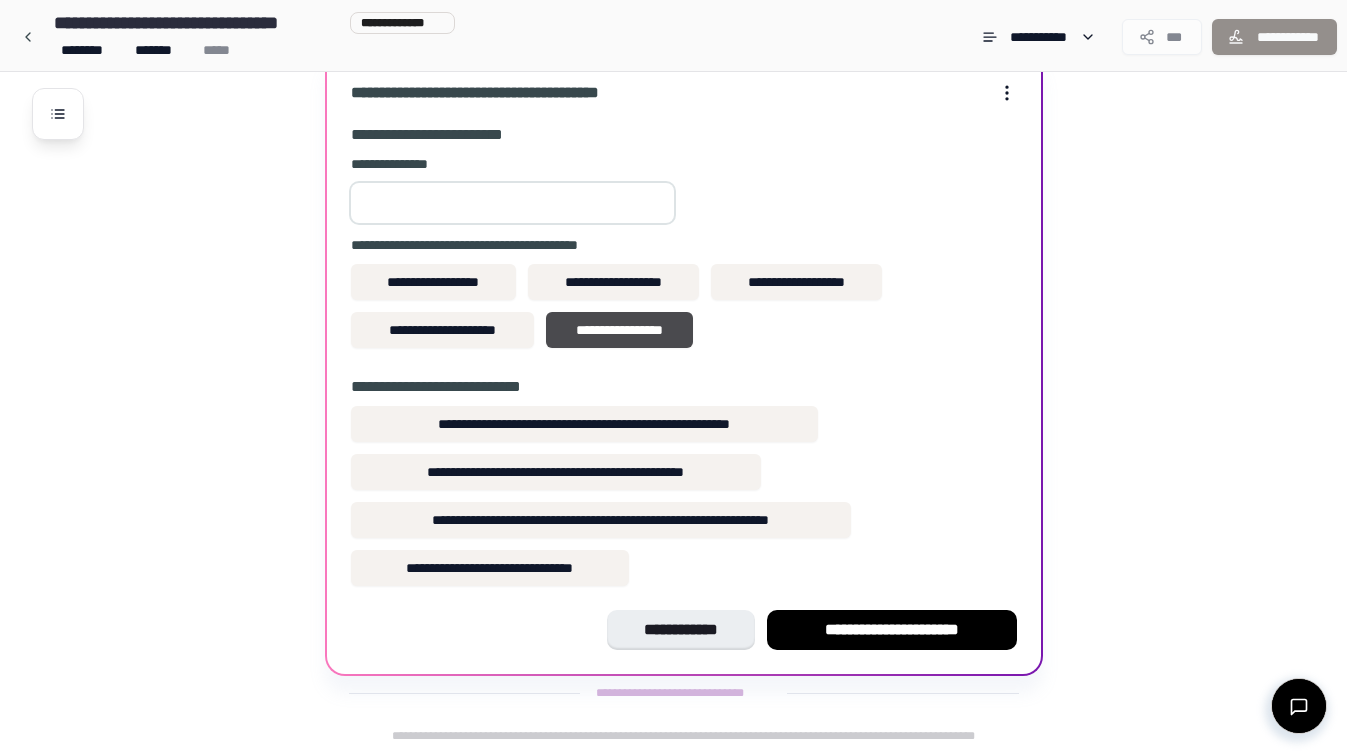 scroll, scrollTop: 437, scrollLeft: 0, axis: vertical 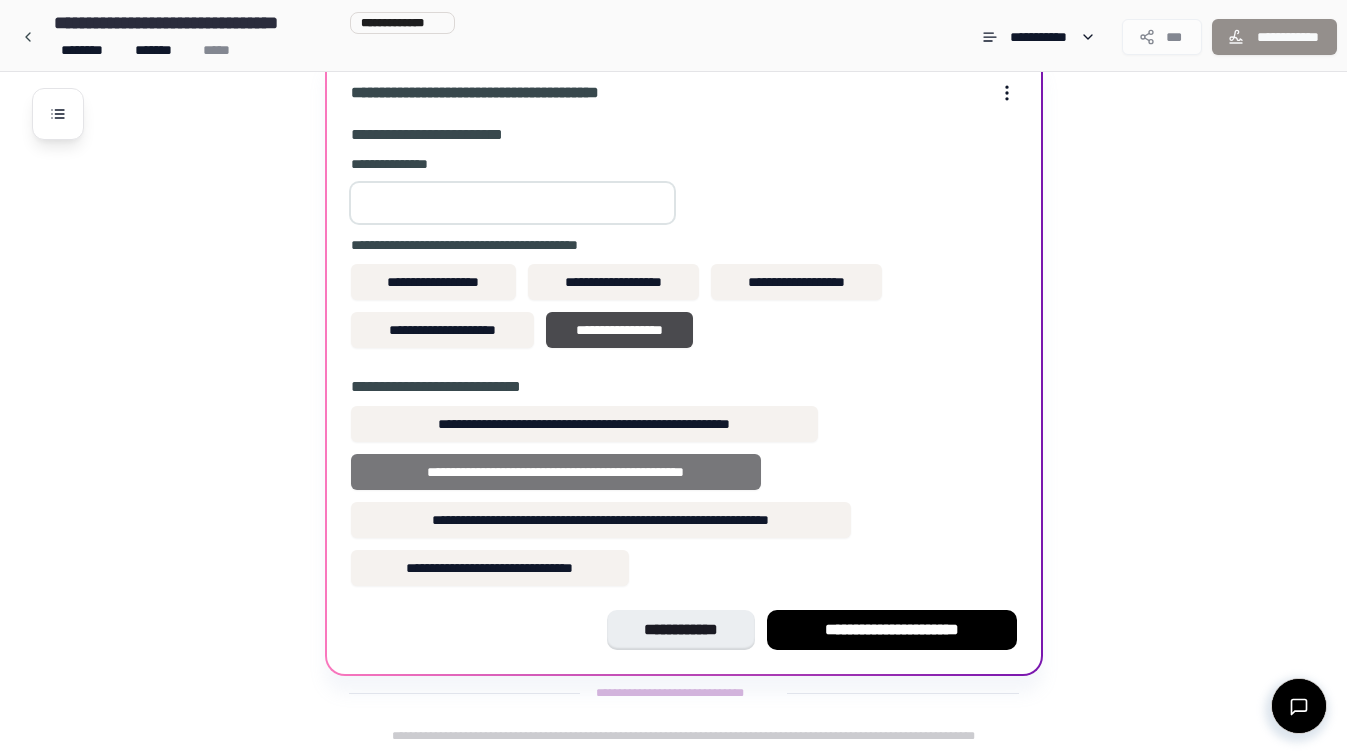 click on "**********" at bounding box center (556, 472) 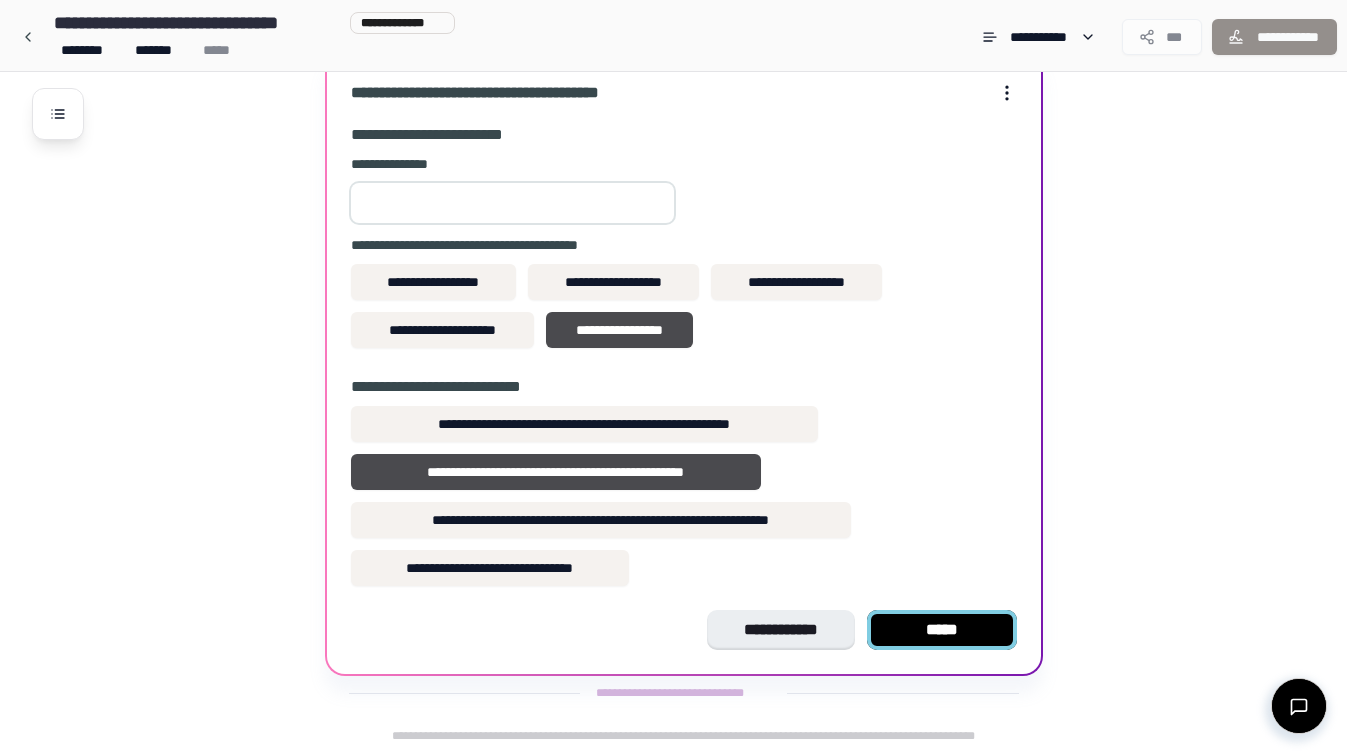 click on "*****" at bounding box center (942, 630) 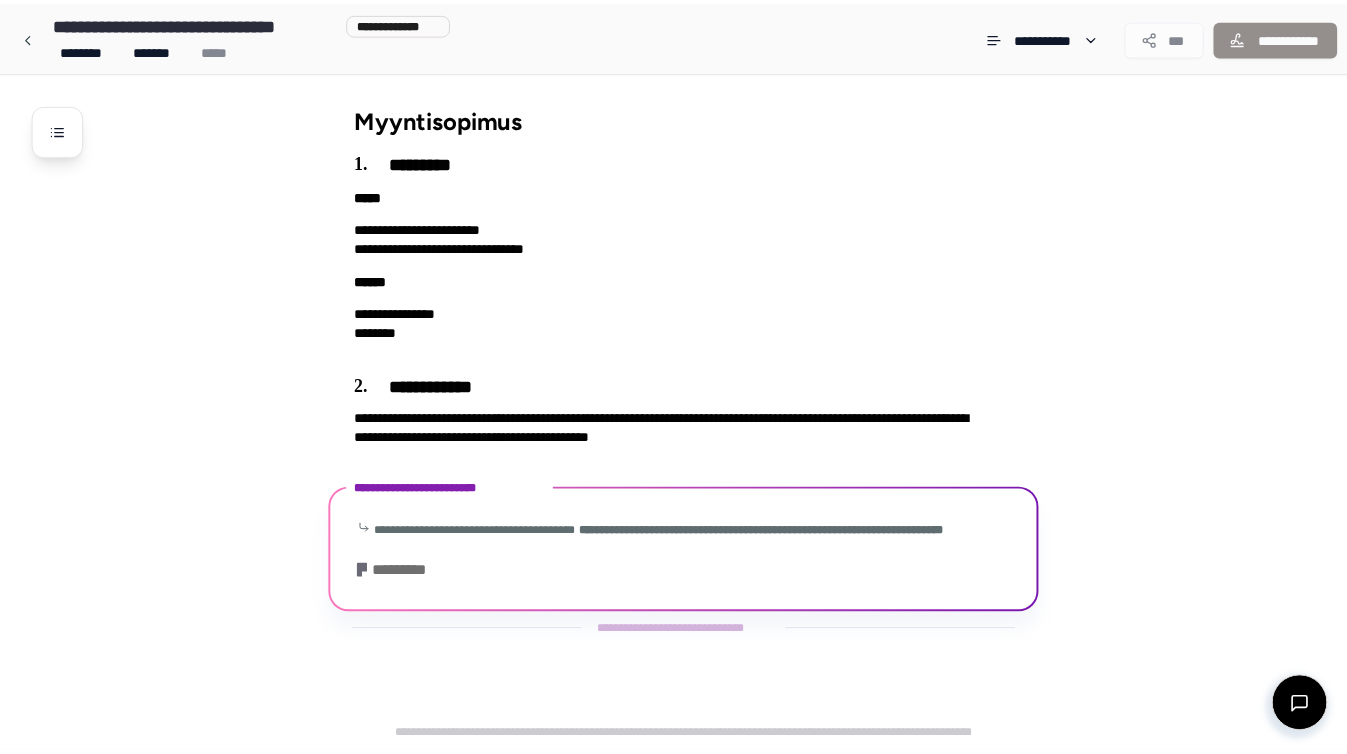 scroll, scrollTop: 64, scrollLeft: 0, axis: vertical 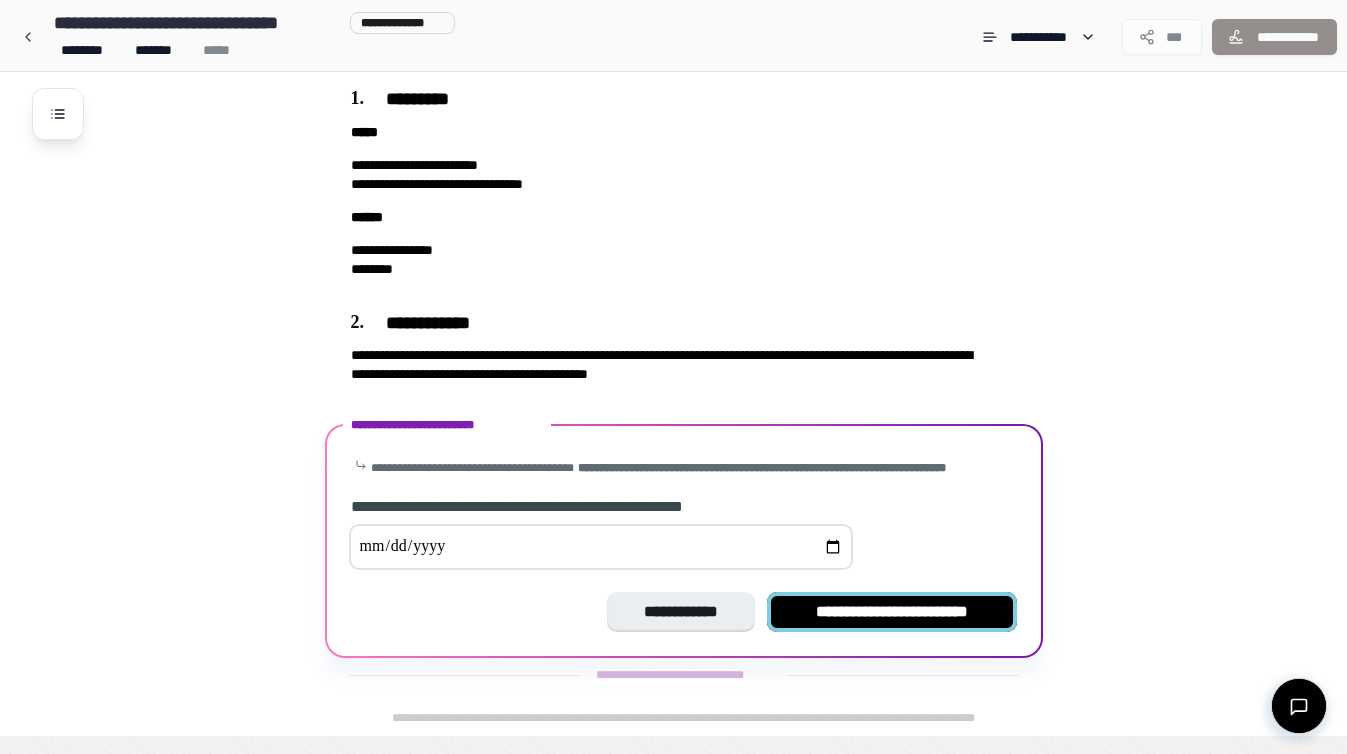 click on "**********" at bounding box center (892, 612) 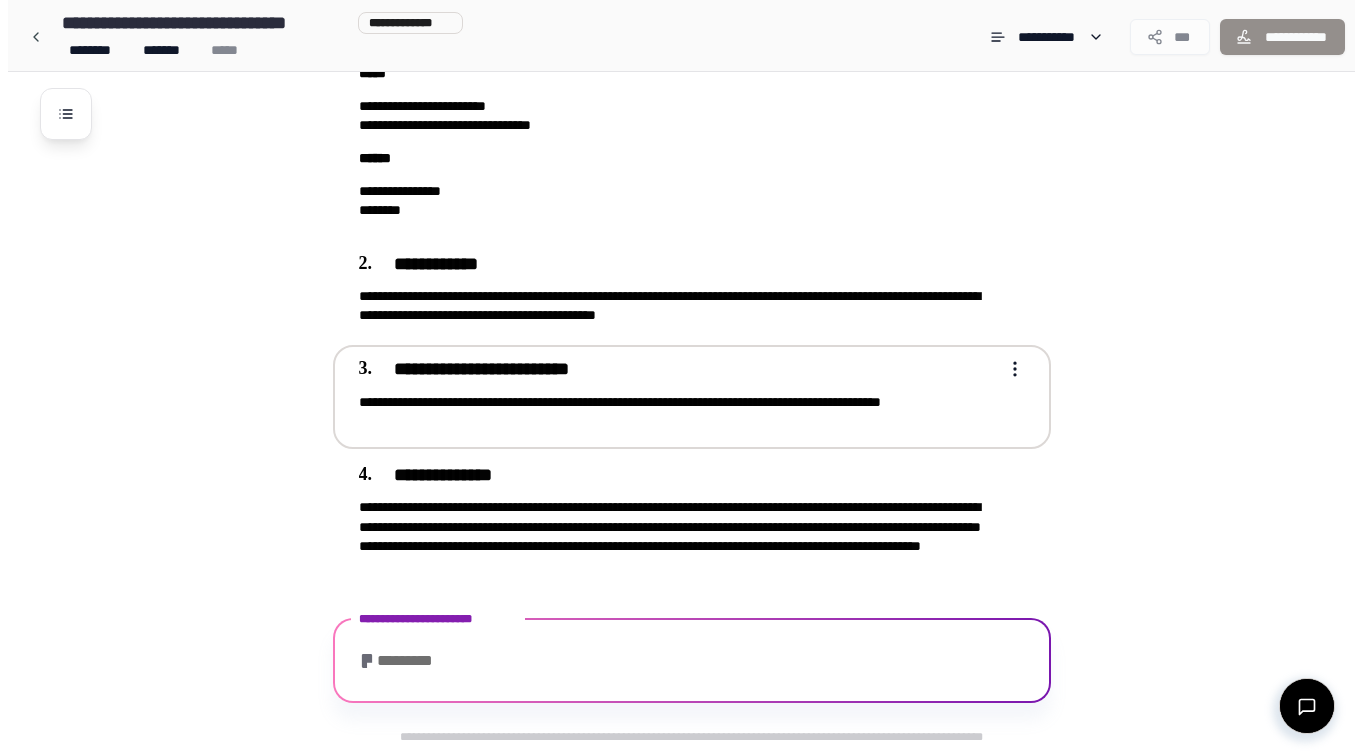 scroll, scrollTop: 240, scrollLeft: 0, axis: vertical 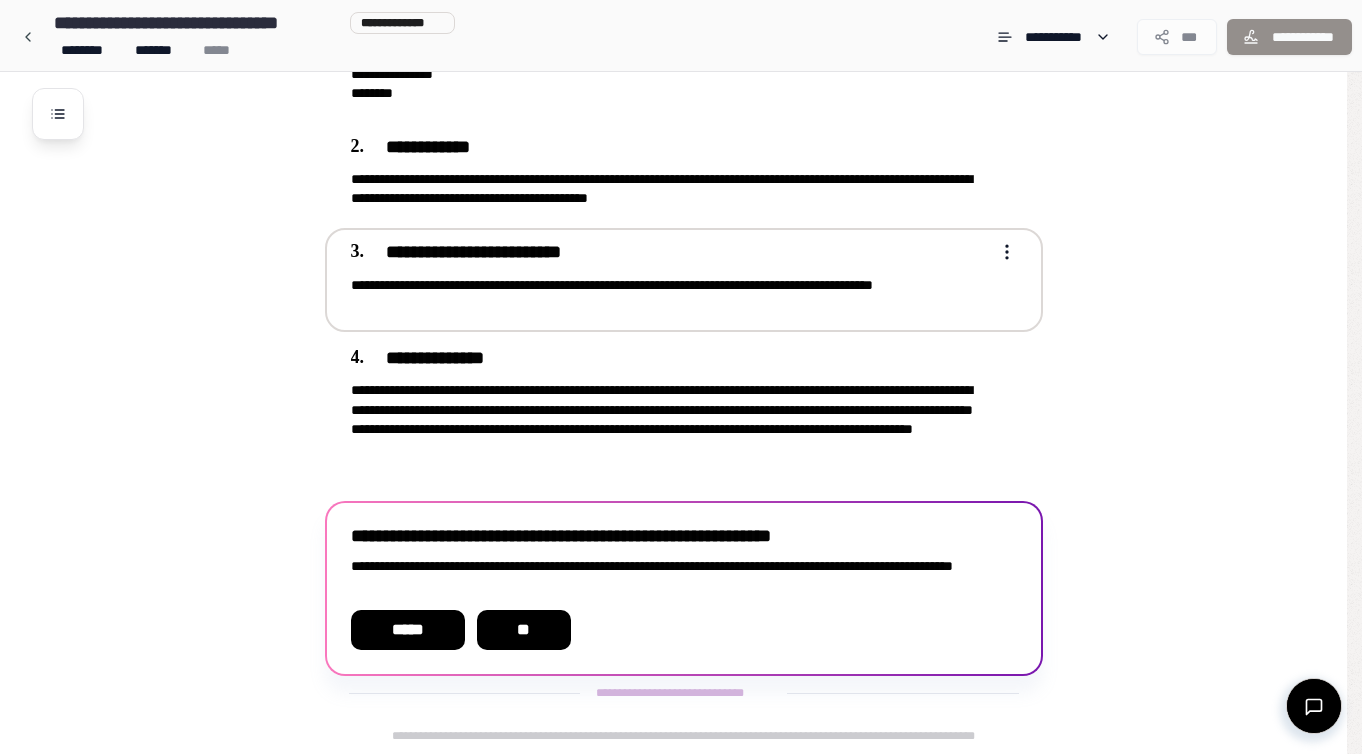click on "**********" at bounding box center (673, 257) 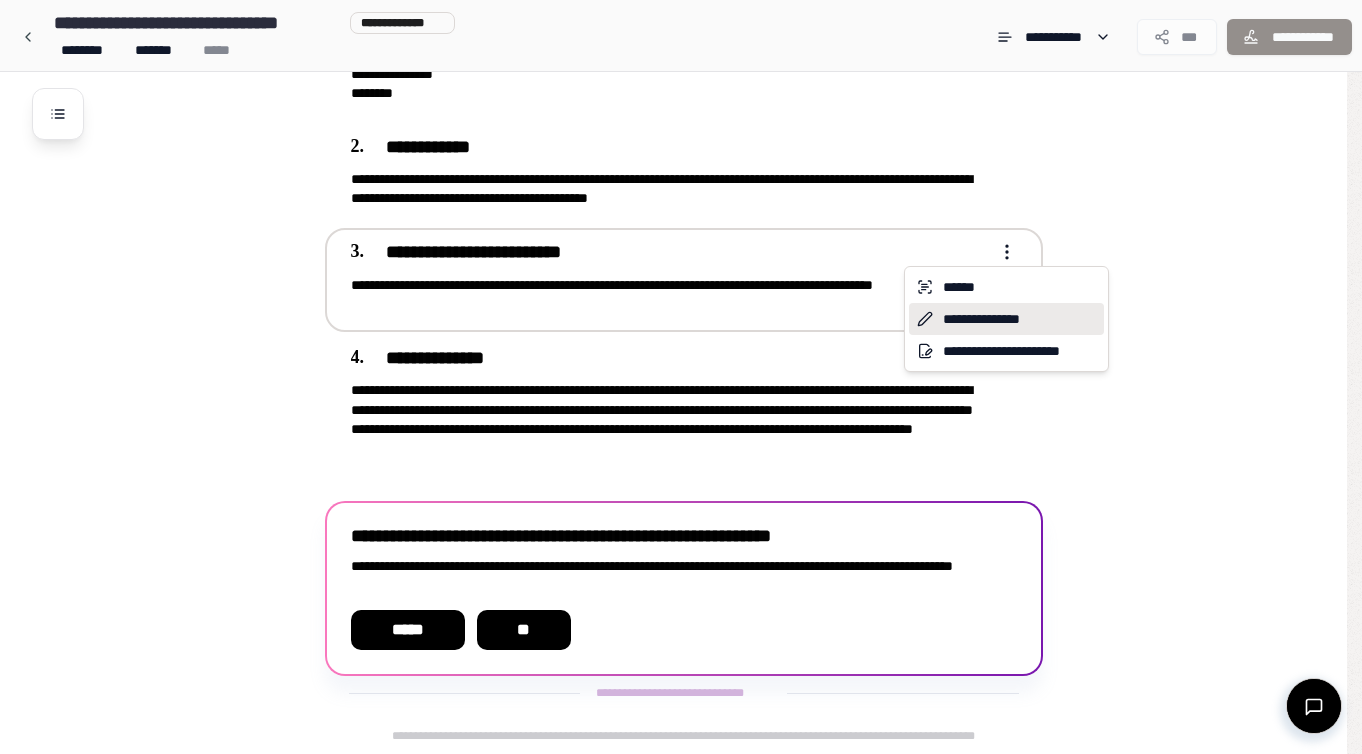 click on "**********" at bounding box center [1006, 319] 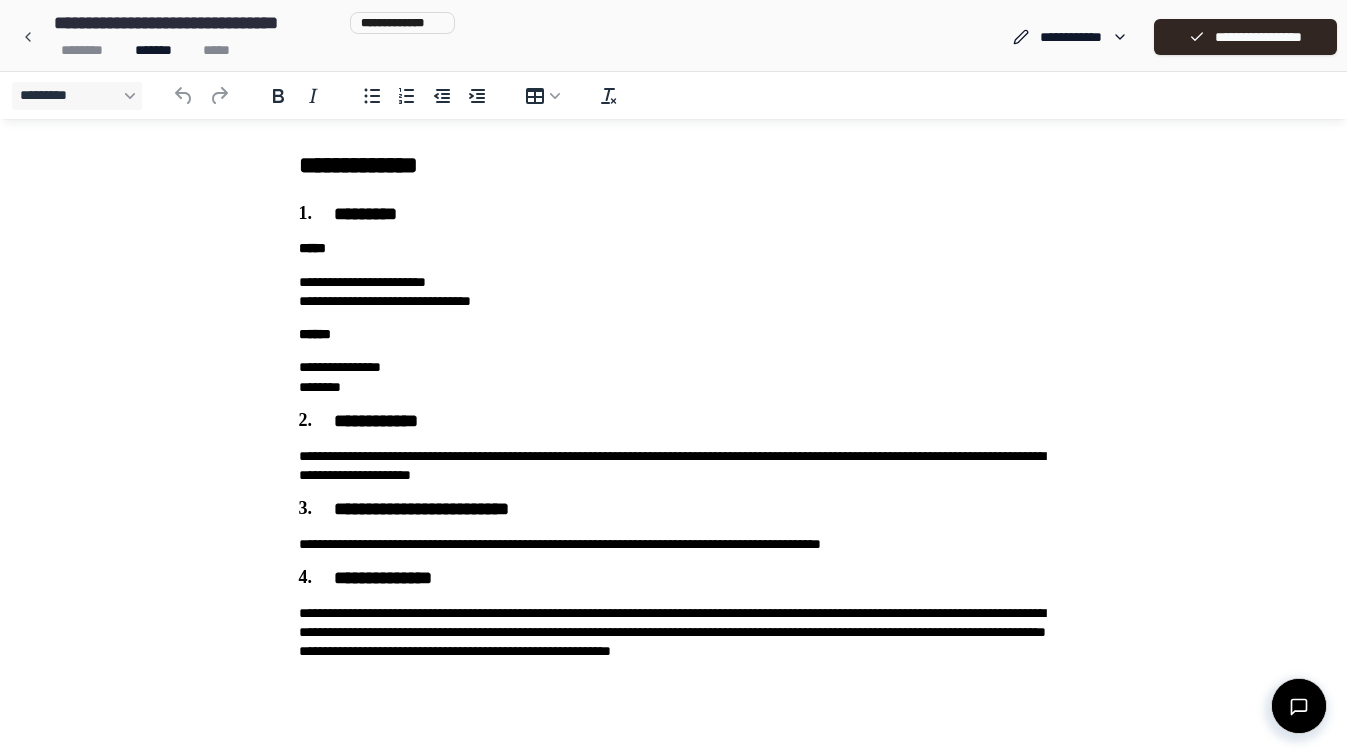 scroll, scrollTop: 0, scrollLeft: 0, axis: both 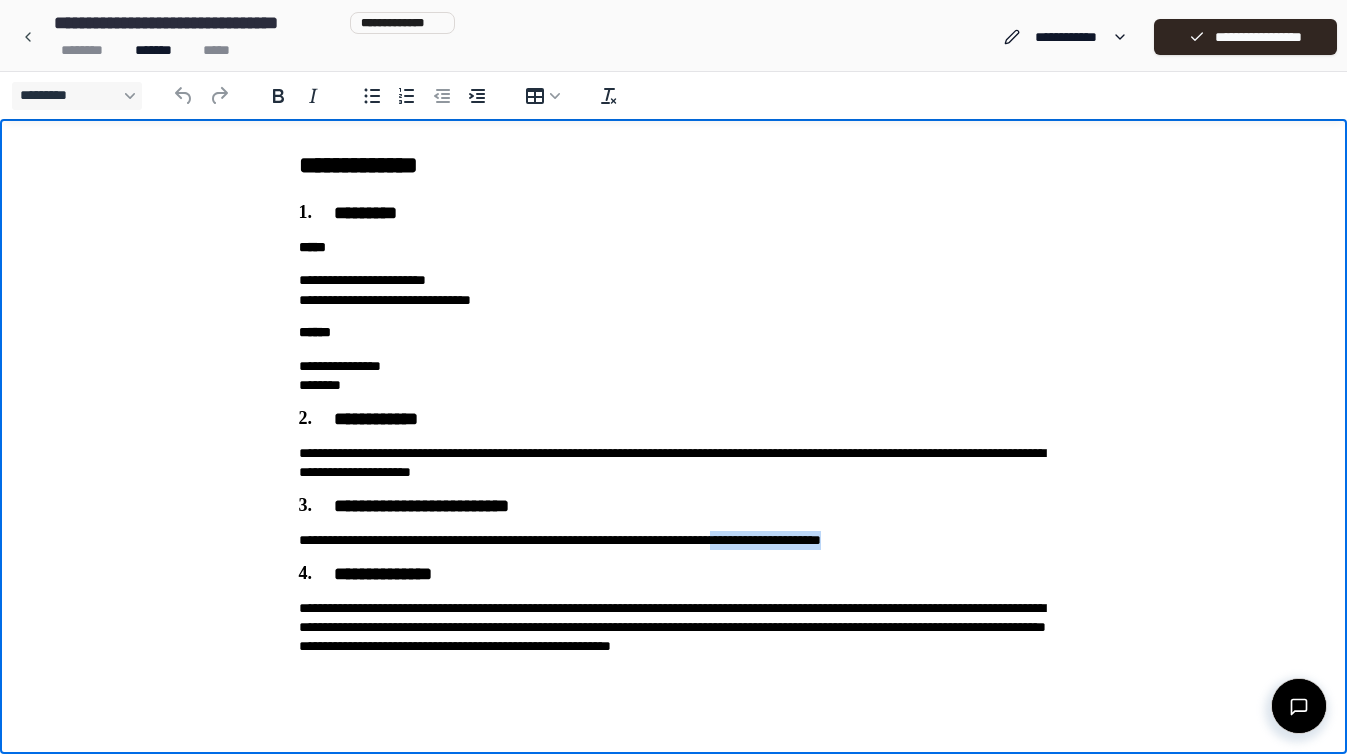drag, startPoint x: 843, startPoint y: 540, endPoint x: 1036, endPoint y: 541, distance: 193.0026 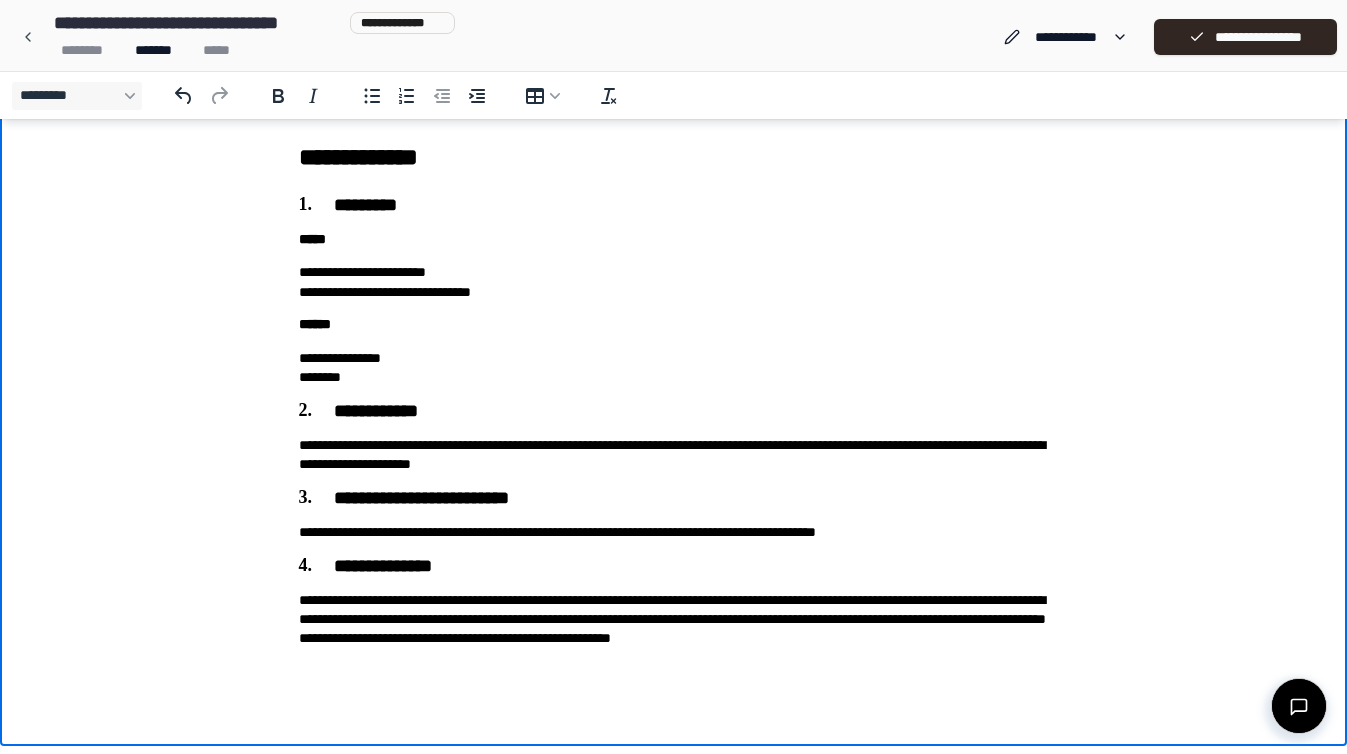 scroll, scrollTop: 8, scrollLeft: 0, axis: vertical 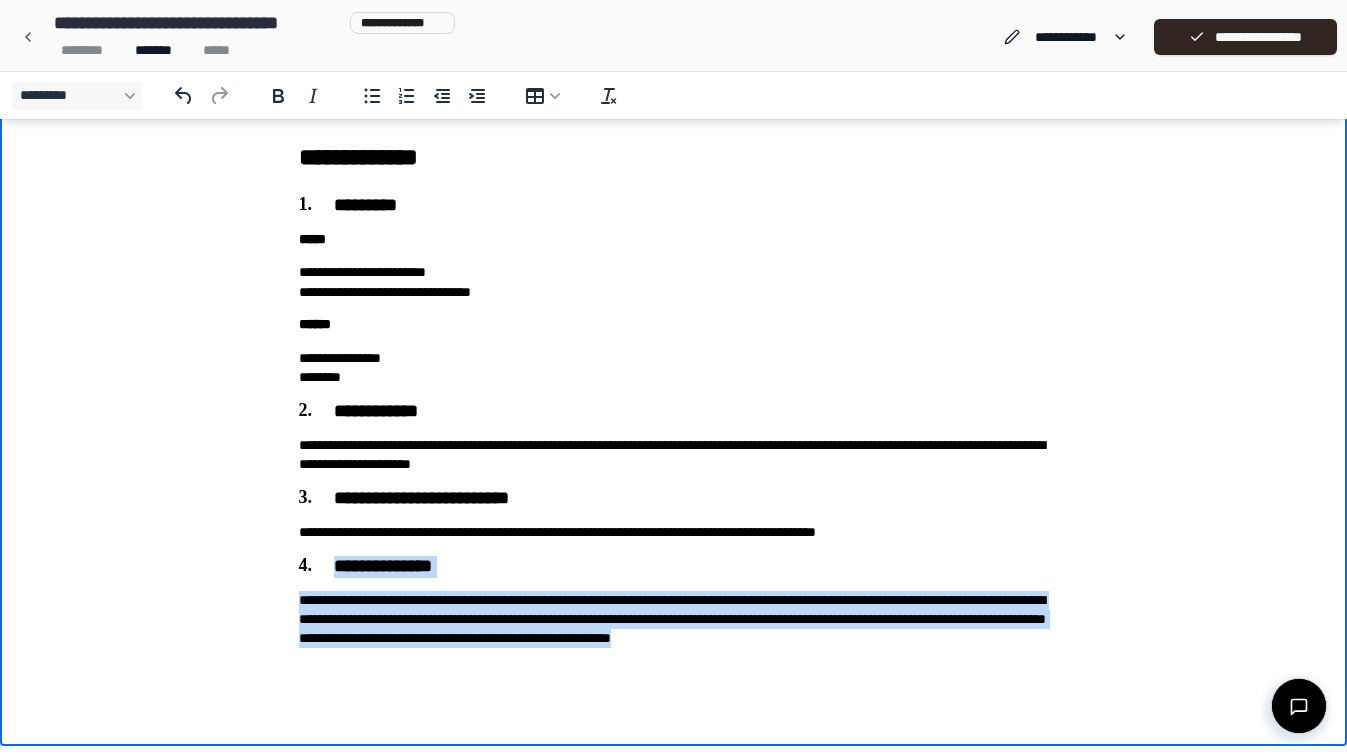 drag, startPoint x: 546, startPoint y: 658, endPoint x: 268, endPoint y: 545, distance: 300.08832 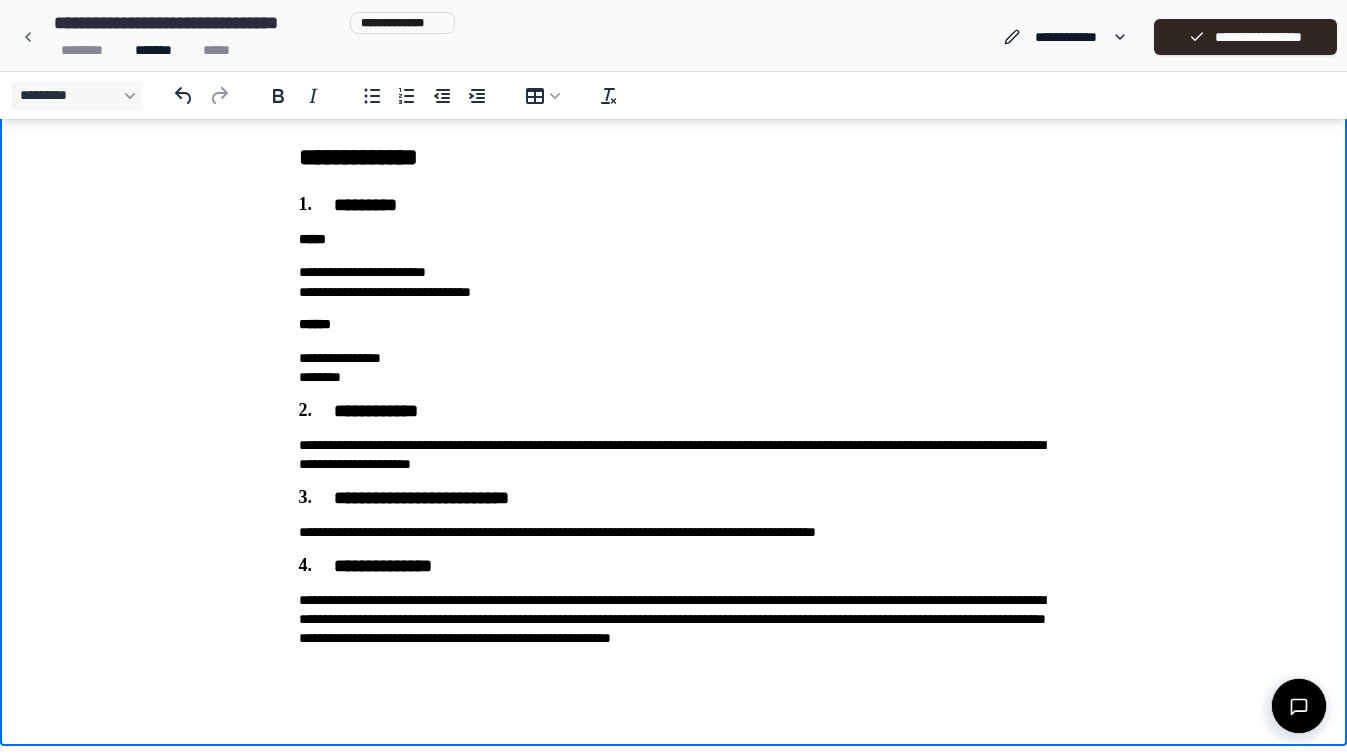 scroll, scrollTop: 0, scrollLeft: 0, axis: both 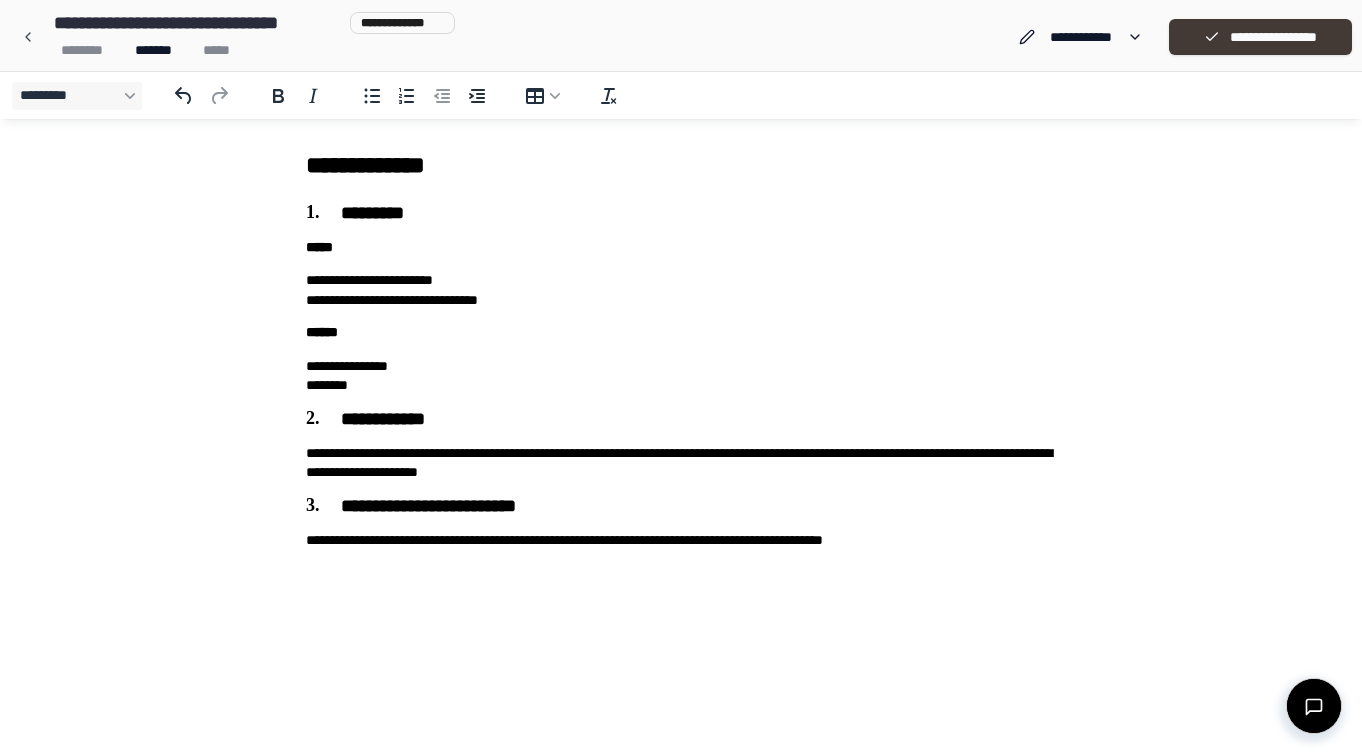click on "**********" at bounding box center [1260, 37] 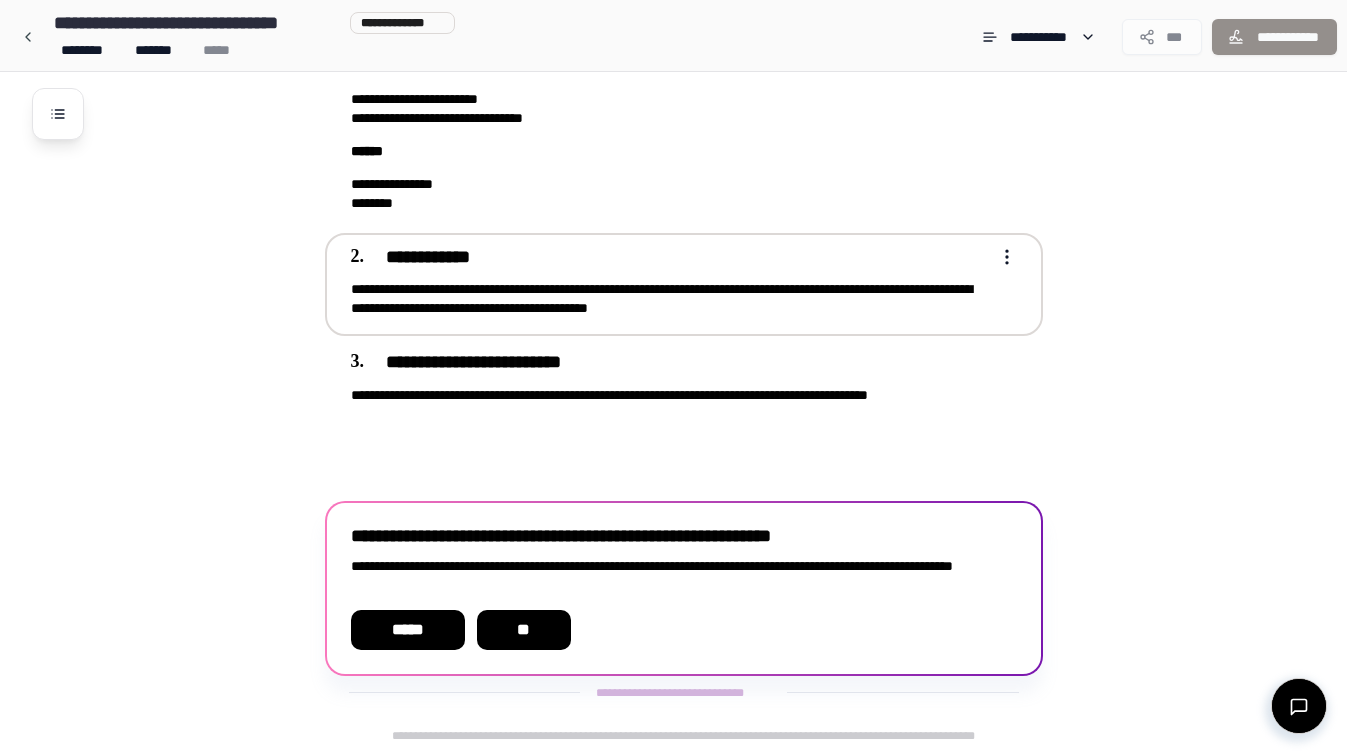 scroll, scrollTop: 130, scrollLeft: 0, axis: vertical 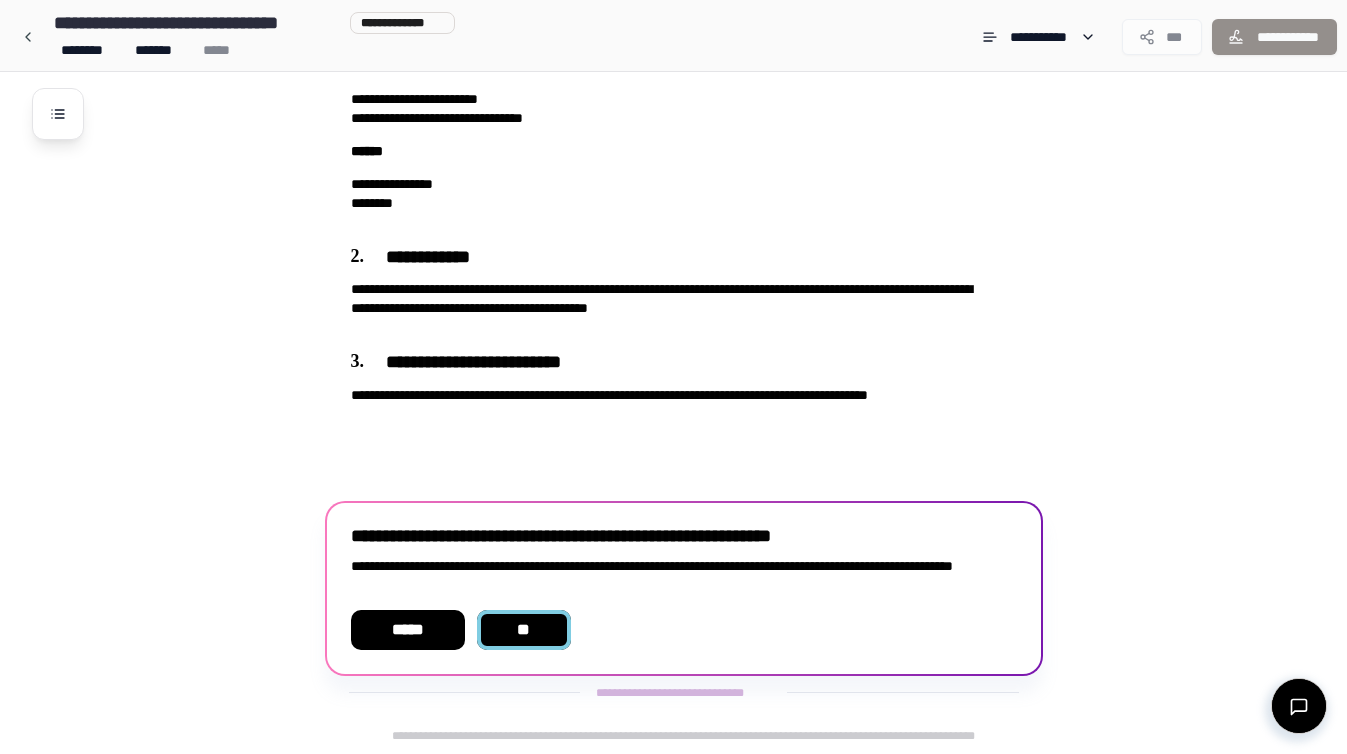 click on "**" at bounding box center (523, 630) 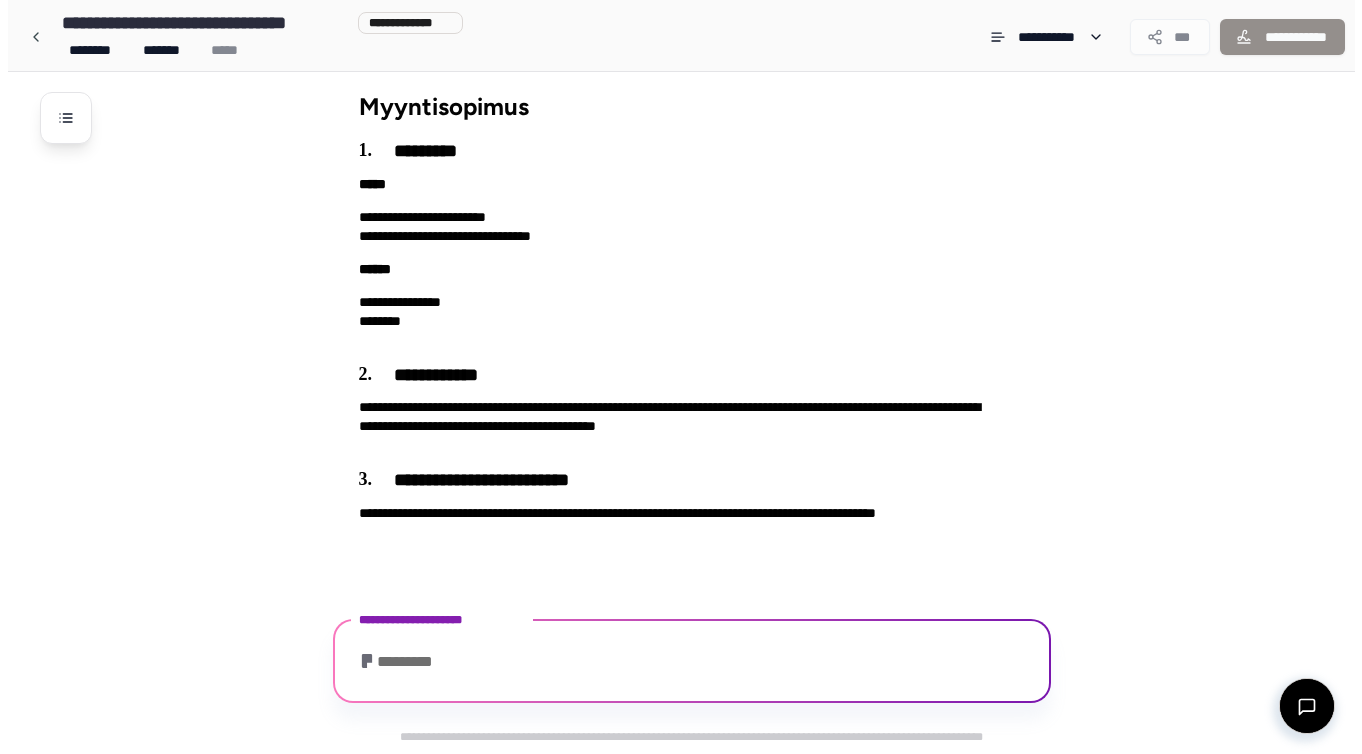 scroll, scrollTop: 130, scrollLeft: 0, axis: vertical 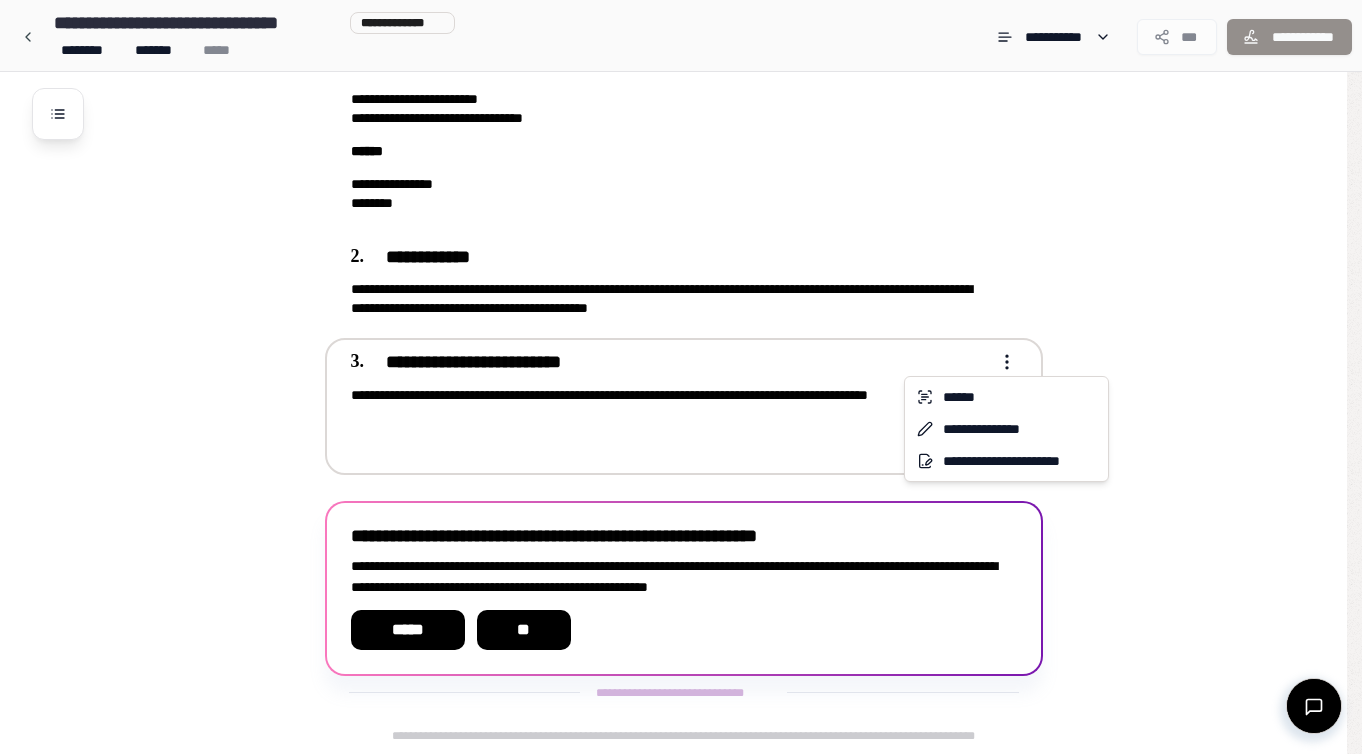 click on "**********" at bounding box center (673, 312) 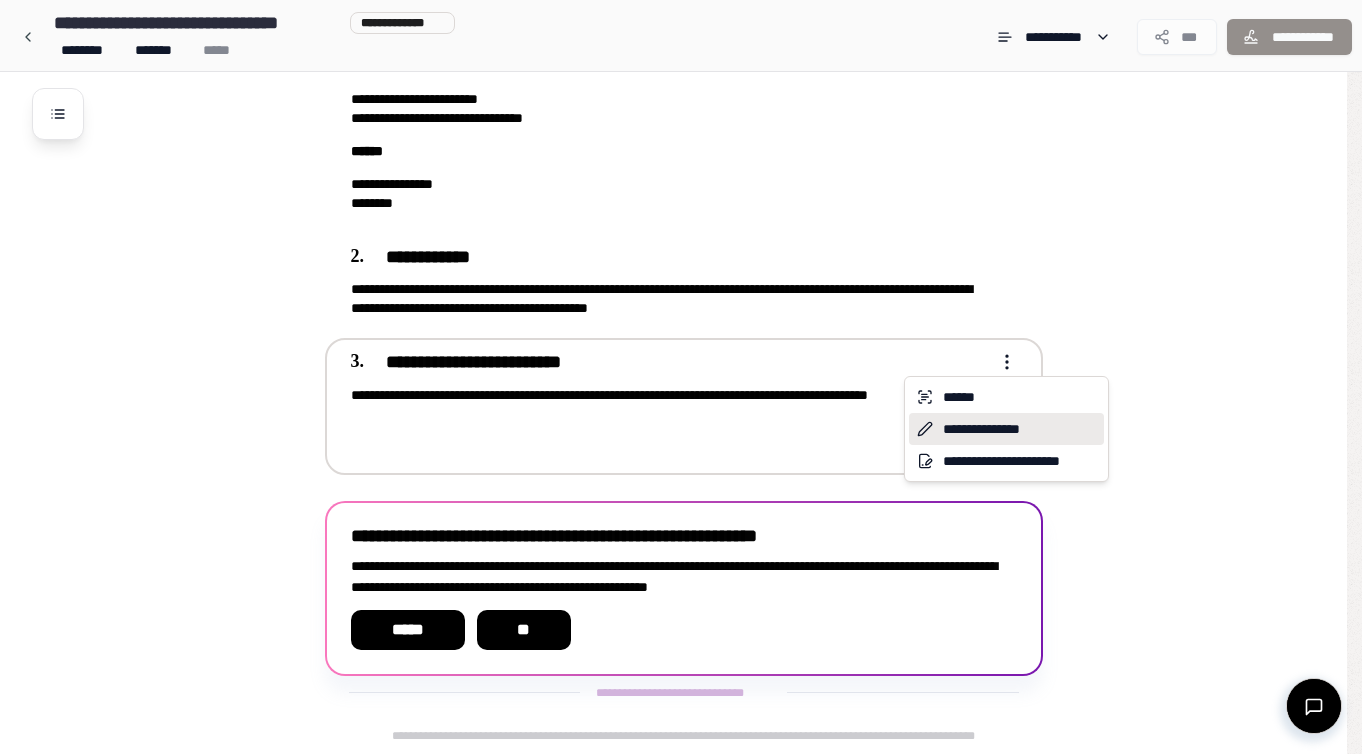 click on "**********" at bounding box center [1006, 429] 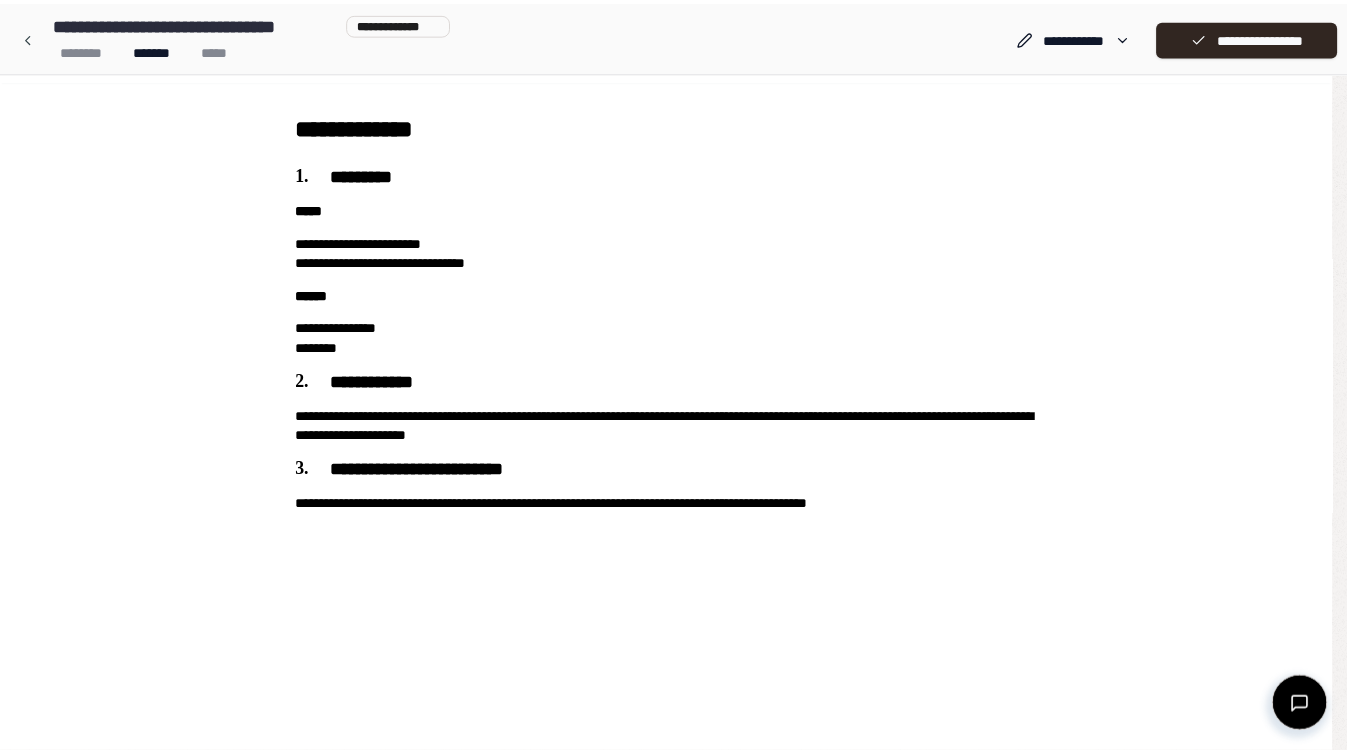 scroll, scrollTop: 0, scrollLeft: 0, axis: both 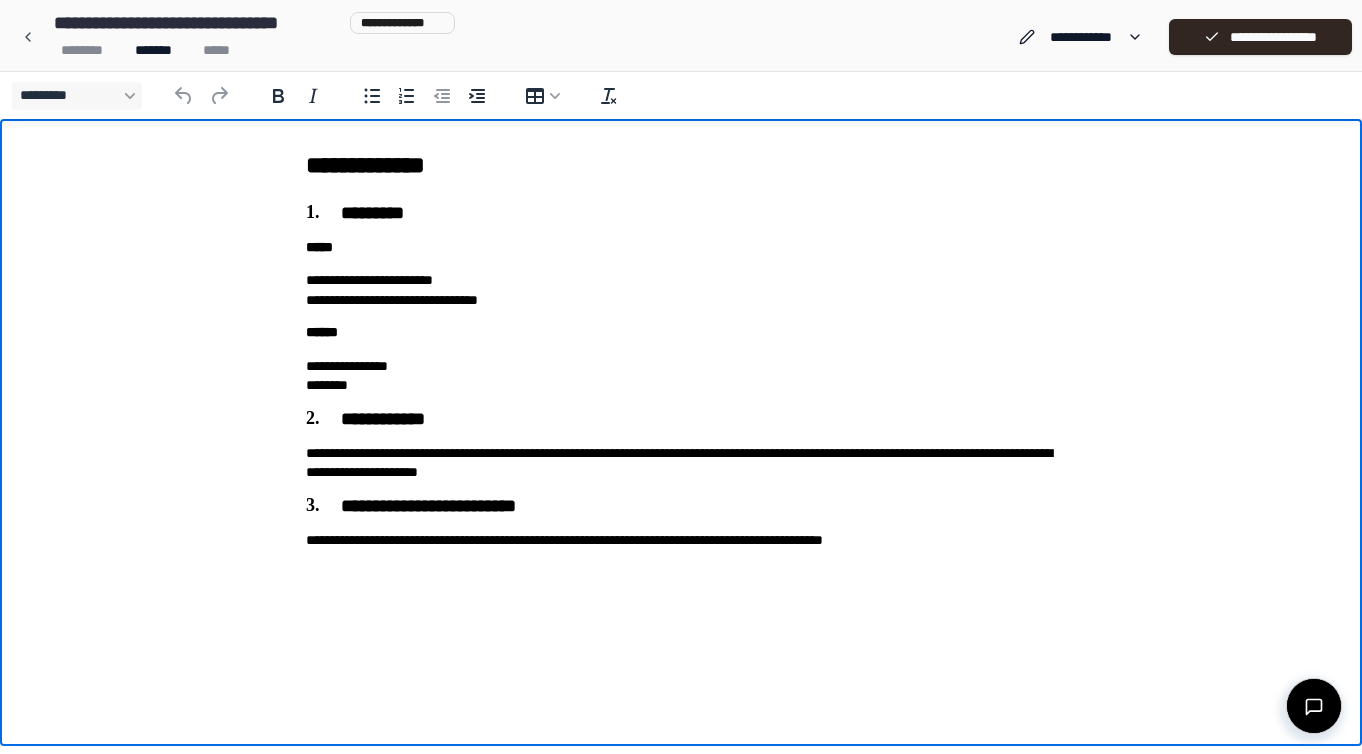click on "**********" at bounding box center (681, 540) 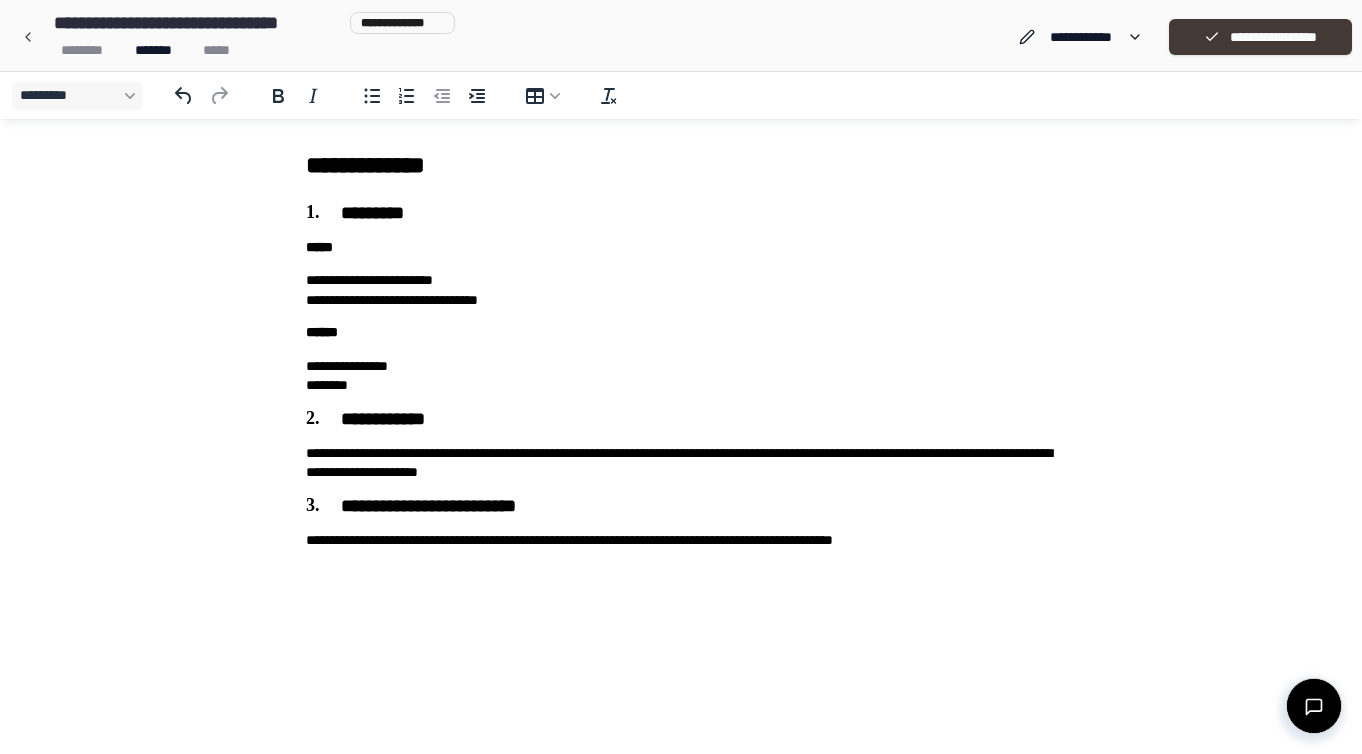 click on "**********" at bounding box center (1260, 37) 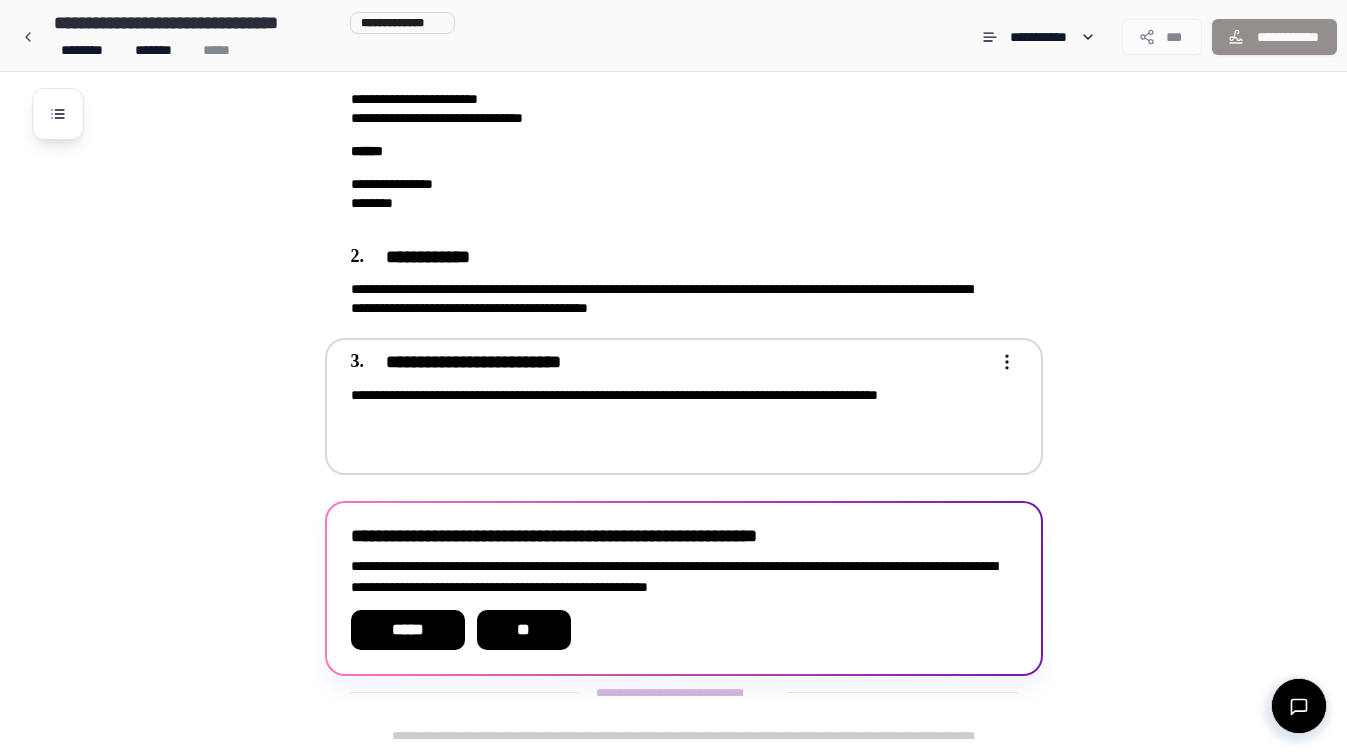 scroll, scrollTop: 130, scrollLeft: 0, axis: vertical 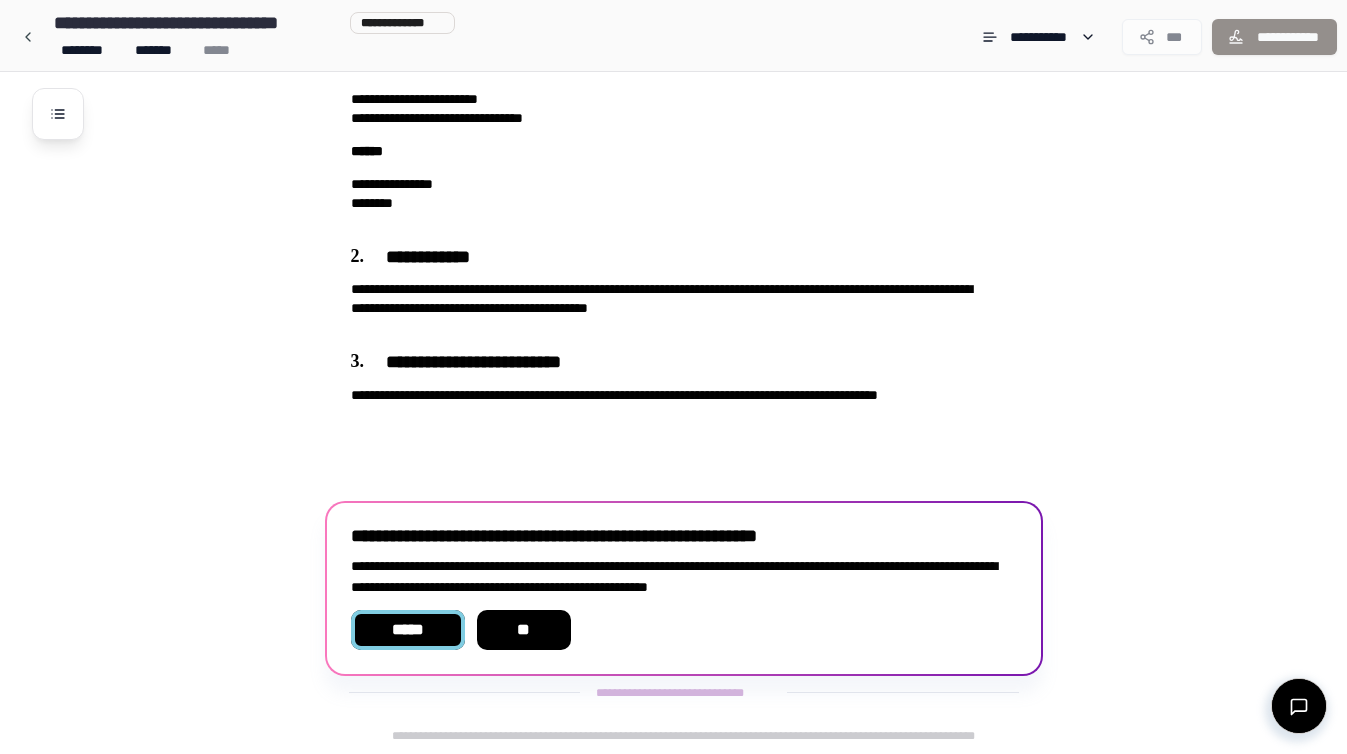 click on "*****" at bounding box center [408, 630] 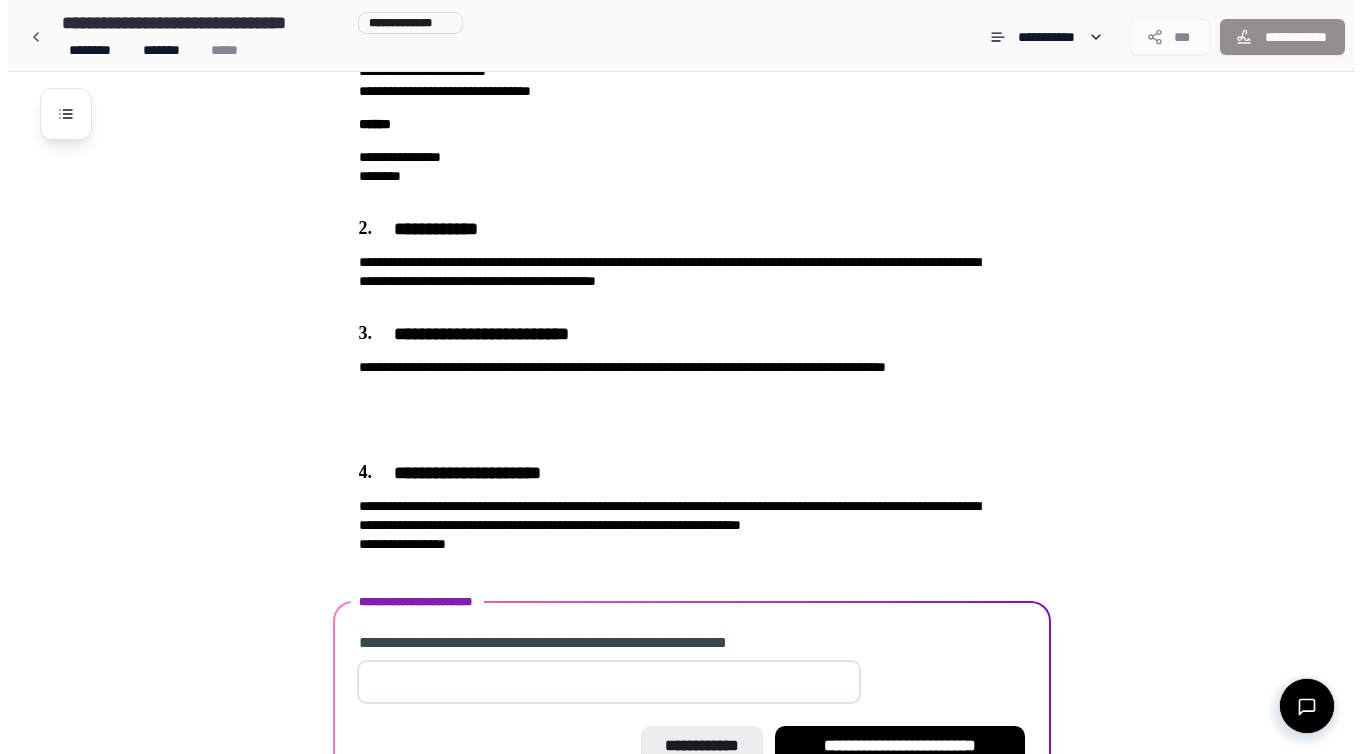 scroll, scrollTop: 291, scrollLeft: 0, axis: vertical 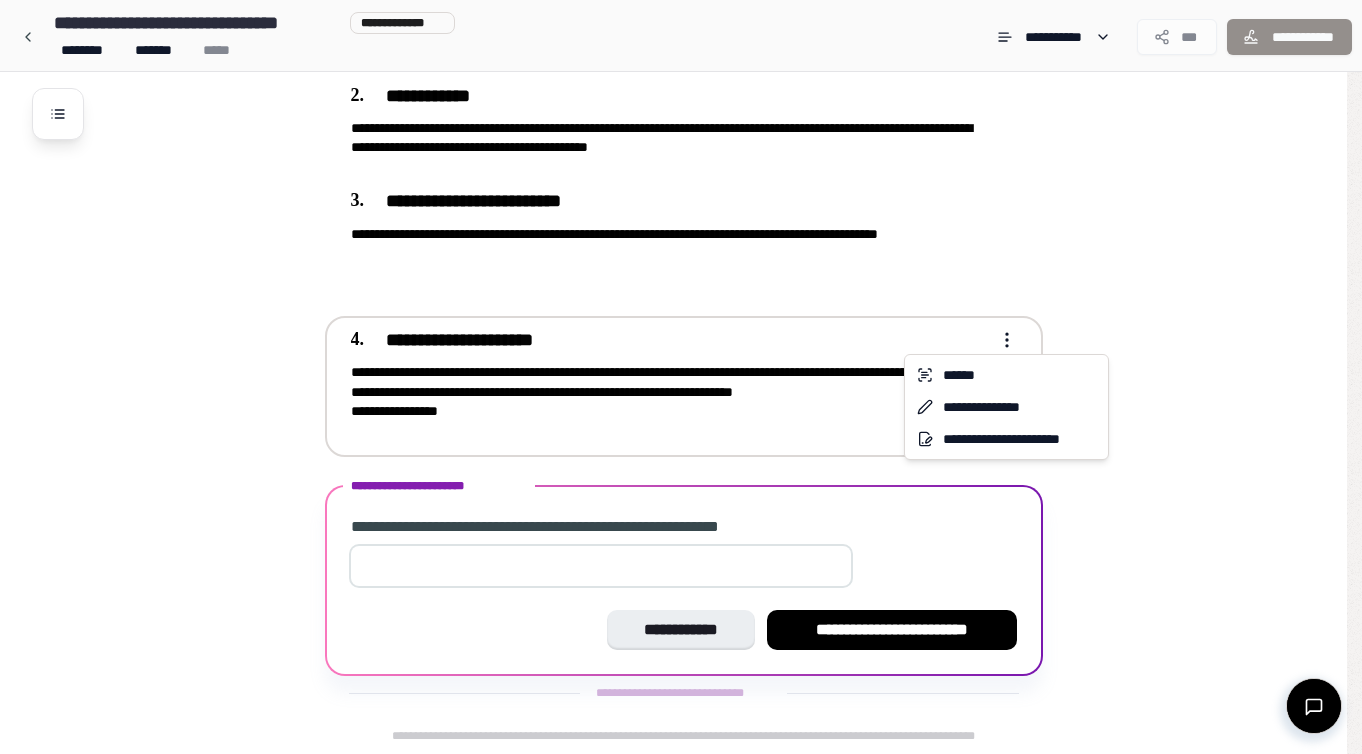 click on "**********" at bounding box center [673, 231] 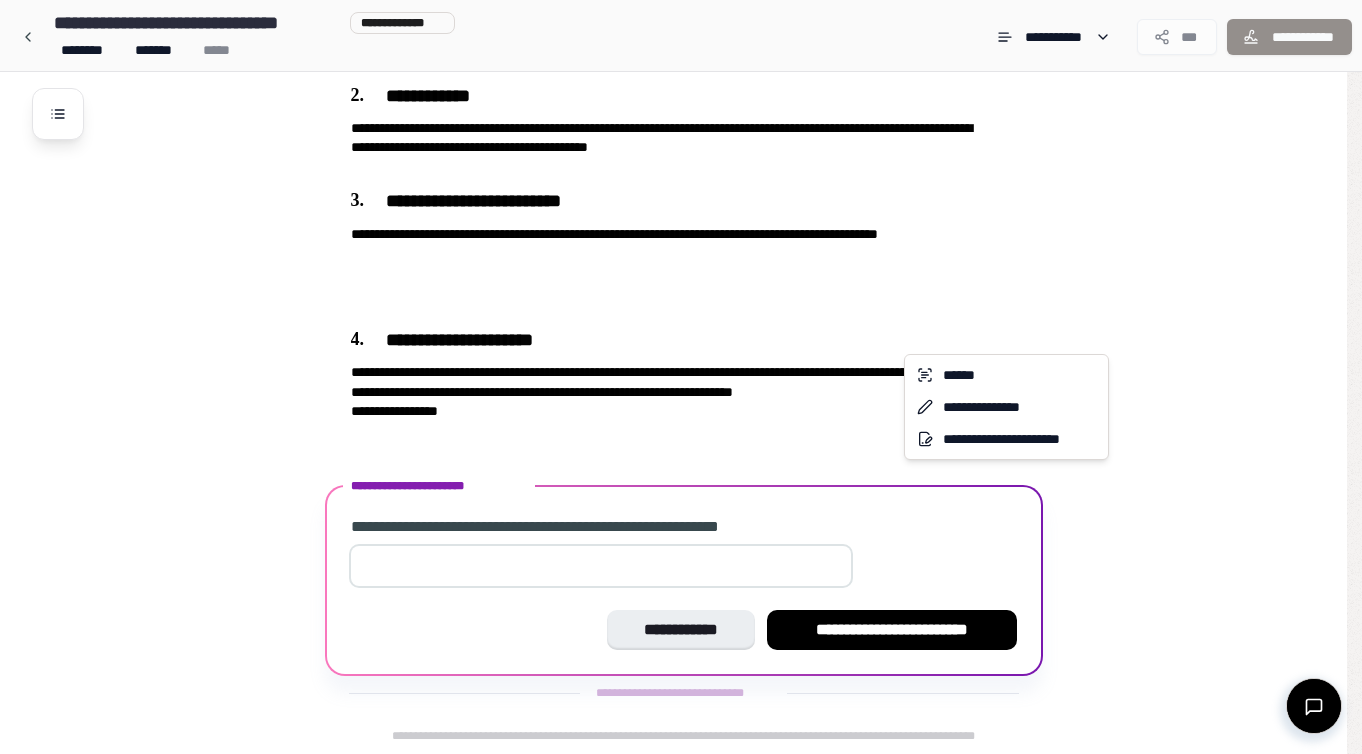 click on "**********" at bounding box center (681, 231) 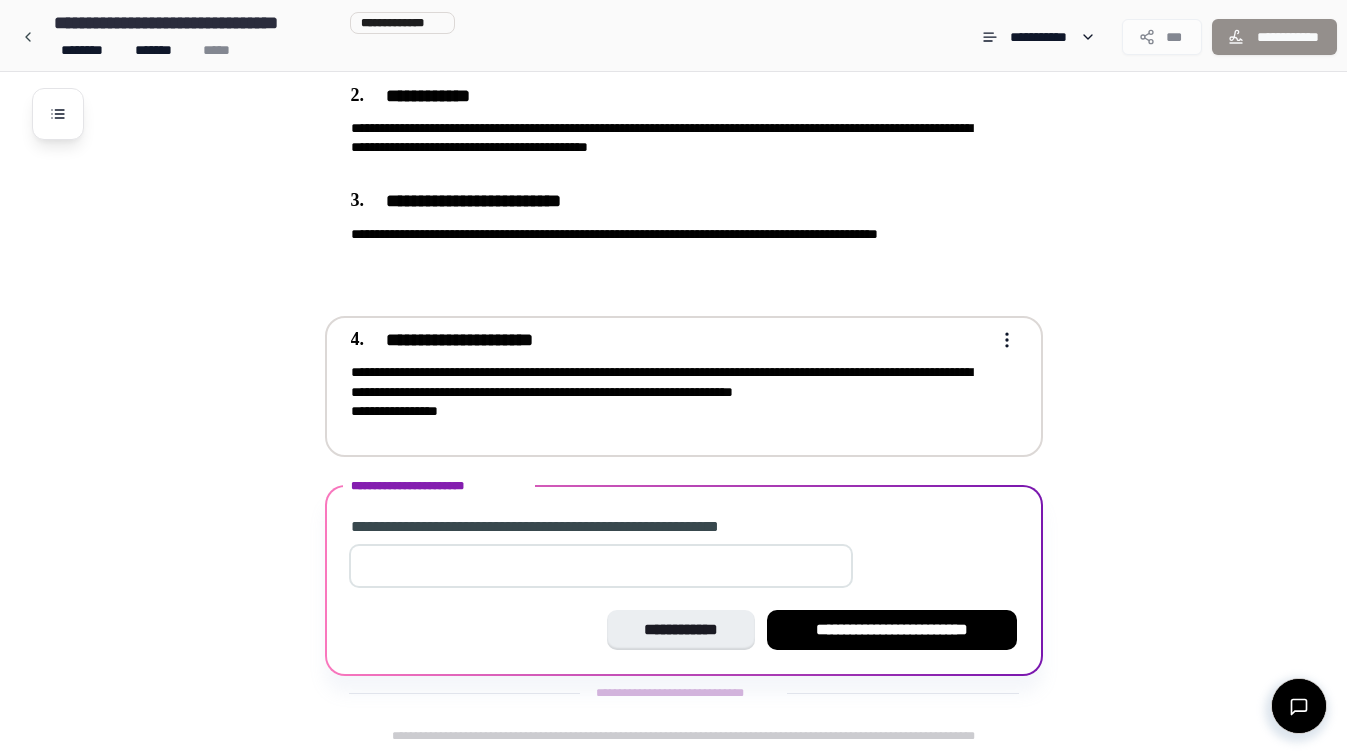 click on "**********" at bounding box center (670, 401) 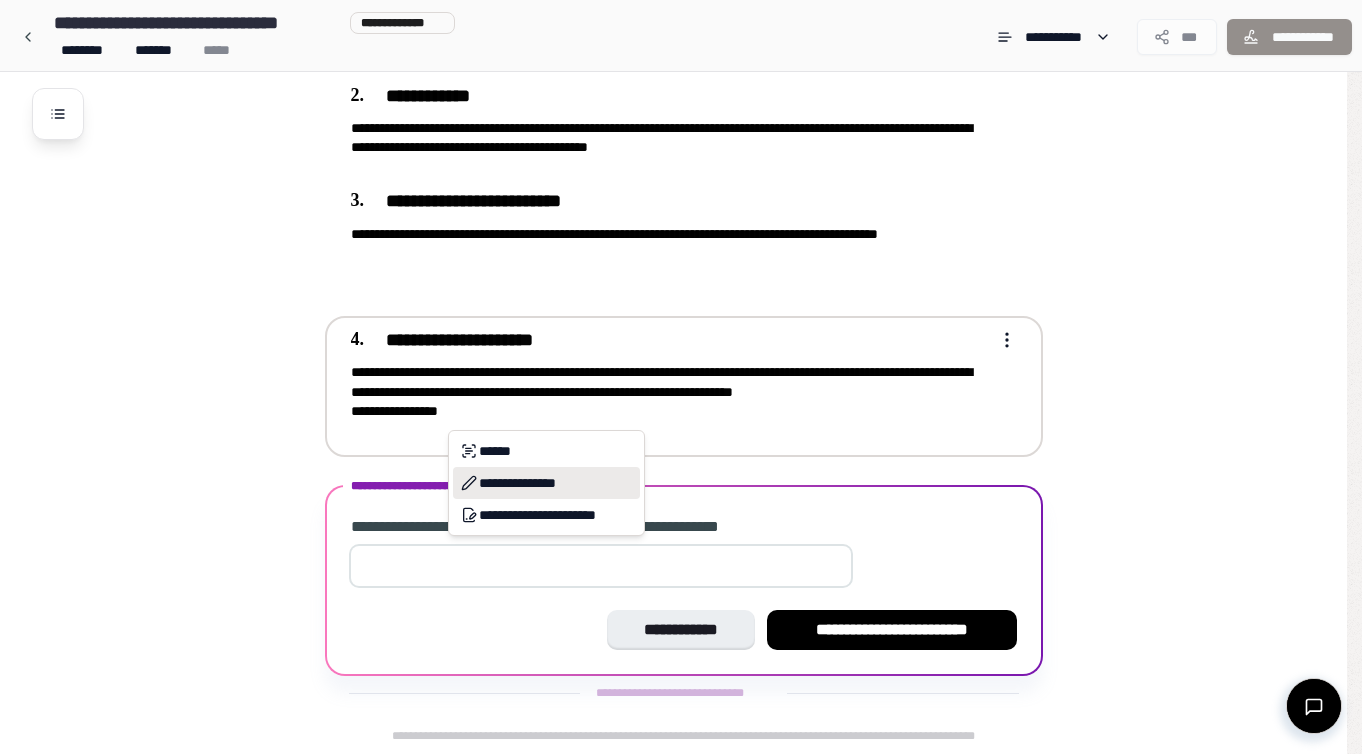 click on "**********" at bounding box center [546, 483] 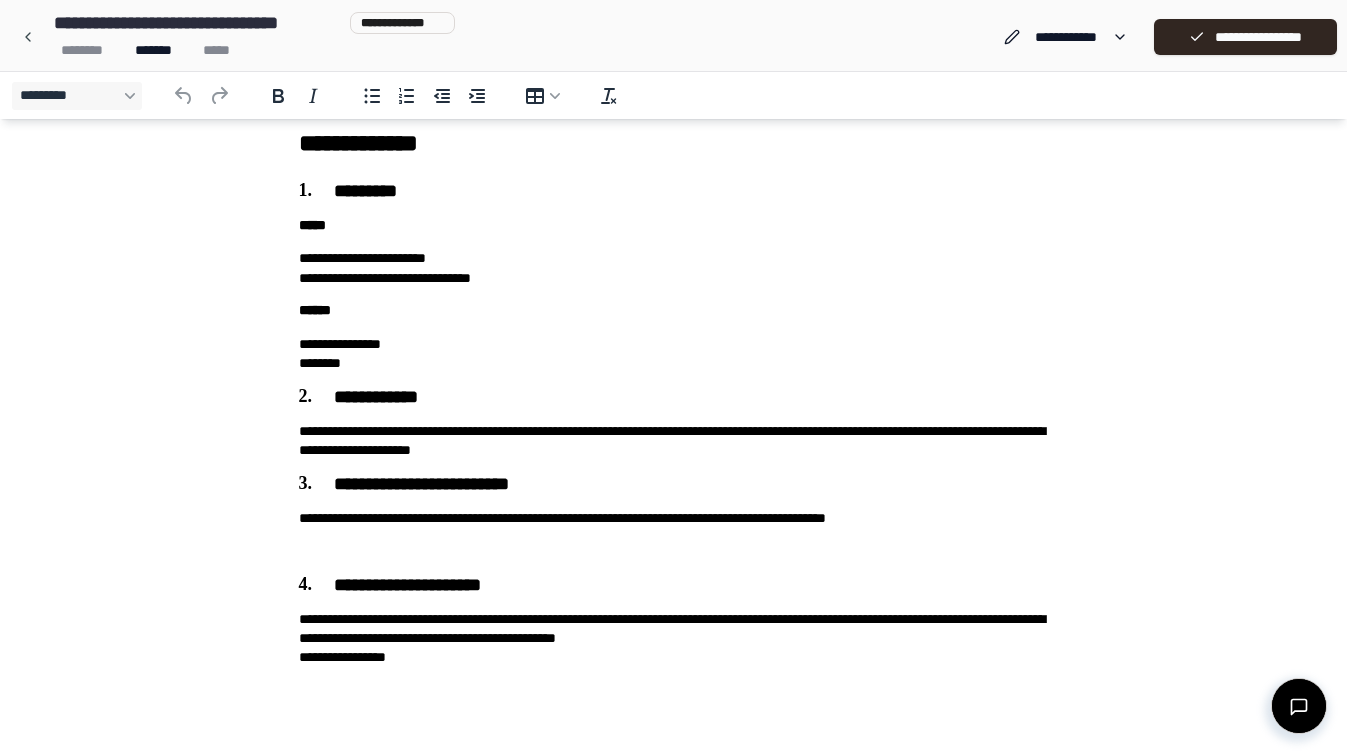 scroll, scrollTop: 22, scrollLeft: 0, axis: vertical 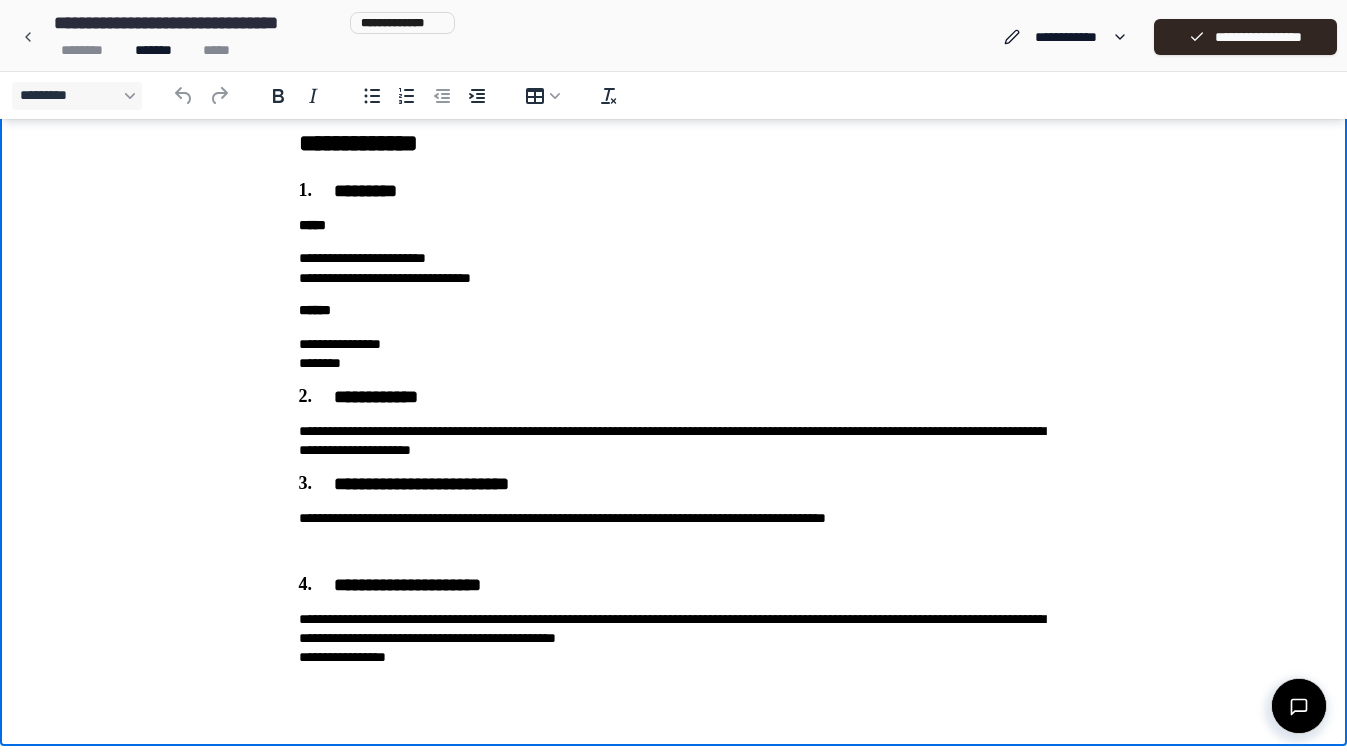 click on "**********" at bounding box center (674, 397) 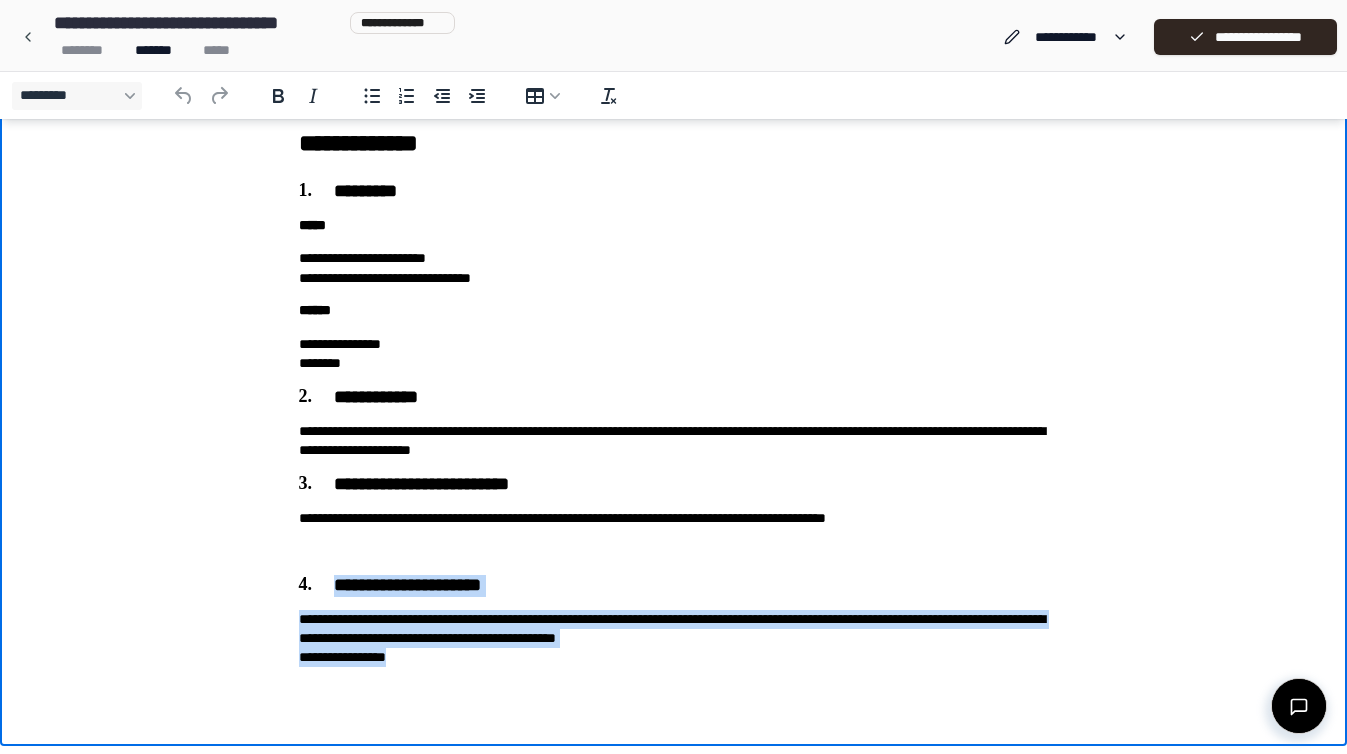 drag, startPoint x: 415, startPoint y: 656, endPoint x: 271, endPoint y: 580, distance: 162.82506 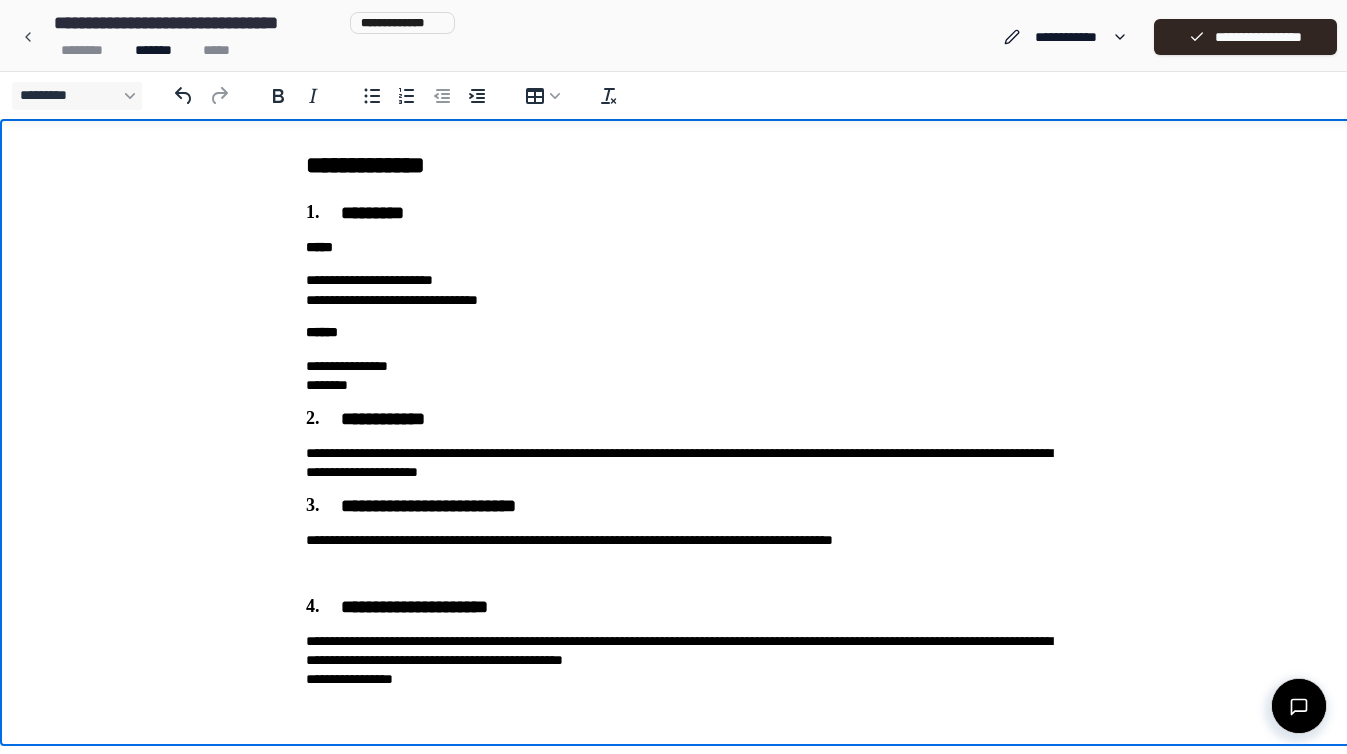 scroll, scrollTop: 0, scrollLeft: 0, axis: both 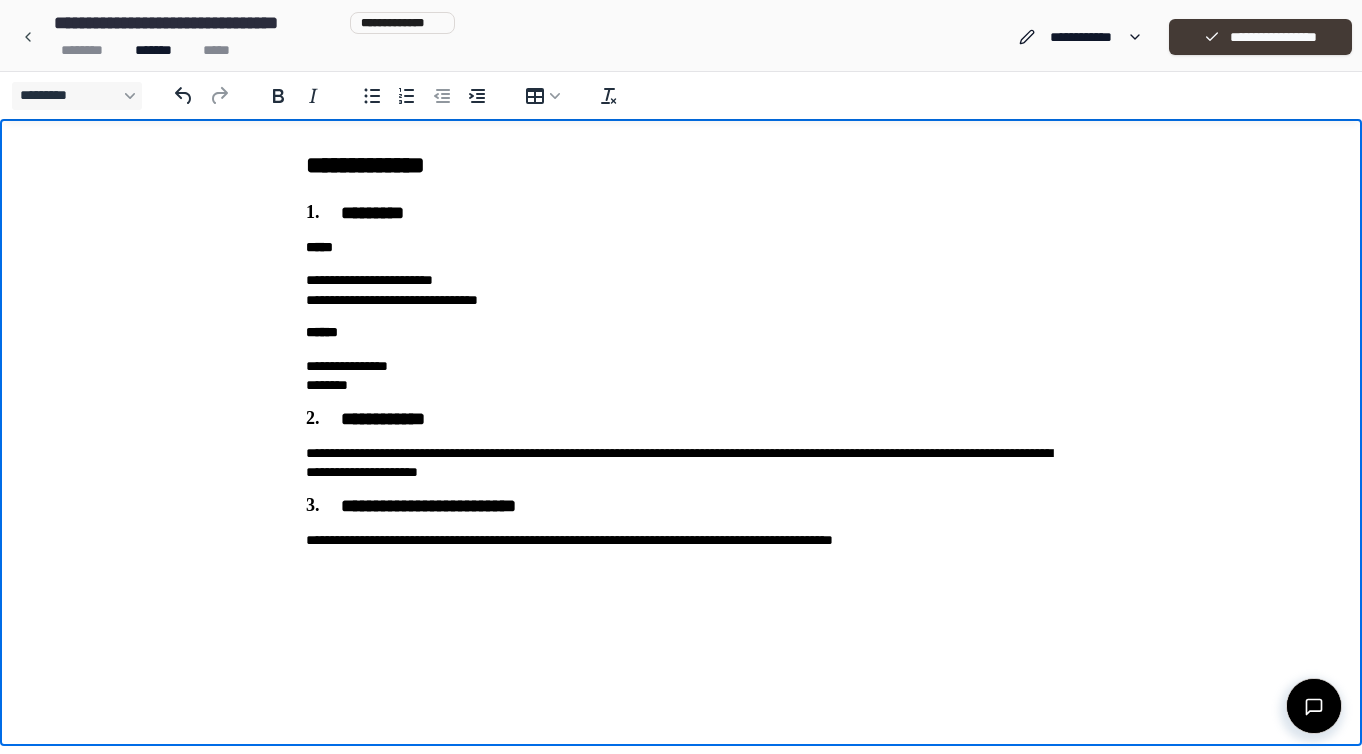 click on "**********" at bounding box center [1260, 37] 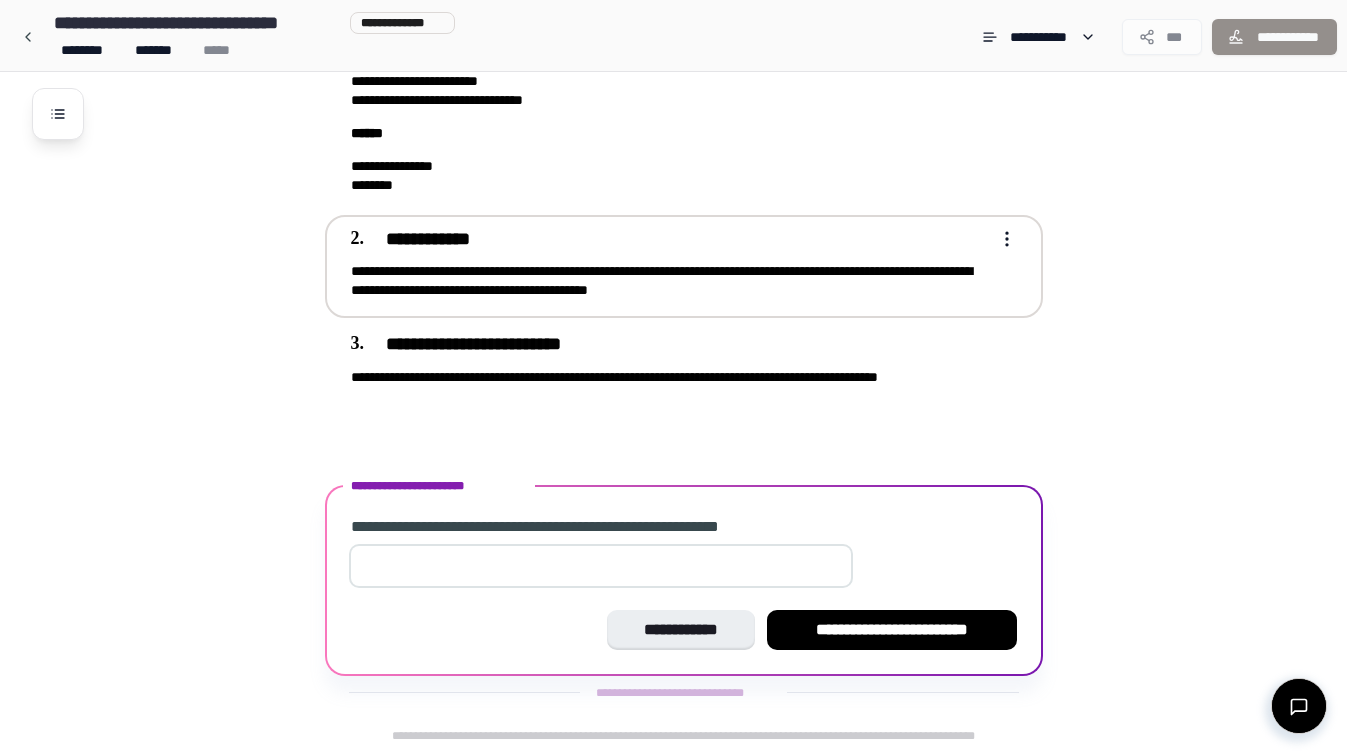 scroll, scrollTop: 148, scrollLeft: 0, axis: vertical 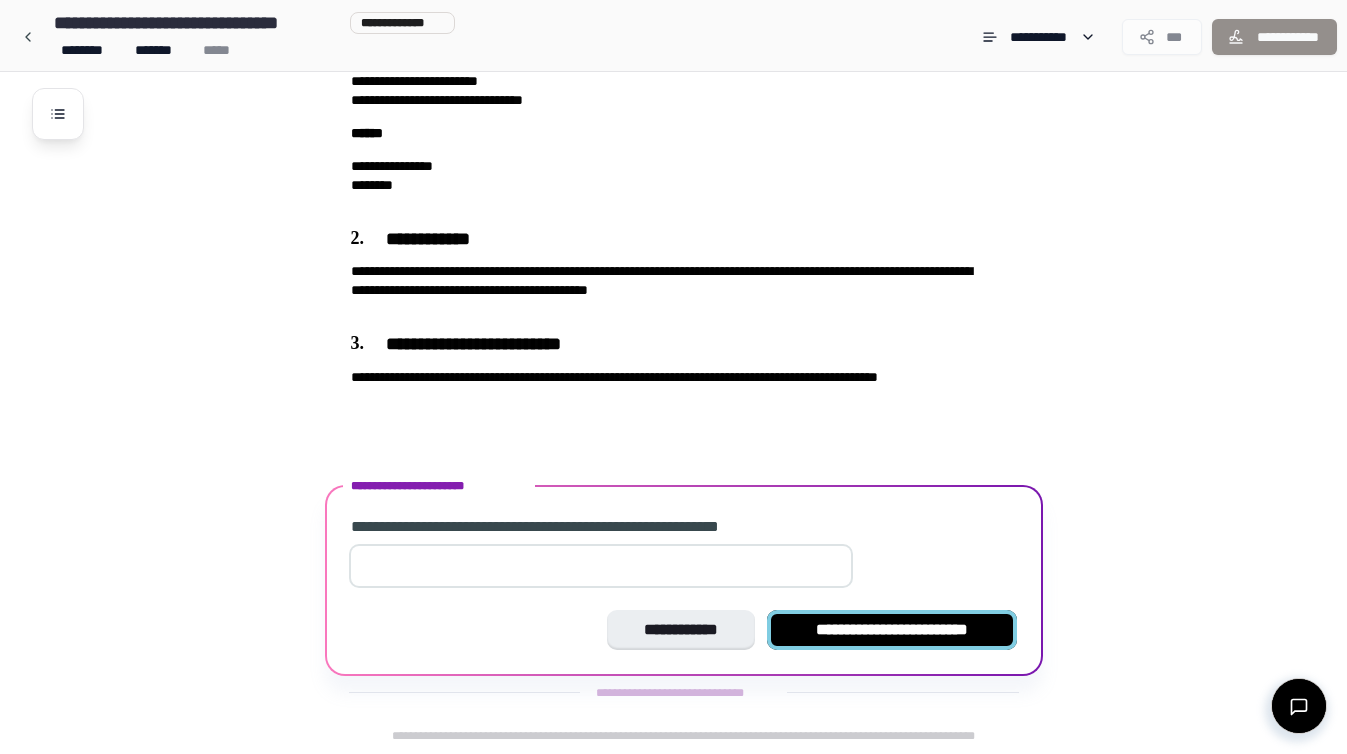 click on "**********" at bounding box center (892, 630) 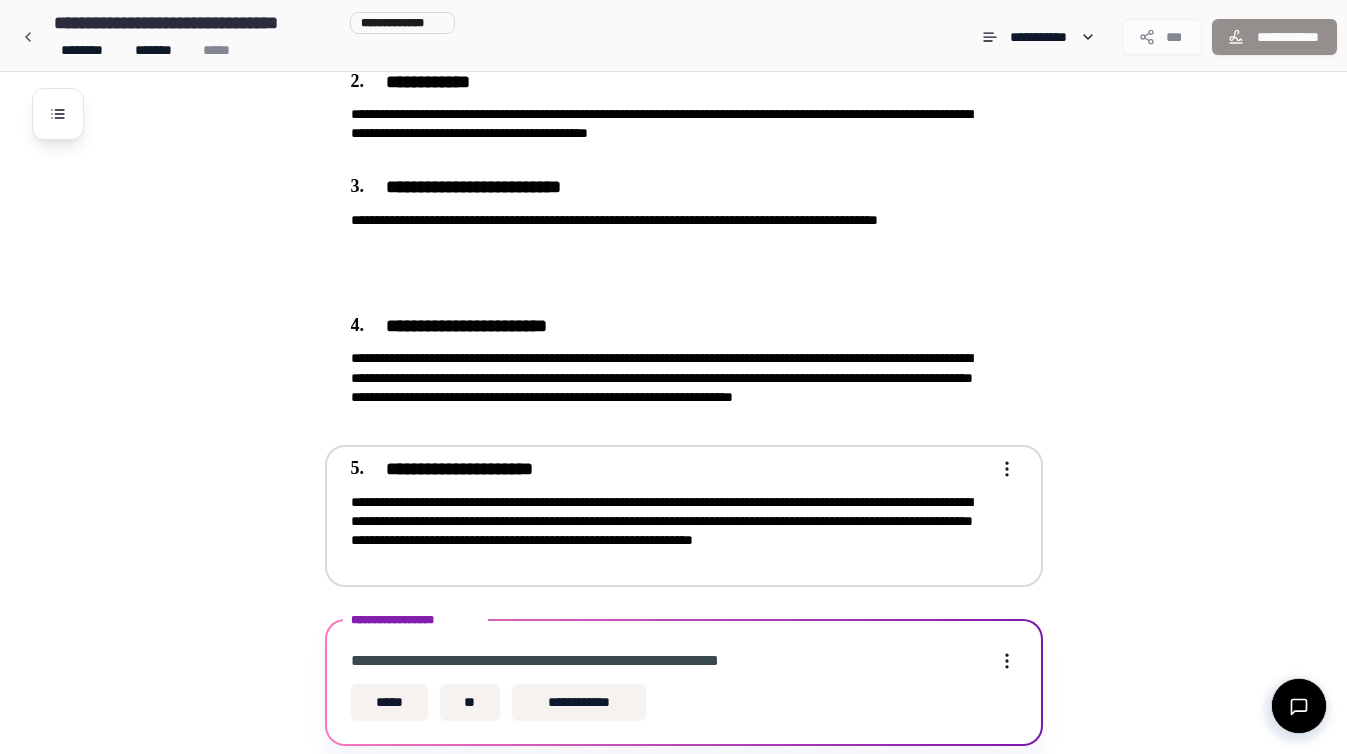 scroll, scrollTop: 375, scrollLeft: 0, axis: vertical 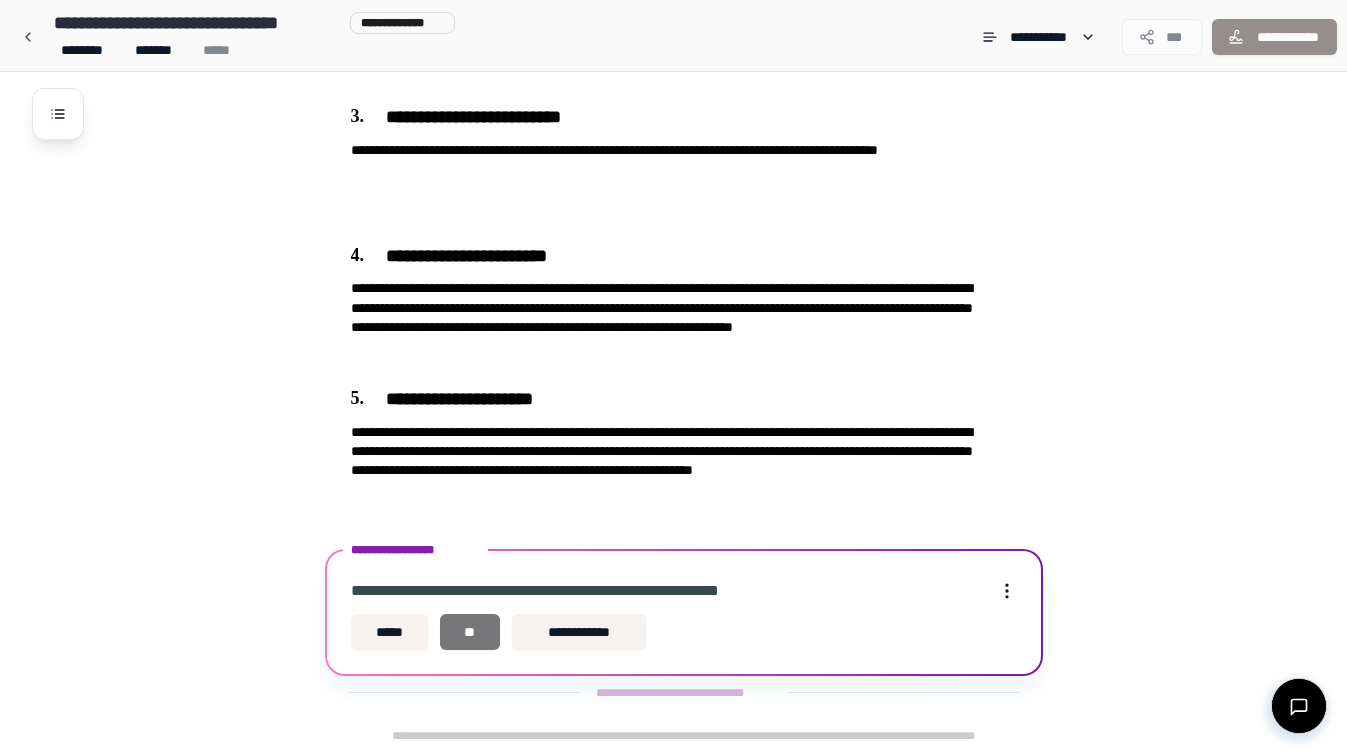 click on "**" at bounding box center (470, 632) 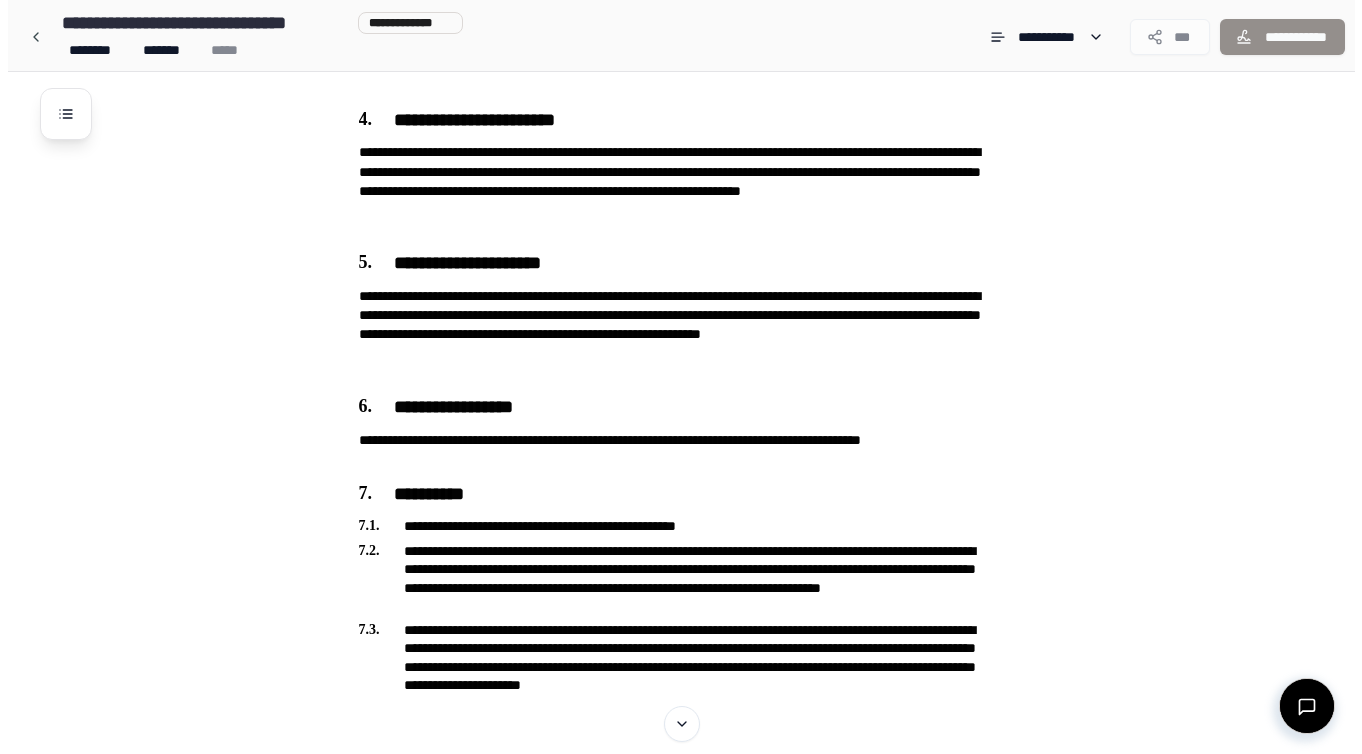 scroll, scrollTop: 508, scrollLeft: 0, axis: vertical 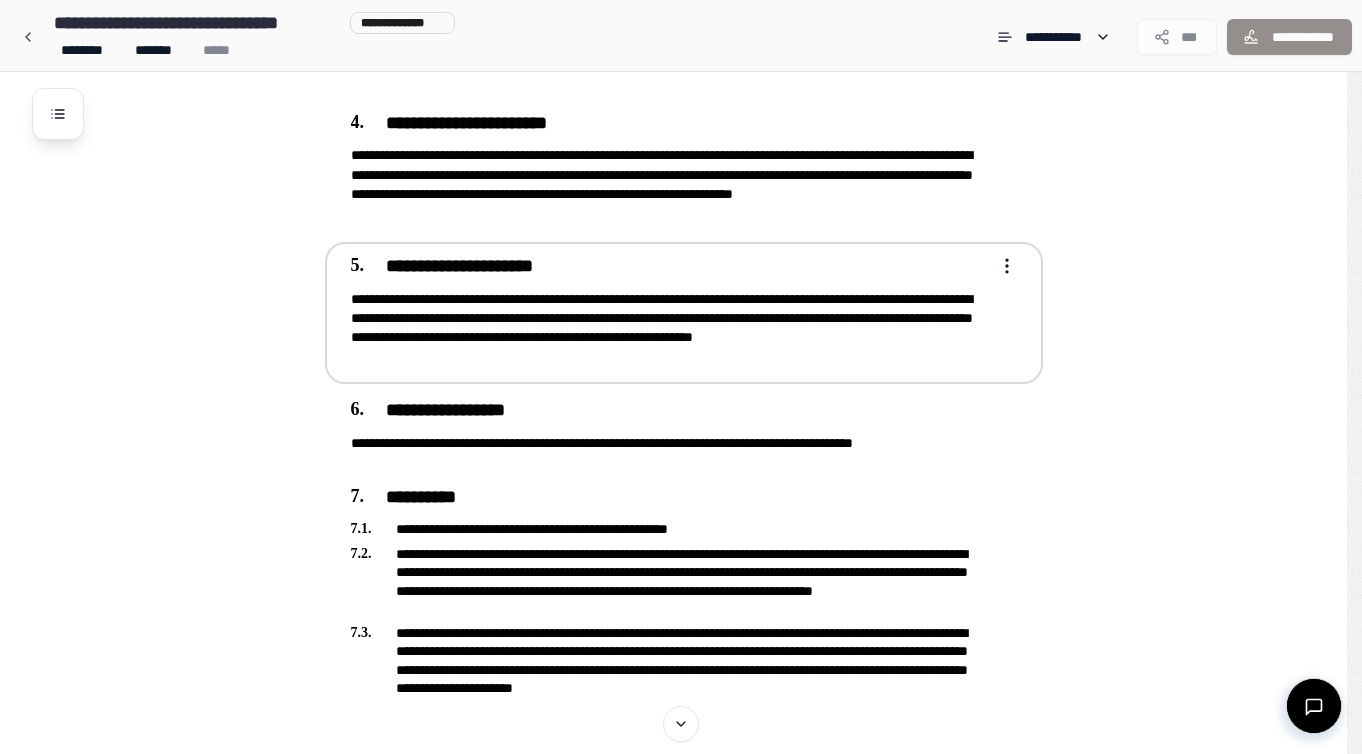 click on "**********" at bounding box center [673, 258] 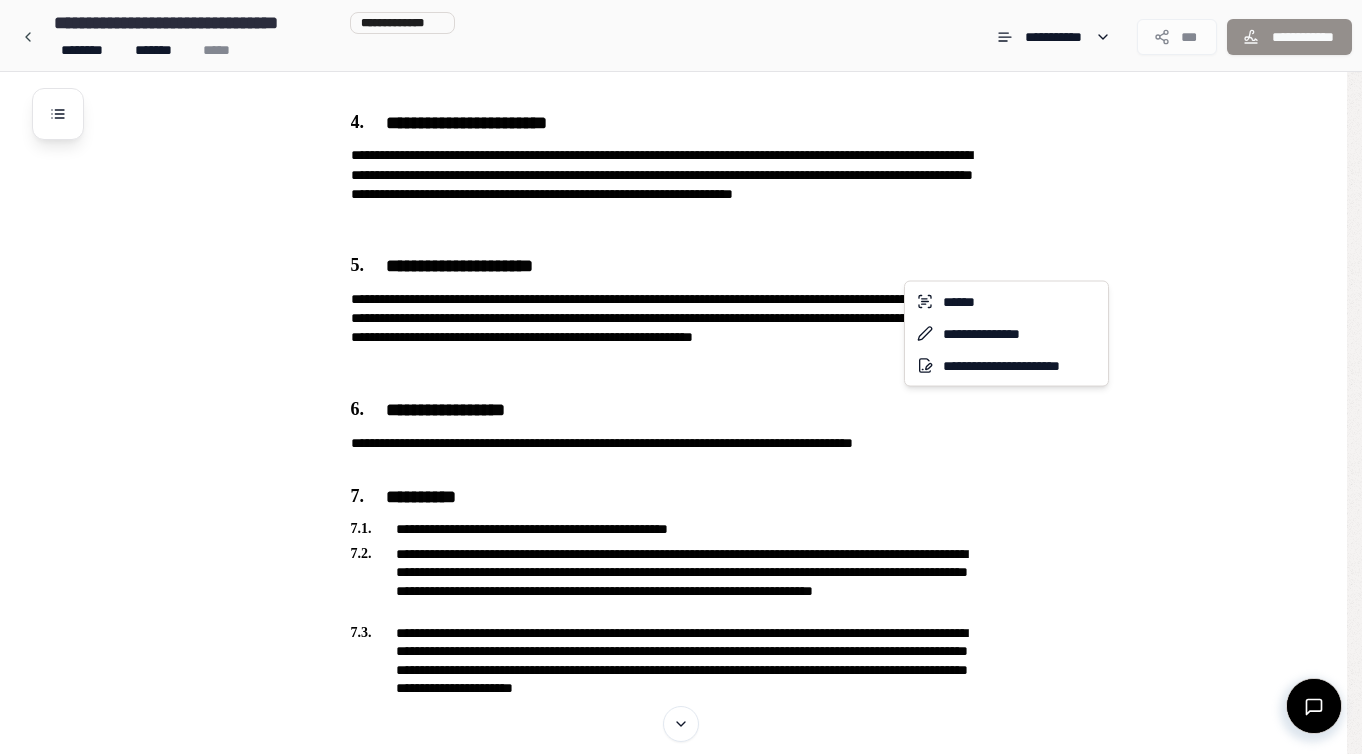 click on "**********" at bounding box center (681, 258) 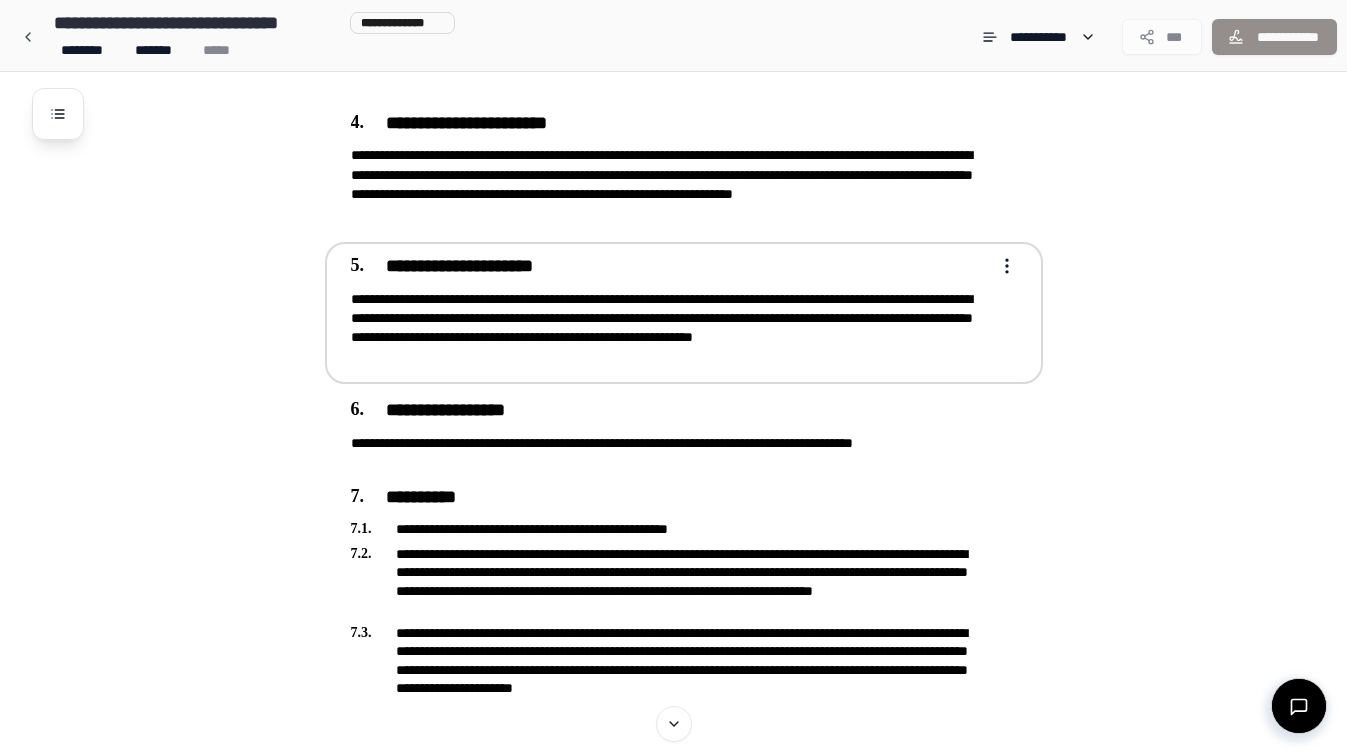 click on "**********" at bounding box center [670, 328] 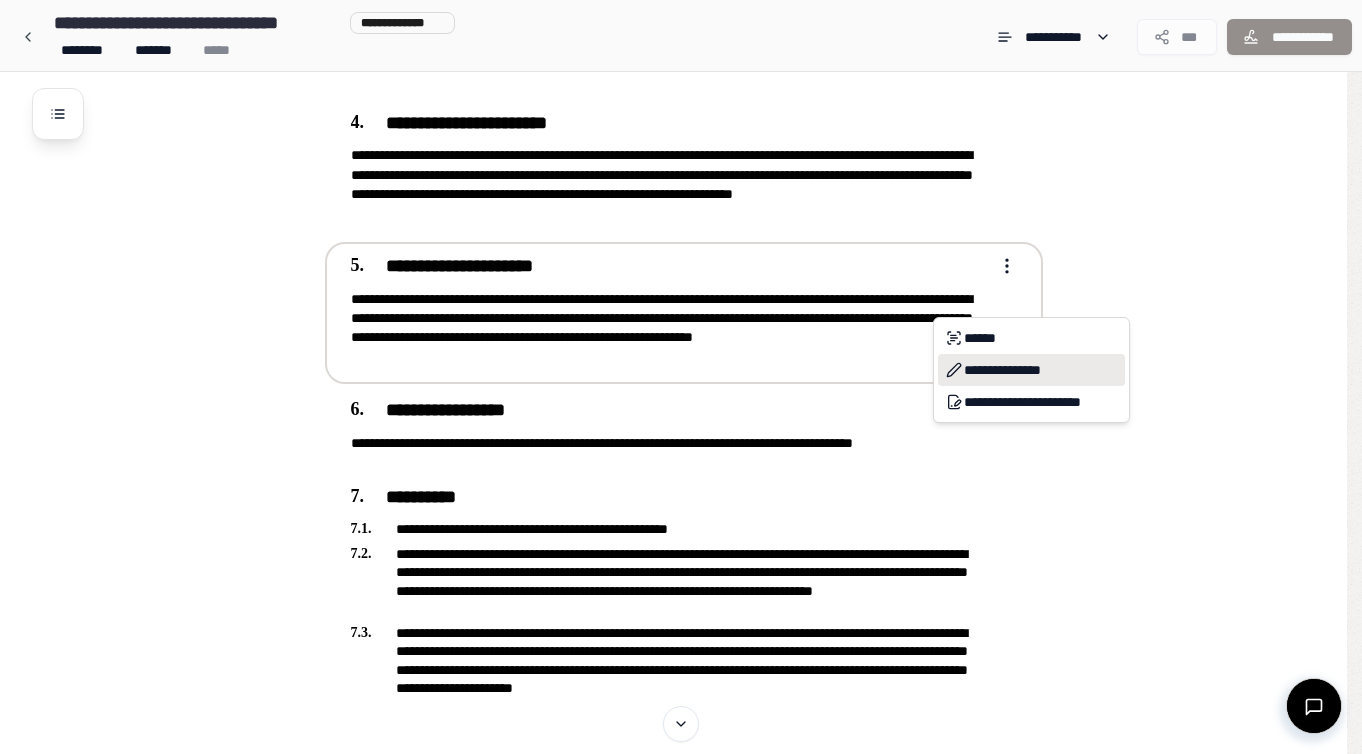 click on "**********" at bounding box center (1031, 370) 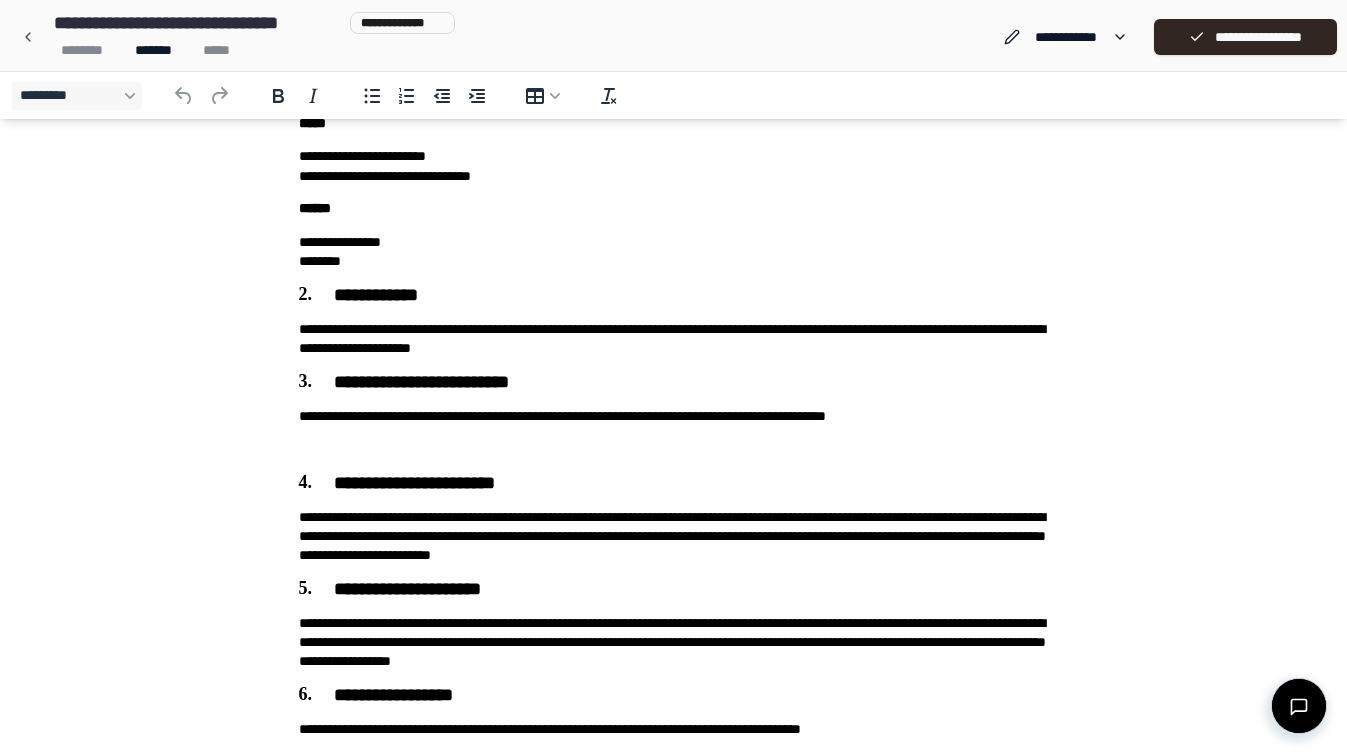 scroll, scrollTop: 168, scrollLeft: 0, axis: vertical 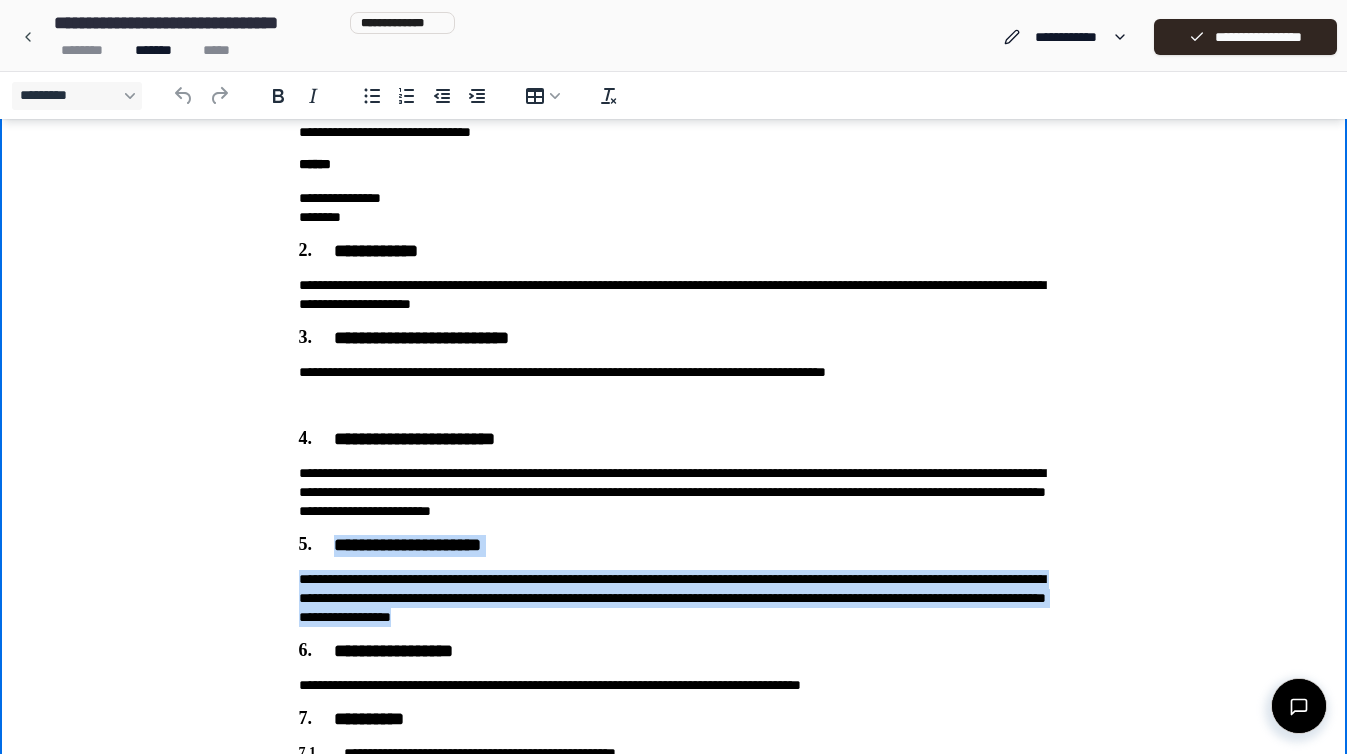 drag, startPoint x: 793, startPoint y: 615, endPoint x: 277, endPoint y: 538, distance: 521.7135 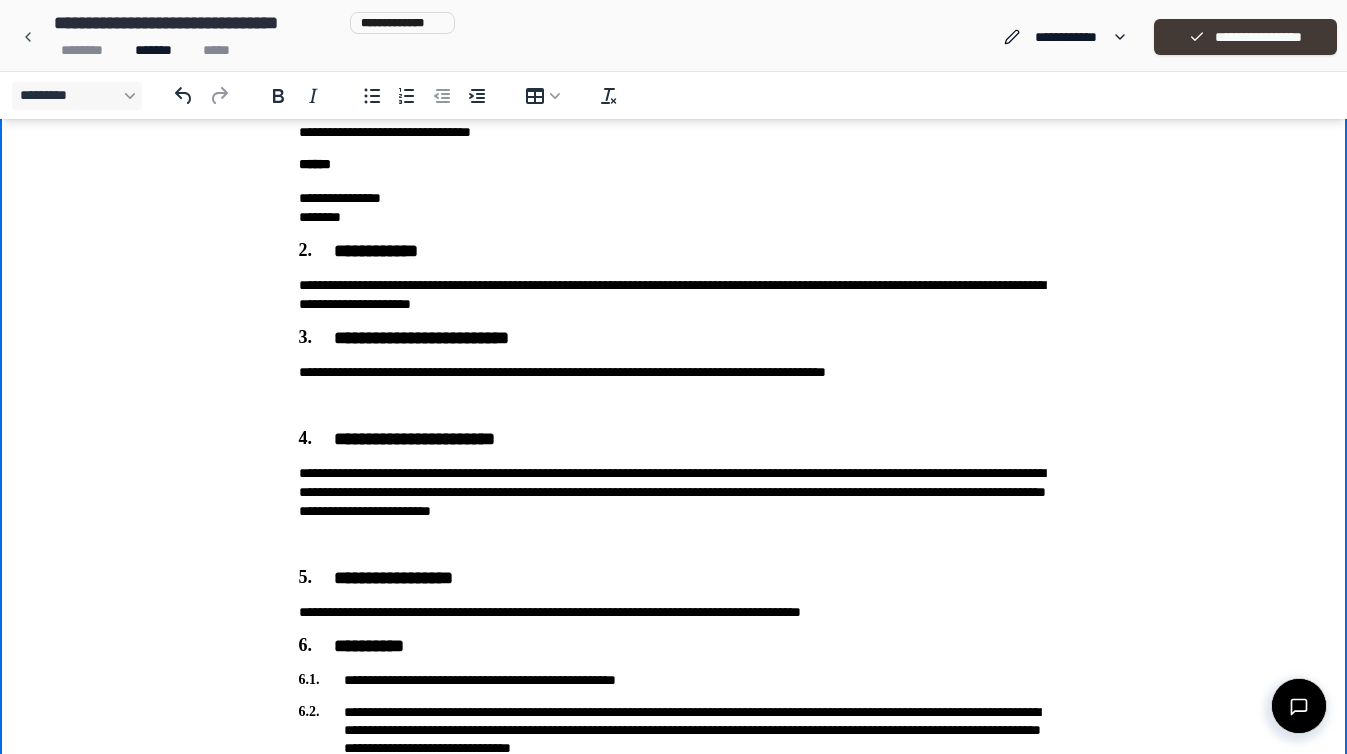 click on "**********" at bounding box center (1245, 37) 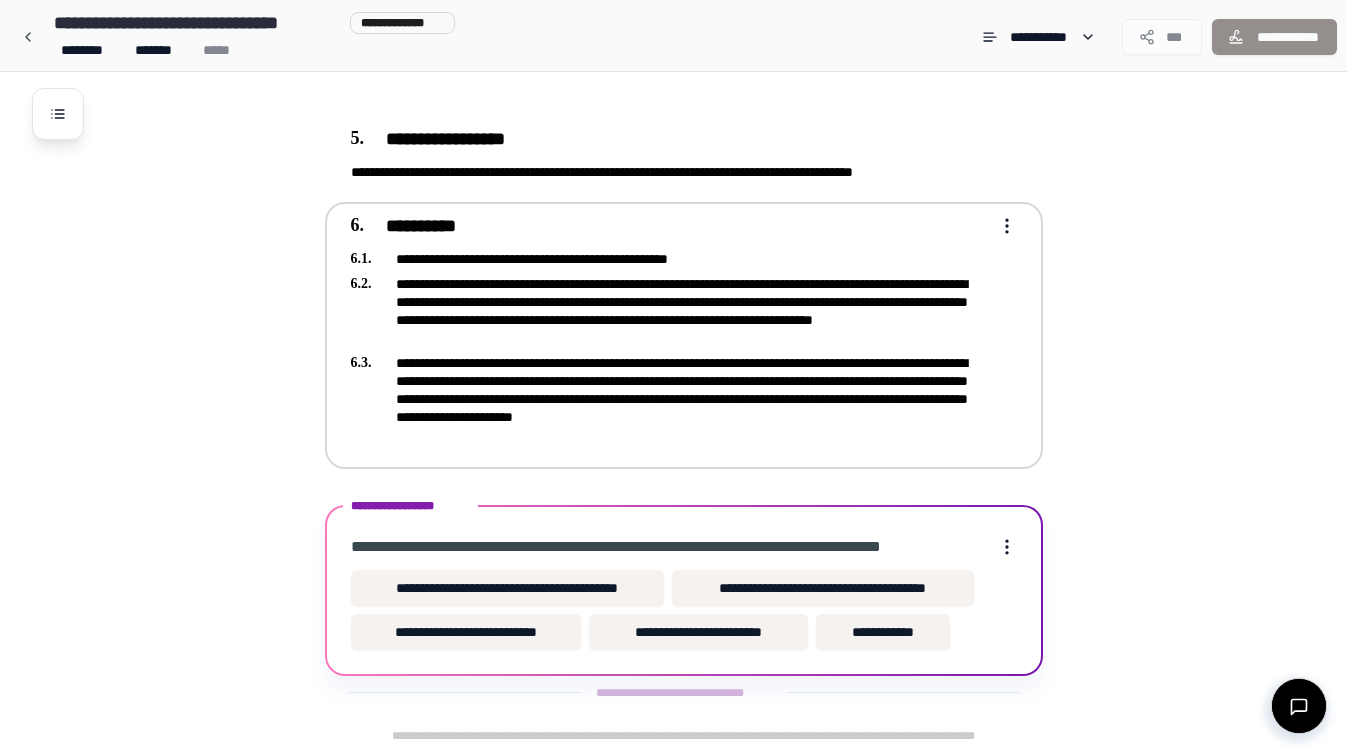scroll, scrollTop: 668, scrollLeft: 0, axis: vertical 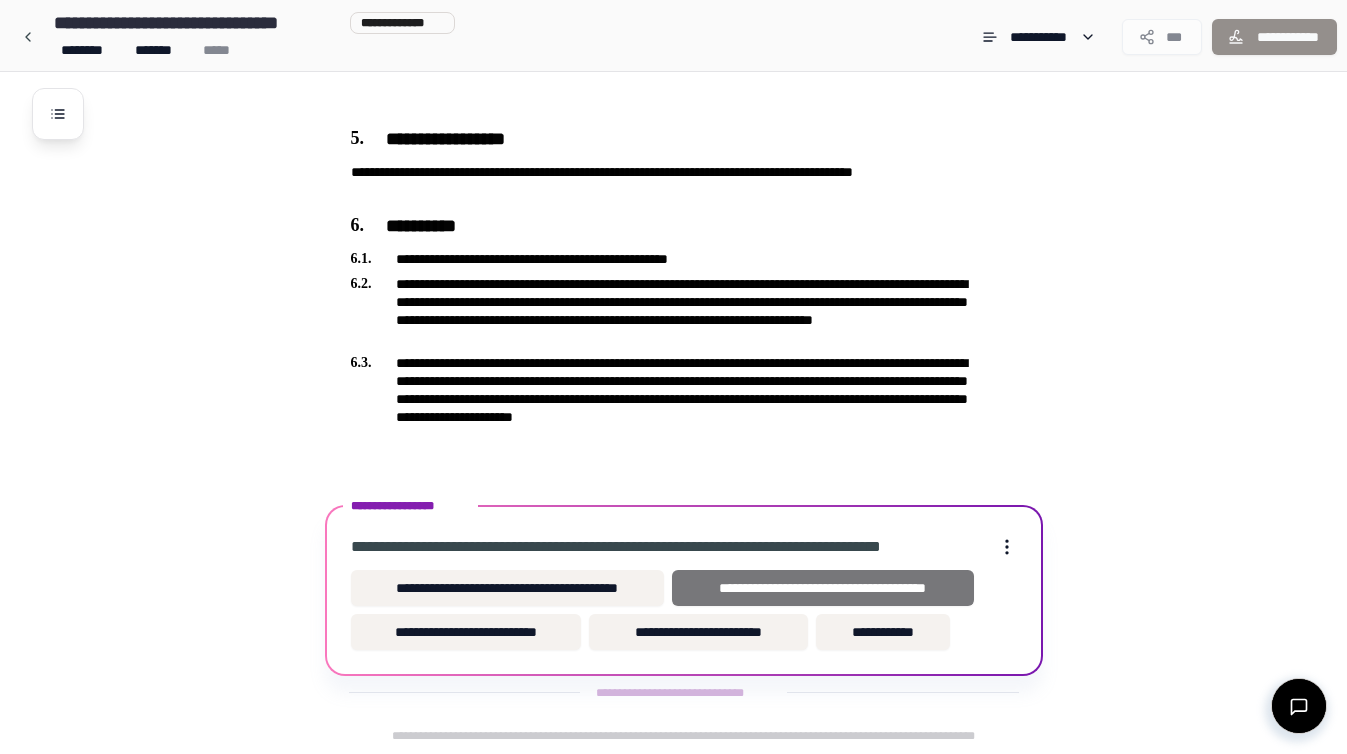 click on "**********" at bounding box center (822, 588) 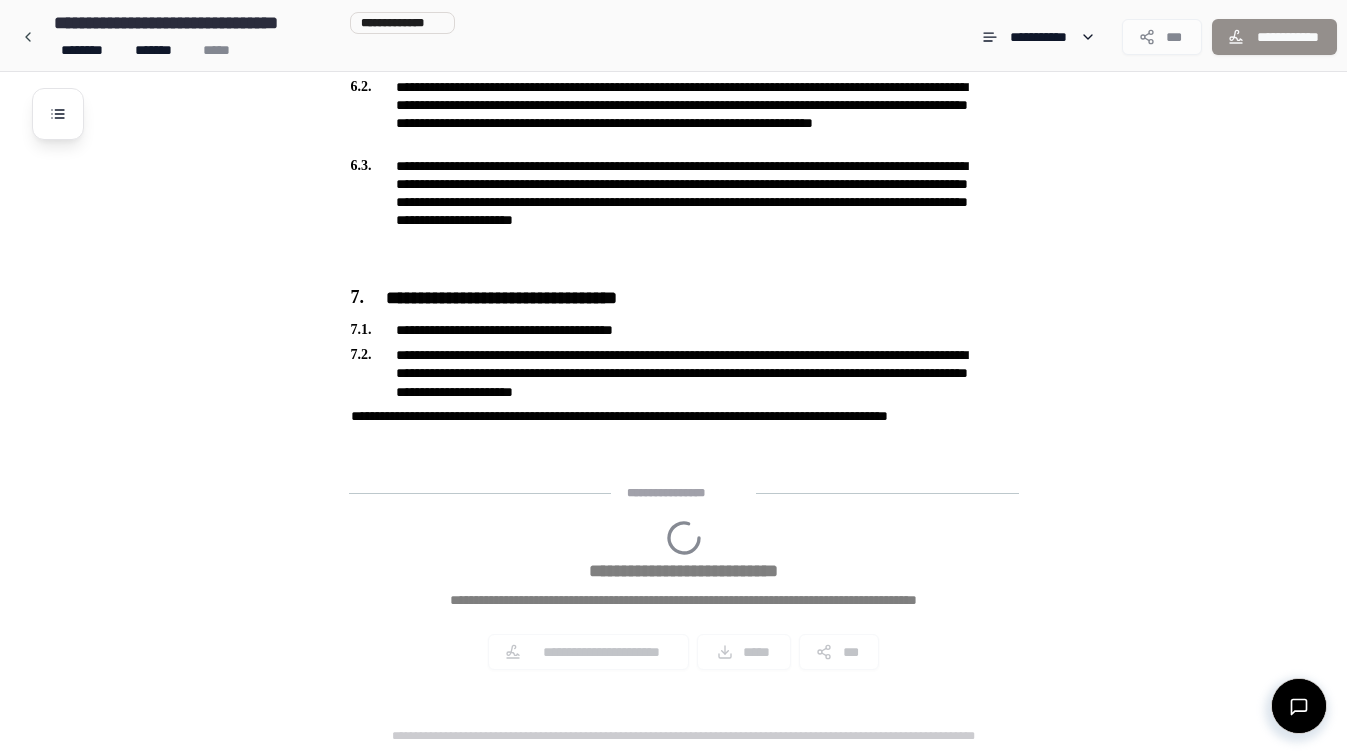 scroll, scrollTop: 1020, scrollLeft: 0, axis: vertical 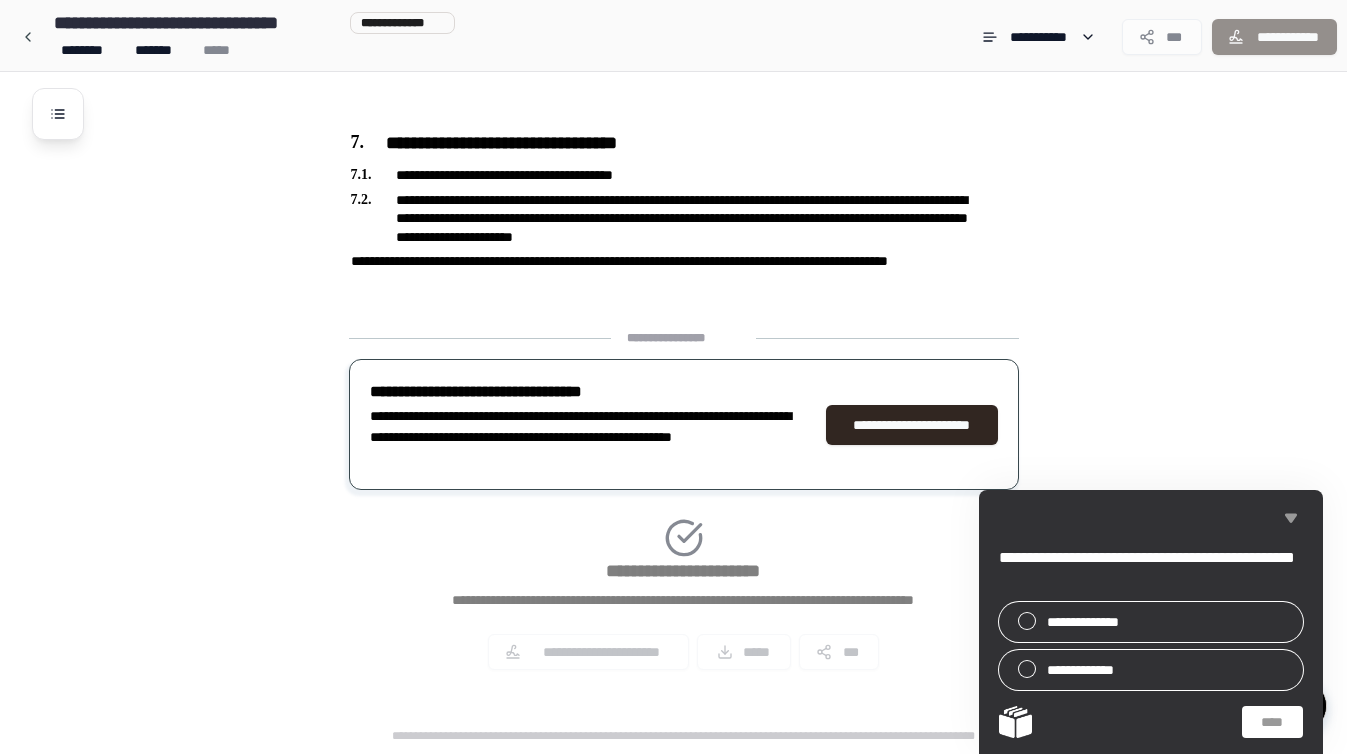 click 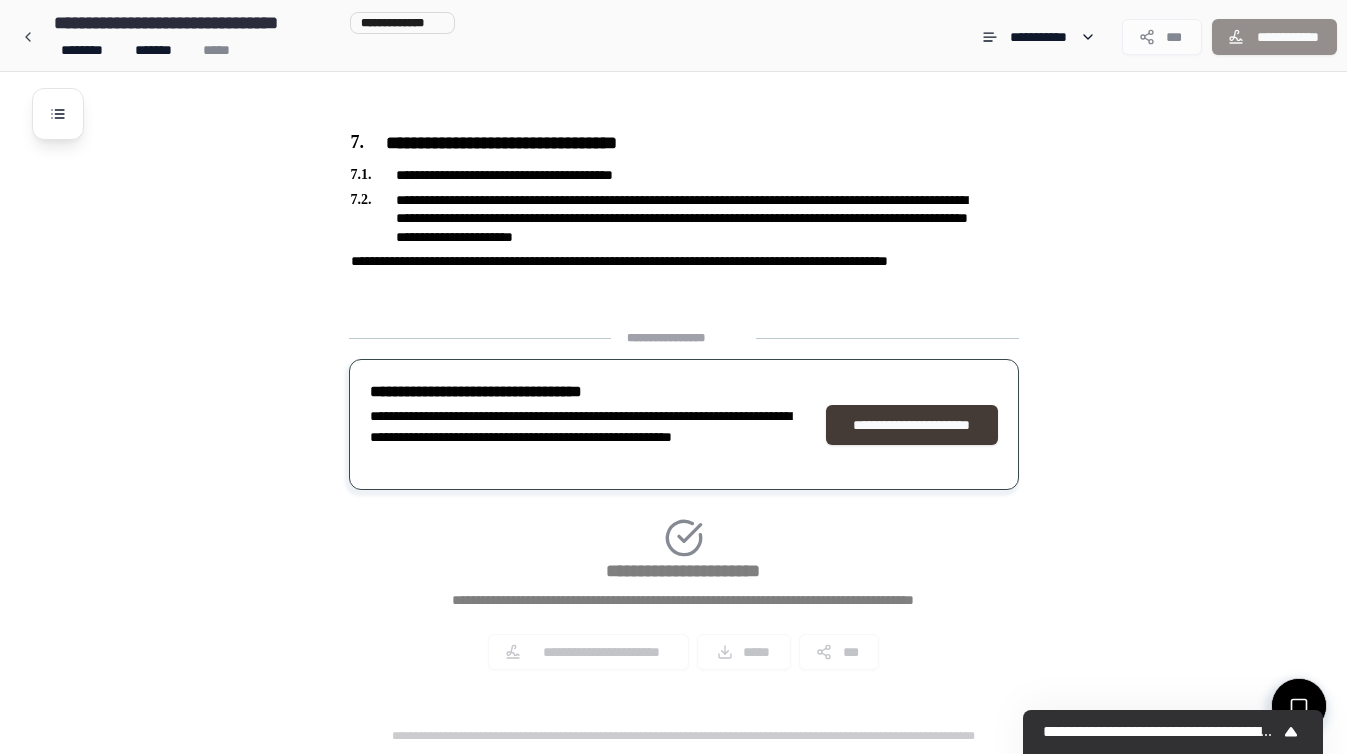 click on "**********" at bounding box center (912, 425) 